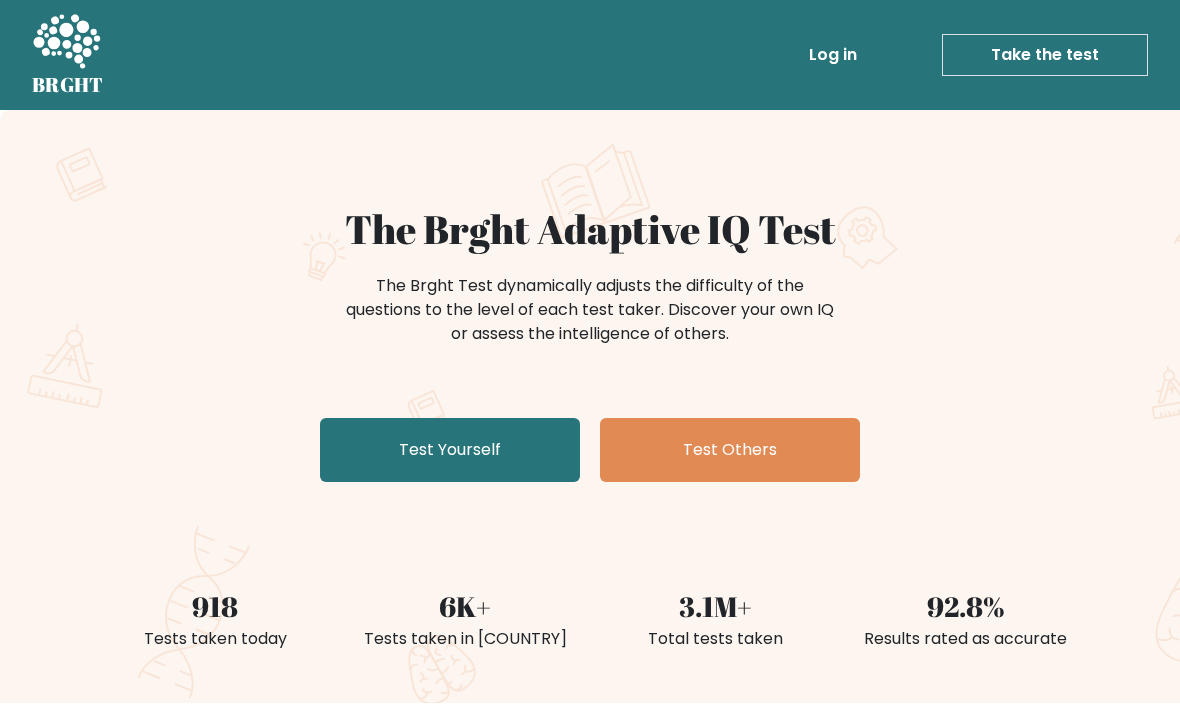 scroll, scrollTop: 0, scrollLeft: 0, axis: both 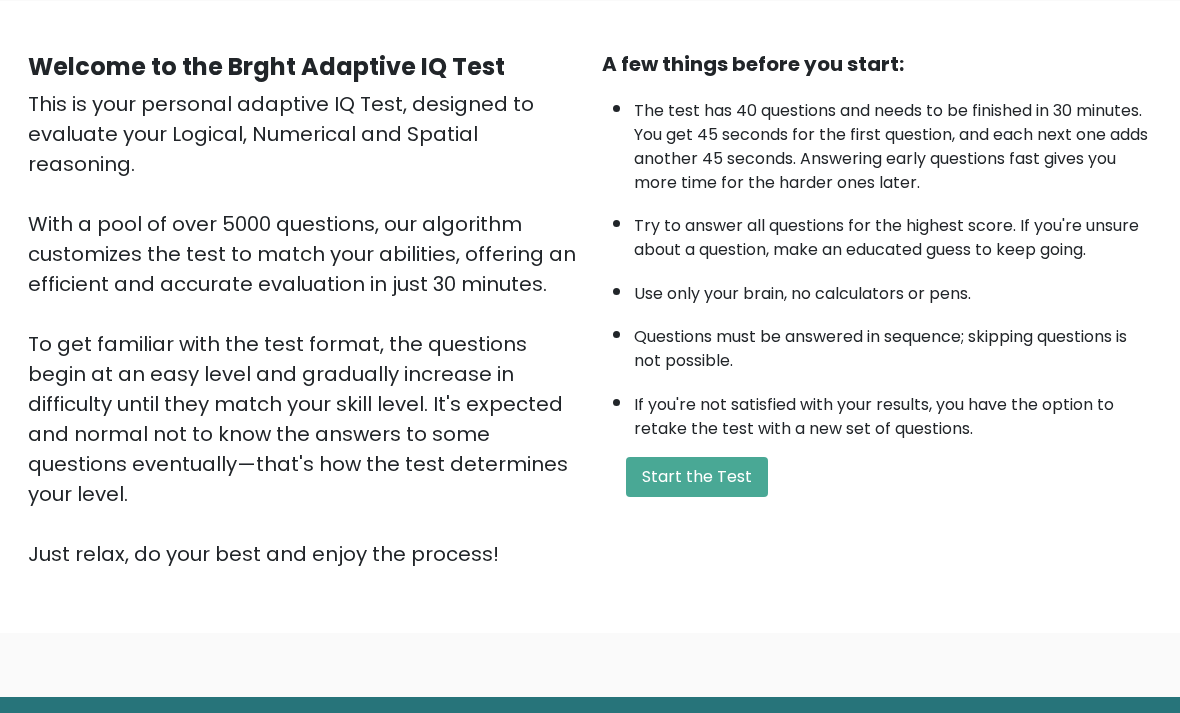 click on "Start the Test" at bounding box center [697, 477] 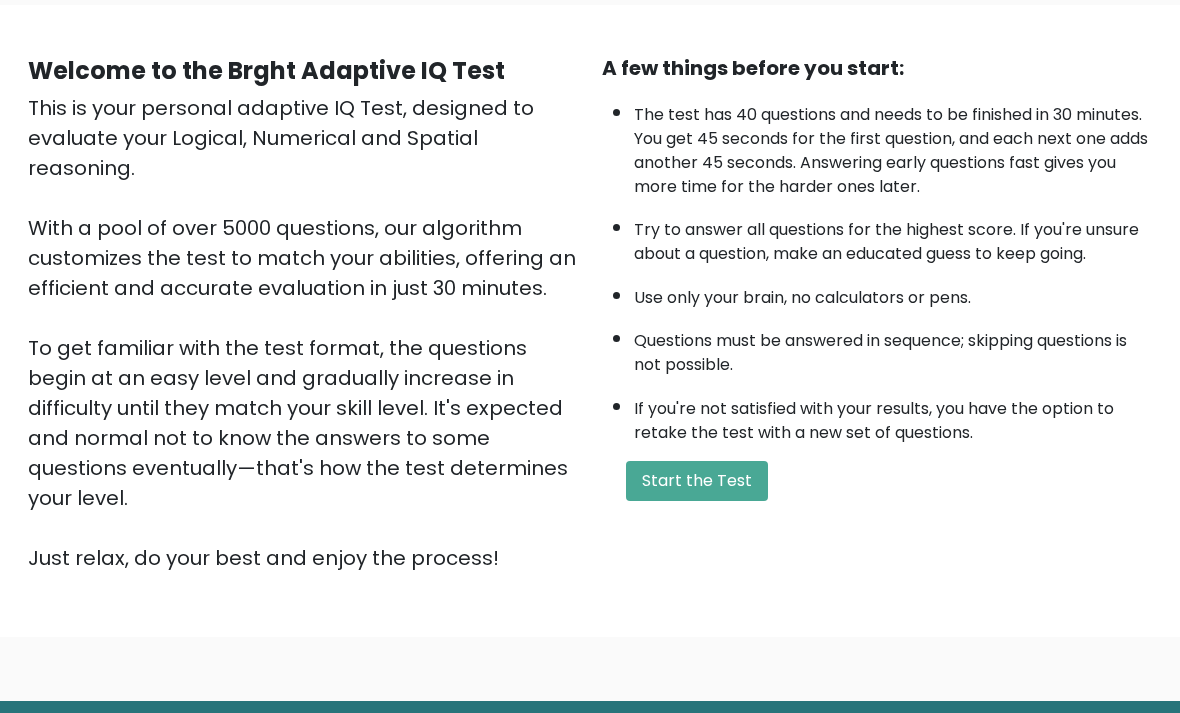 scroll, scrollTop: 148, scrollLeft: 0, axis: vertical 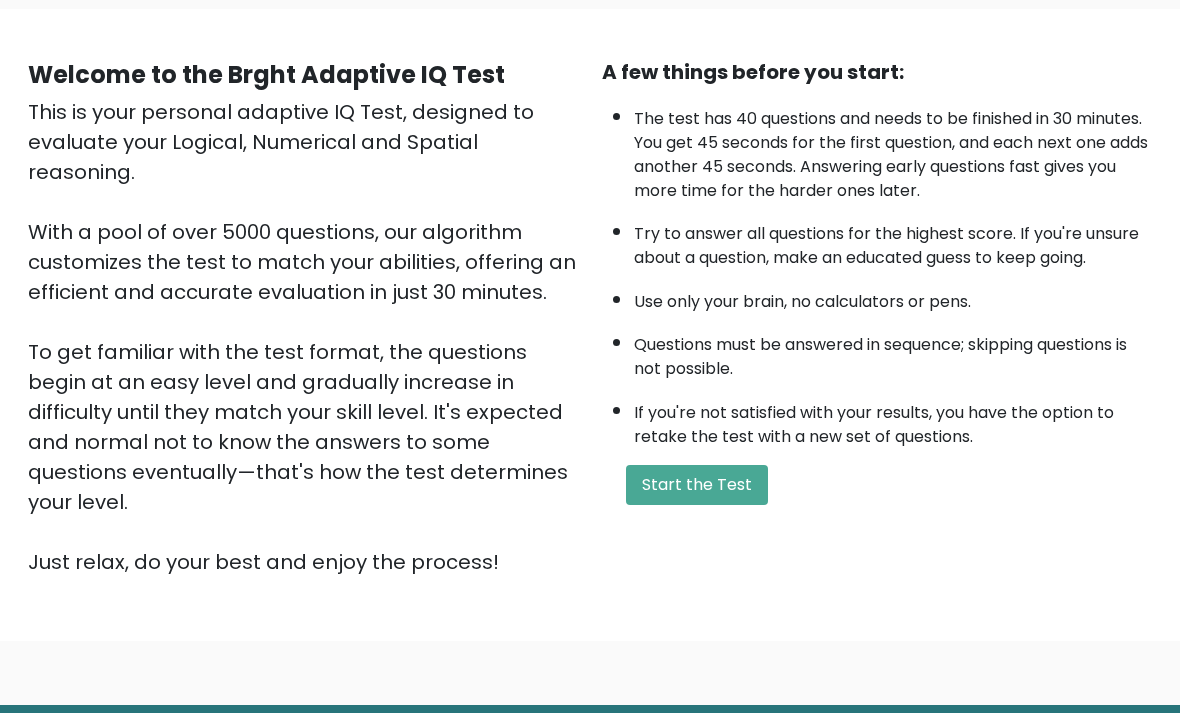 click on "Start the Test" at bounding box center [697, 486] 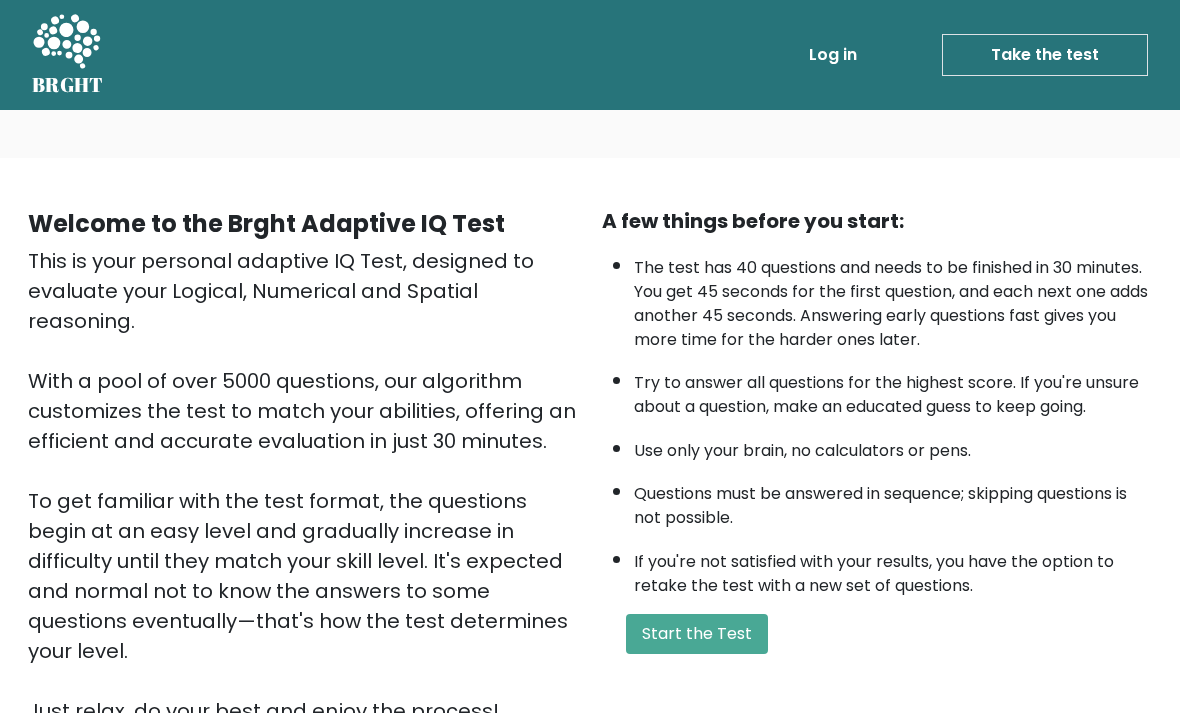 scroll, scrollTop: 149, scrollLeft: 0, axis: vertical 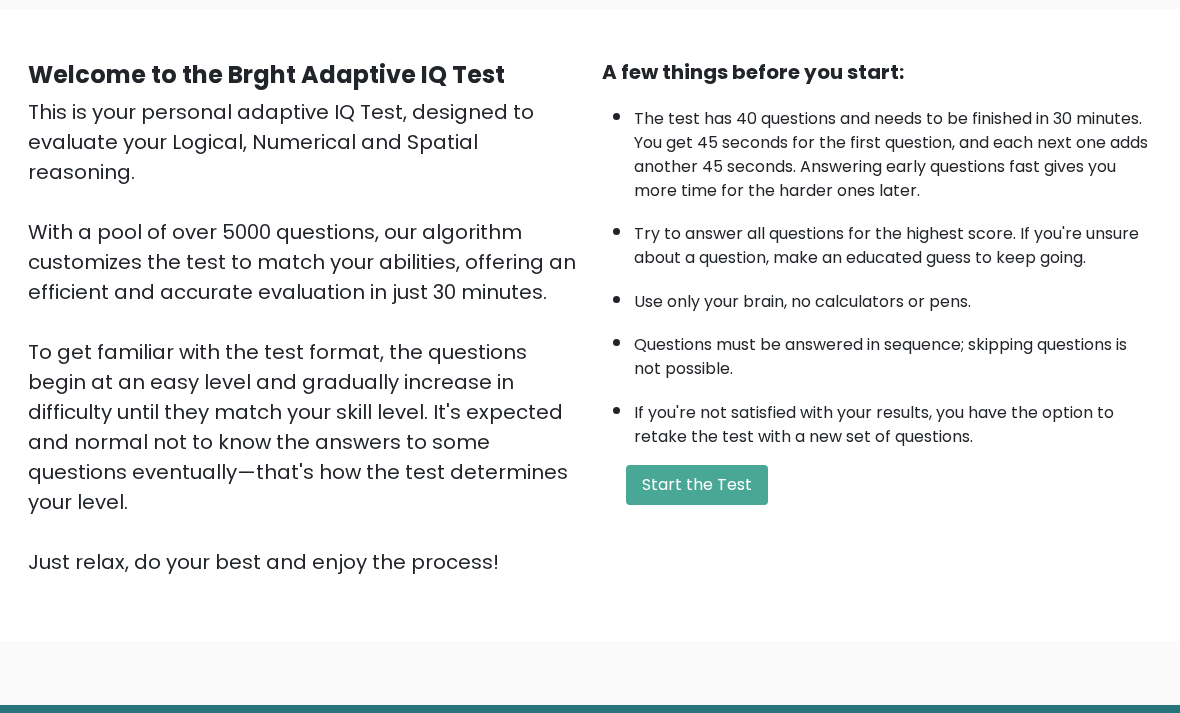 click on "Start the Test" at bounding box center [697, 485] 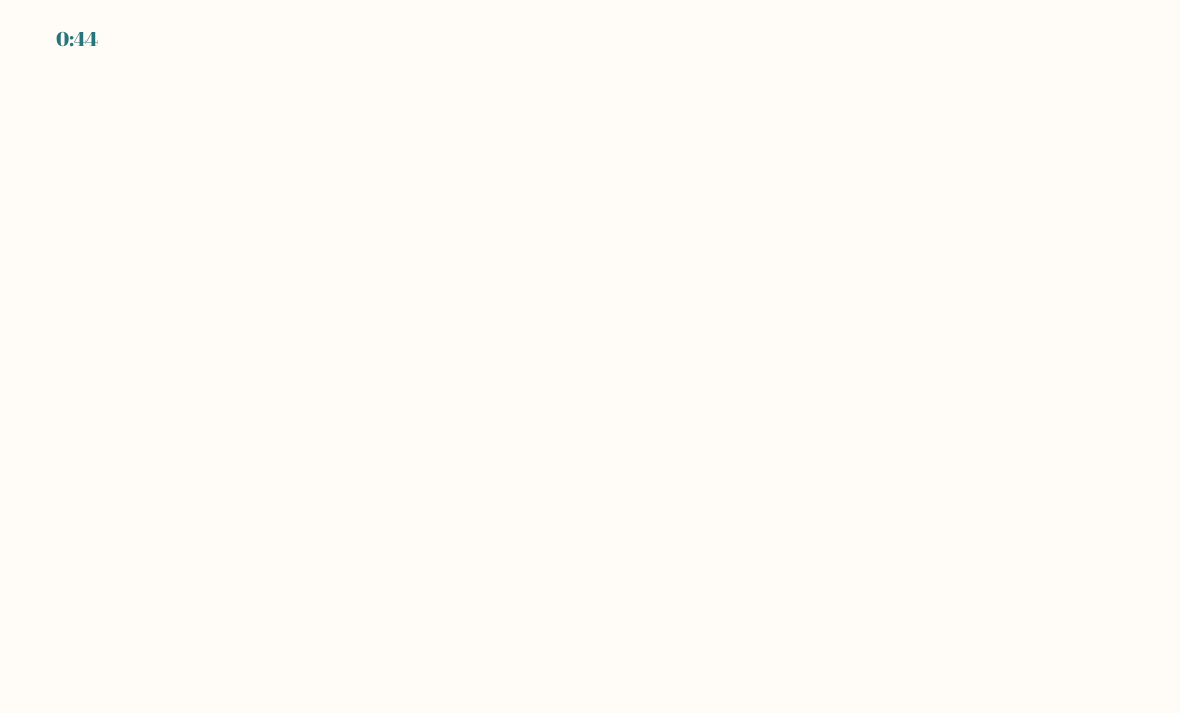 scroll, scrollTop: 0, scrollLeft: 0, axis: both 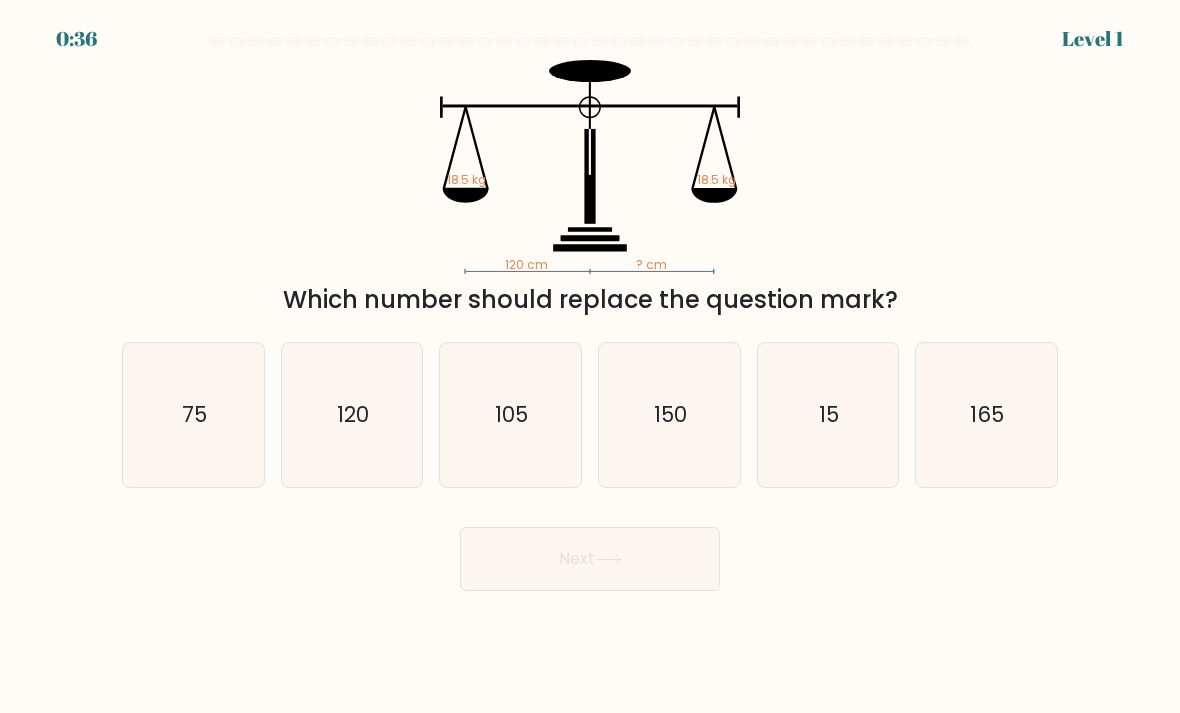 click on "120" 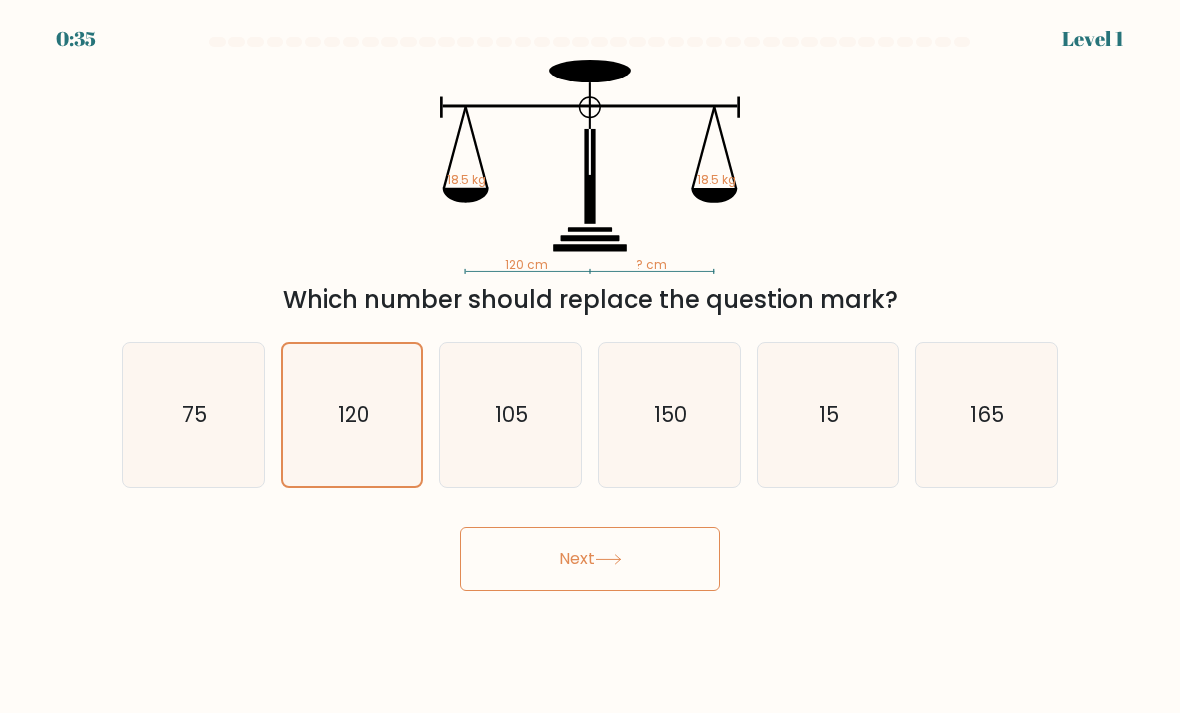 click on "Next" at bounding box center [590, 559] 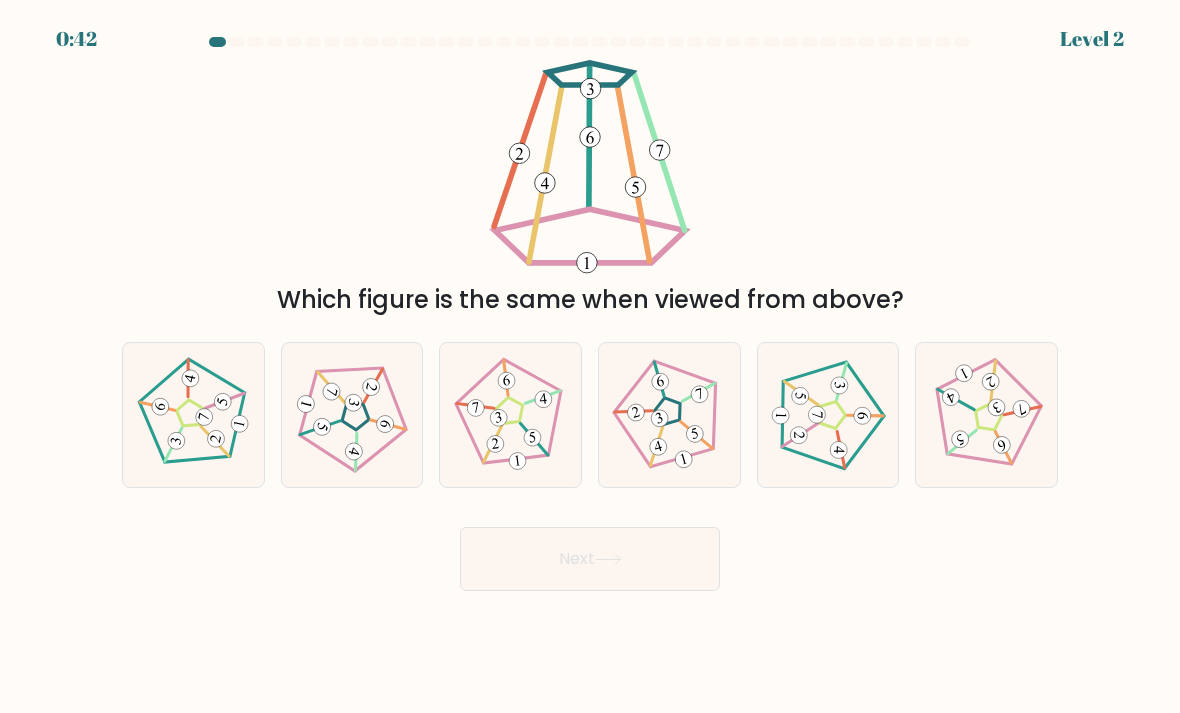click 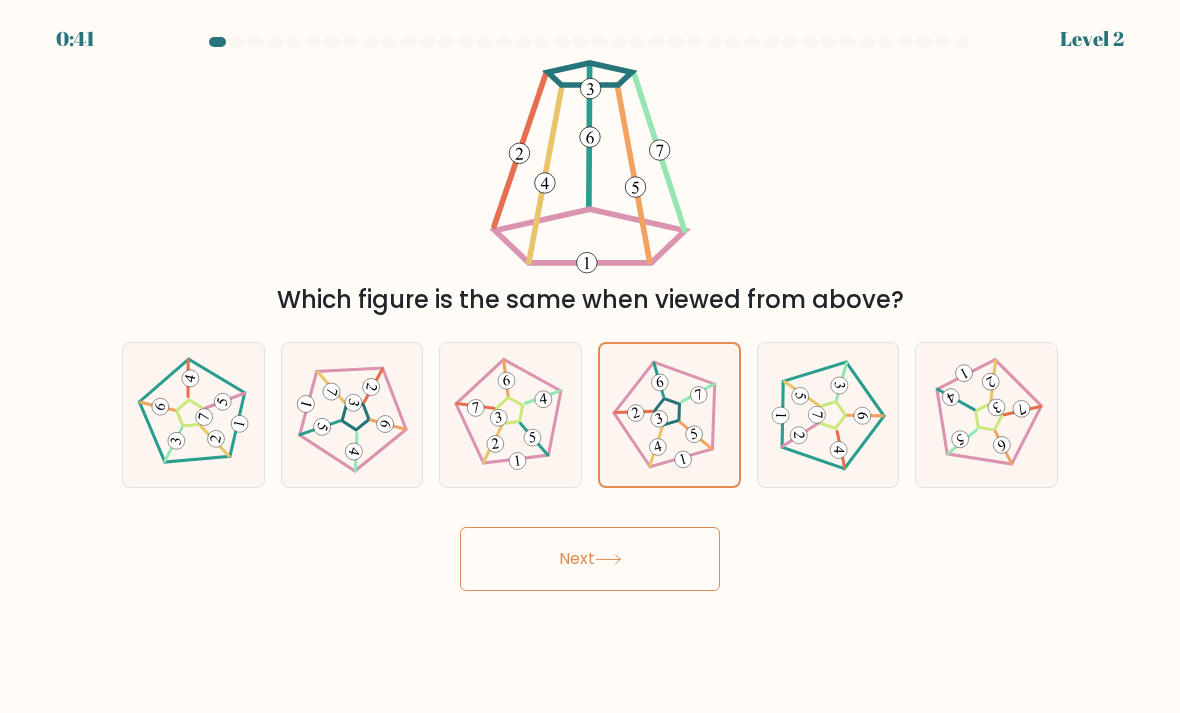 click on "Next" at bounding box center [590, 559] 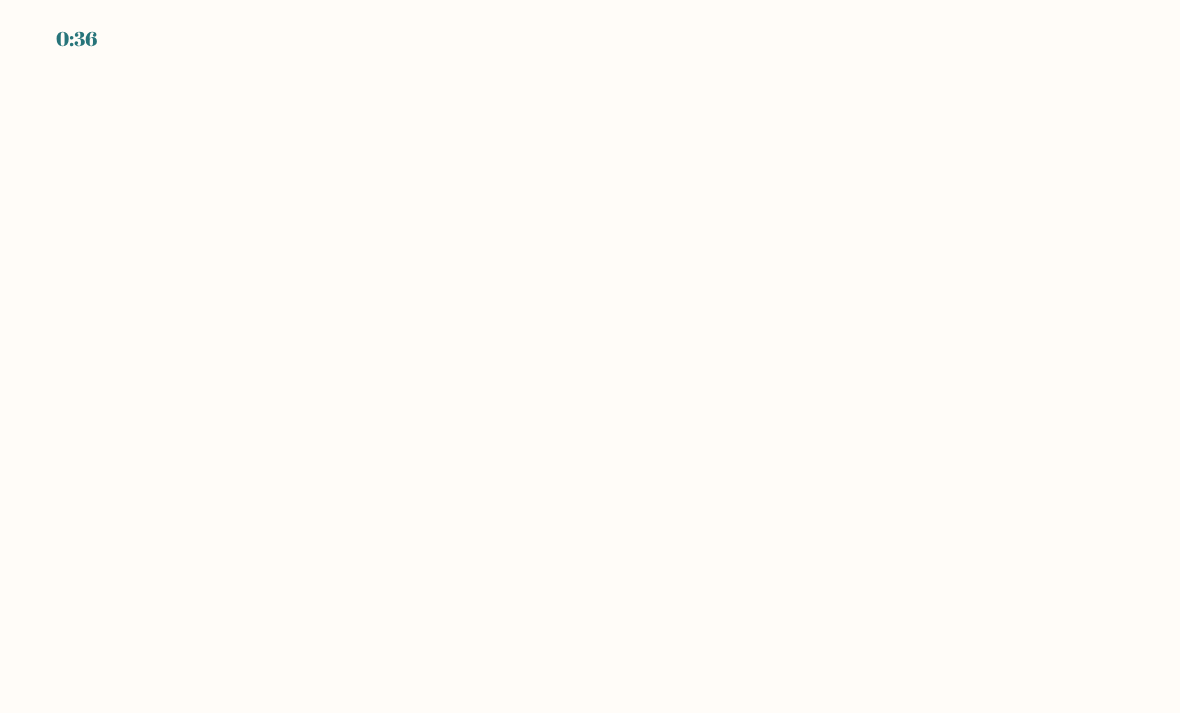 scroll, scrollTop: 0, scrollLeft: 0, axis: both 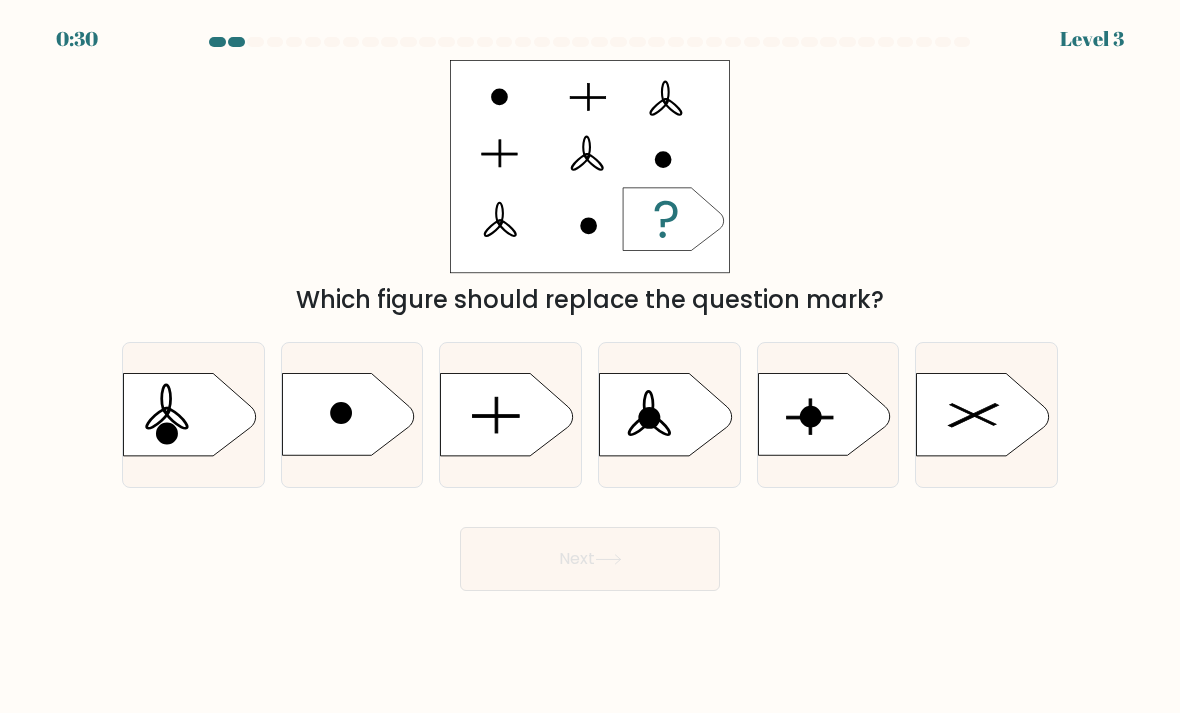 click 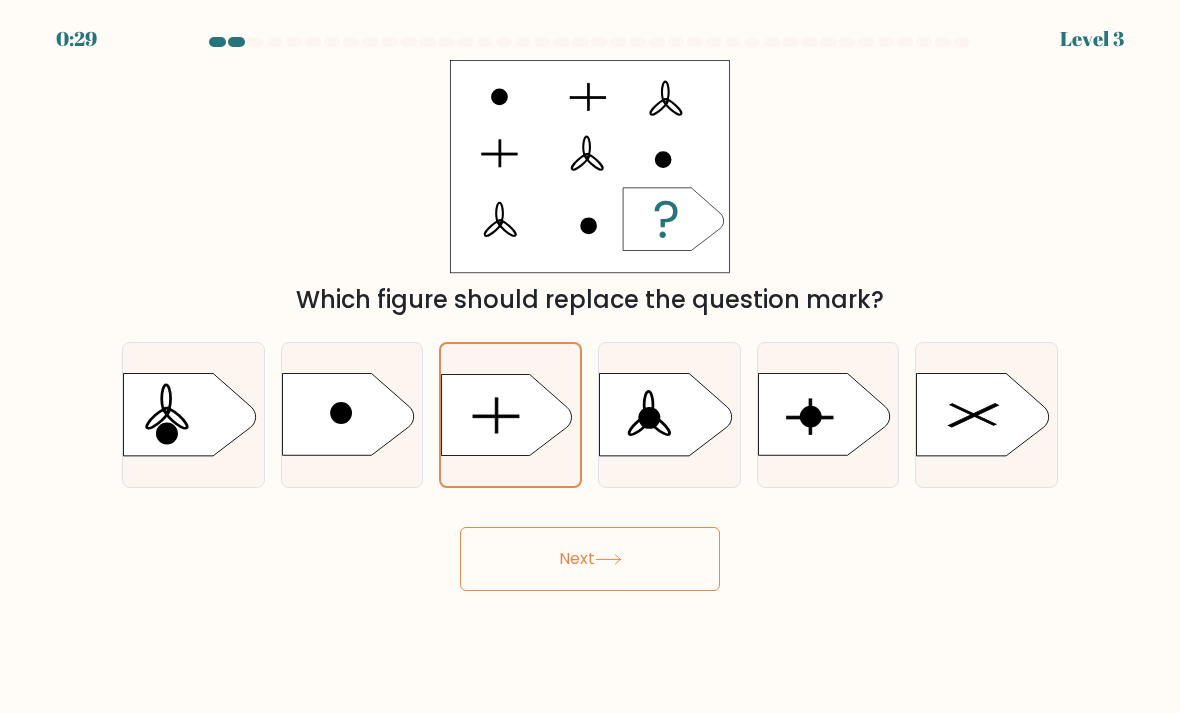 click on "Next" at bounding box center (590, 559) 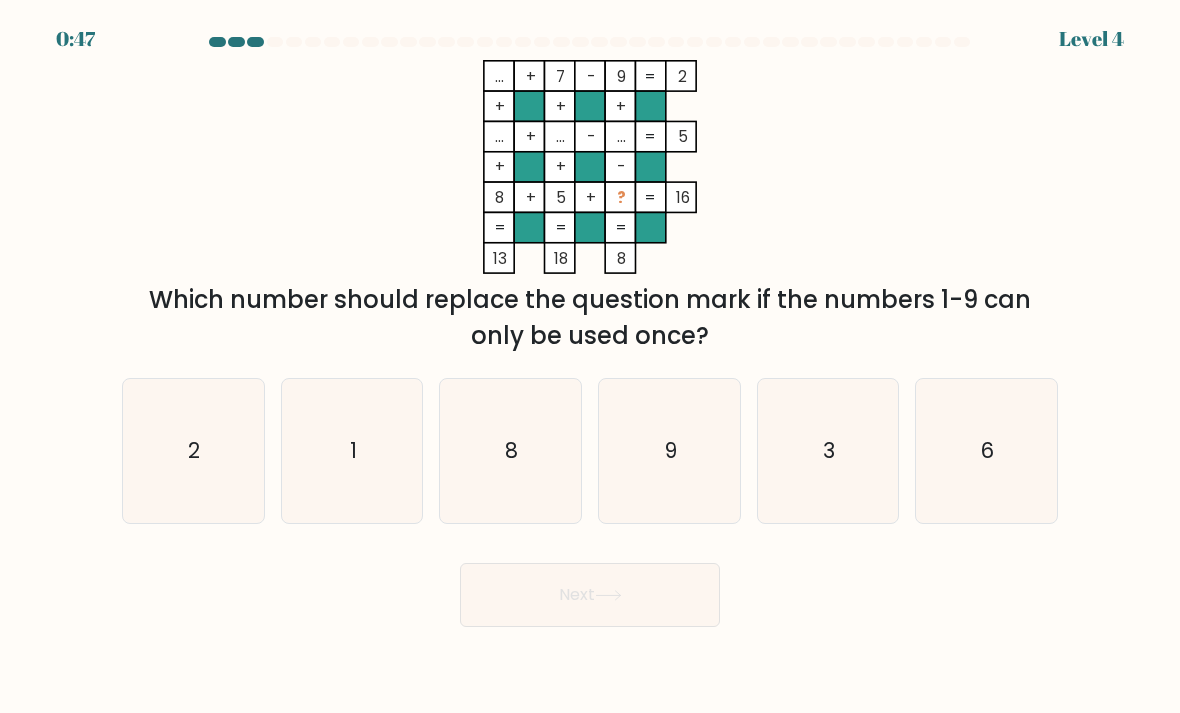 click on "3" 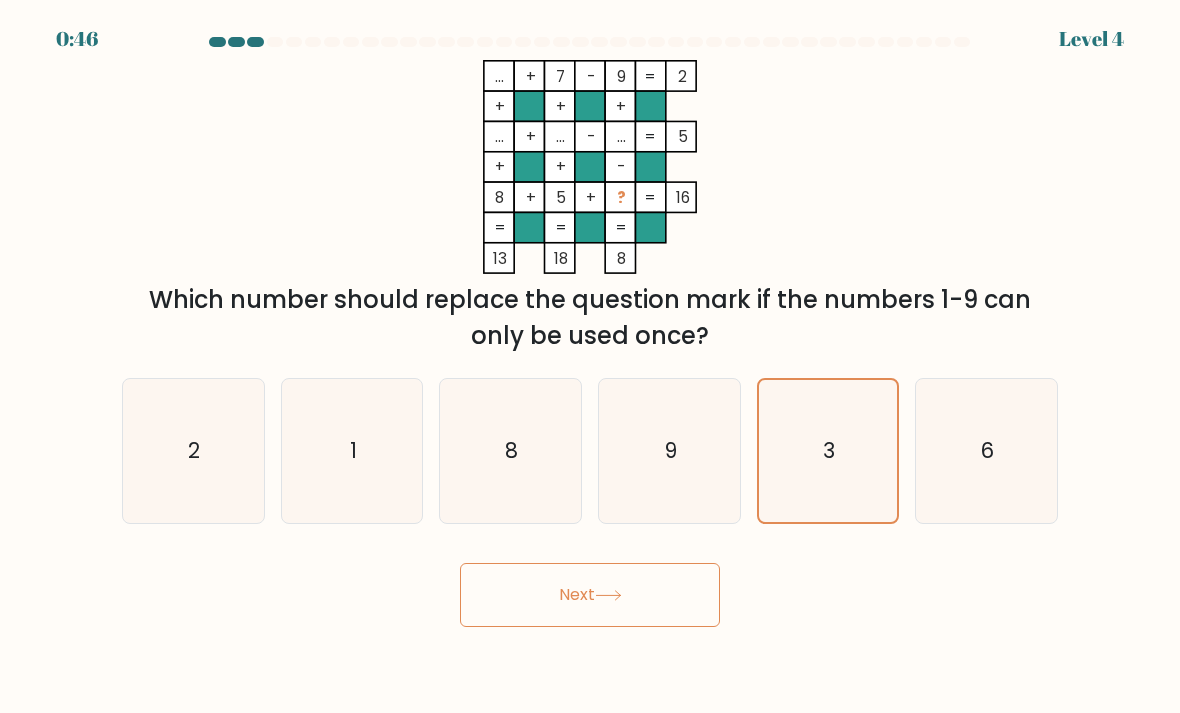 click on "Next" at bounding box center [590, 595] 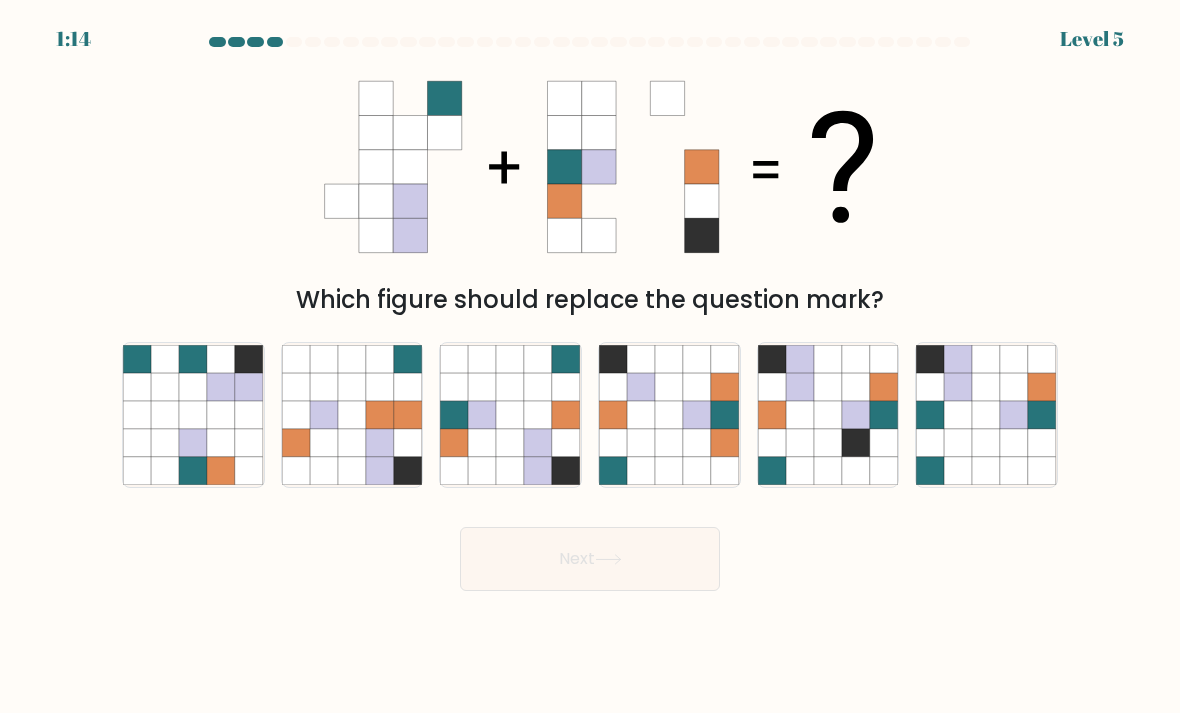 click 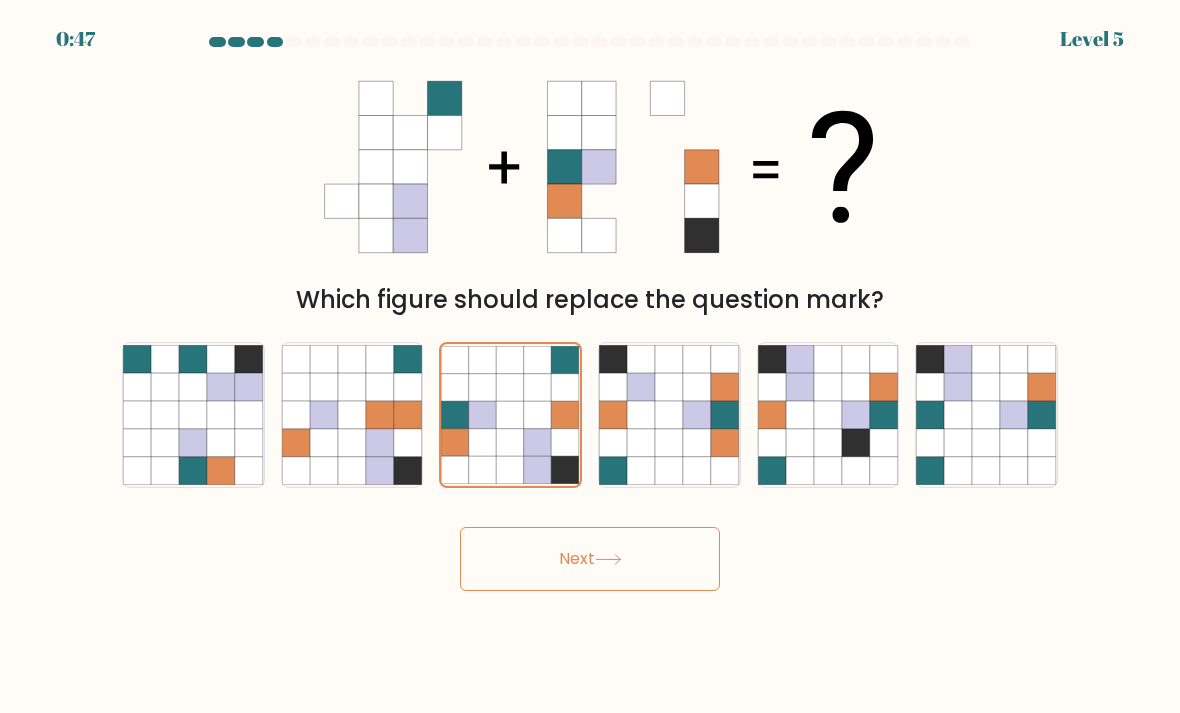 click on "Next" at bounding box center [590, 559] 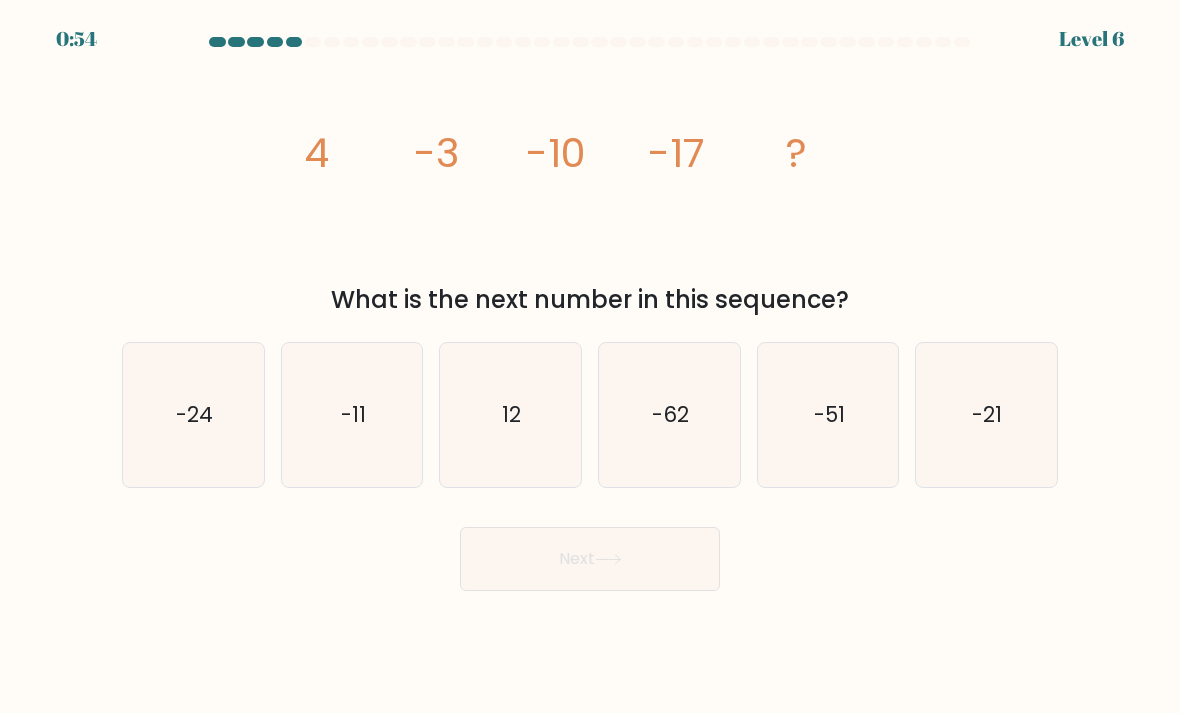 click on "-24" 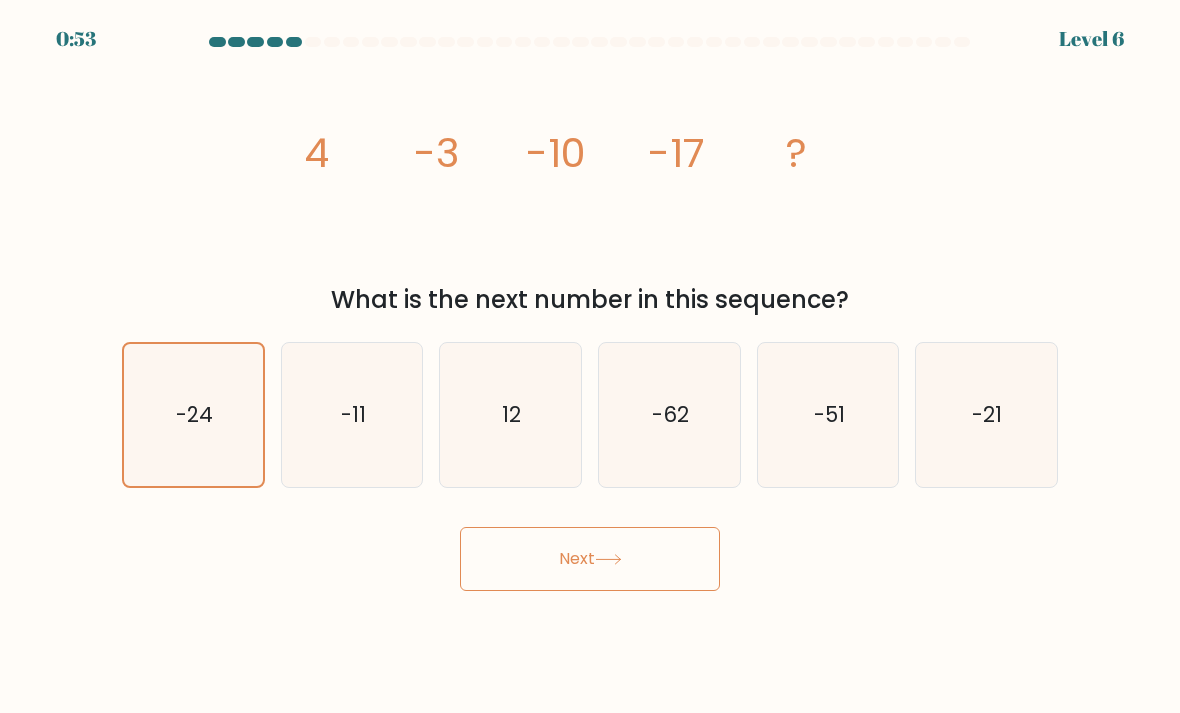 click on "Next" at bounding box center (590, 559) 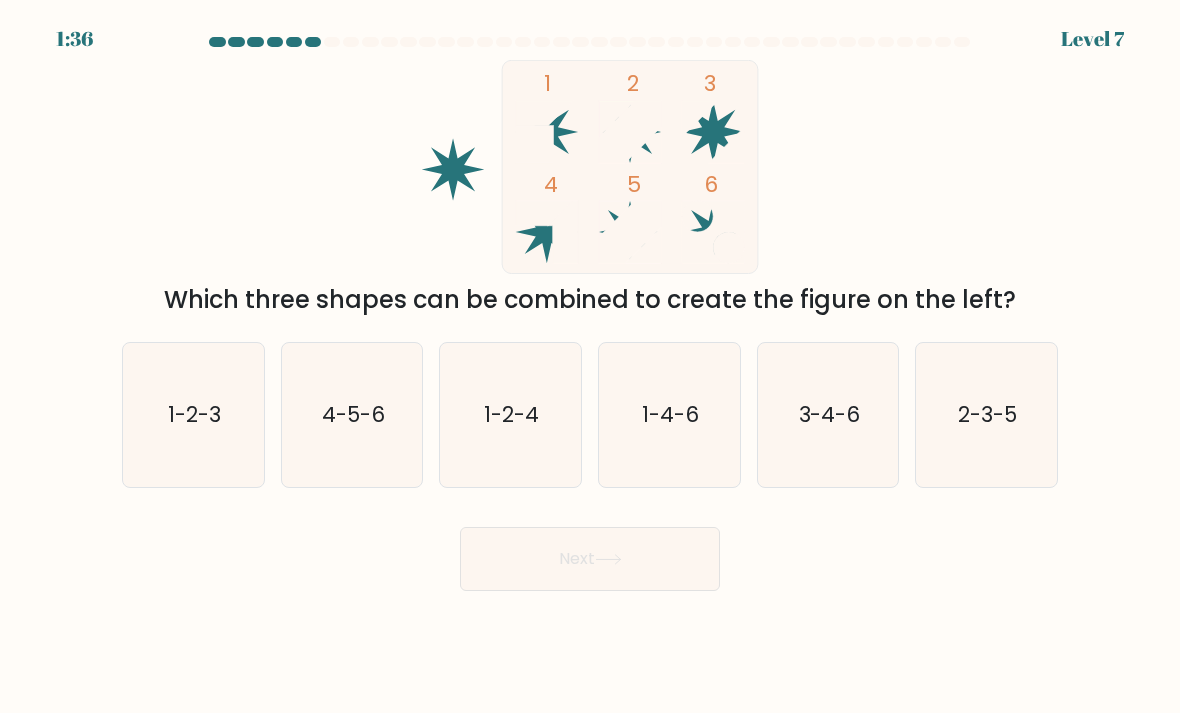 click on "Next" at bounding box center (590, 559) 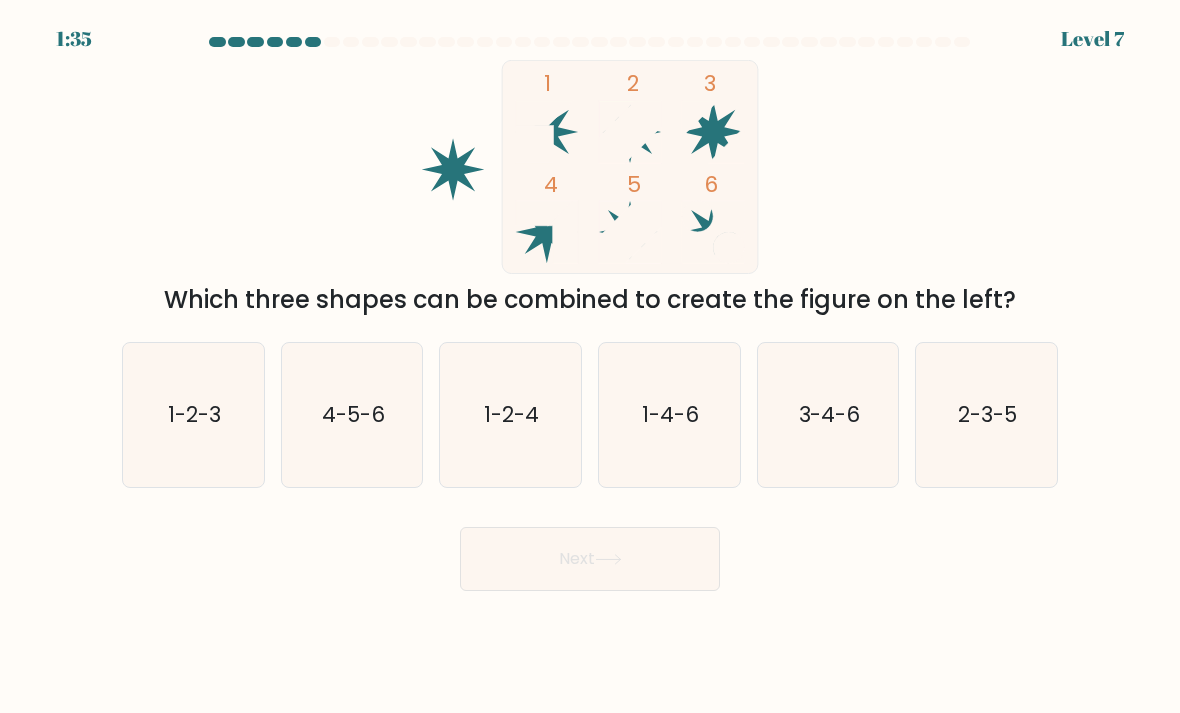 click at bounding box center (590, 314) 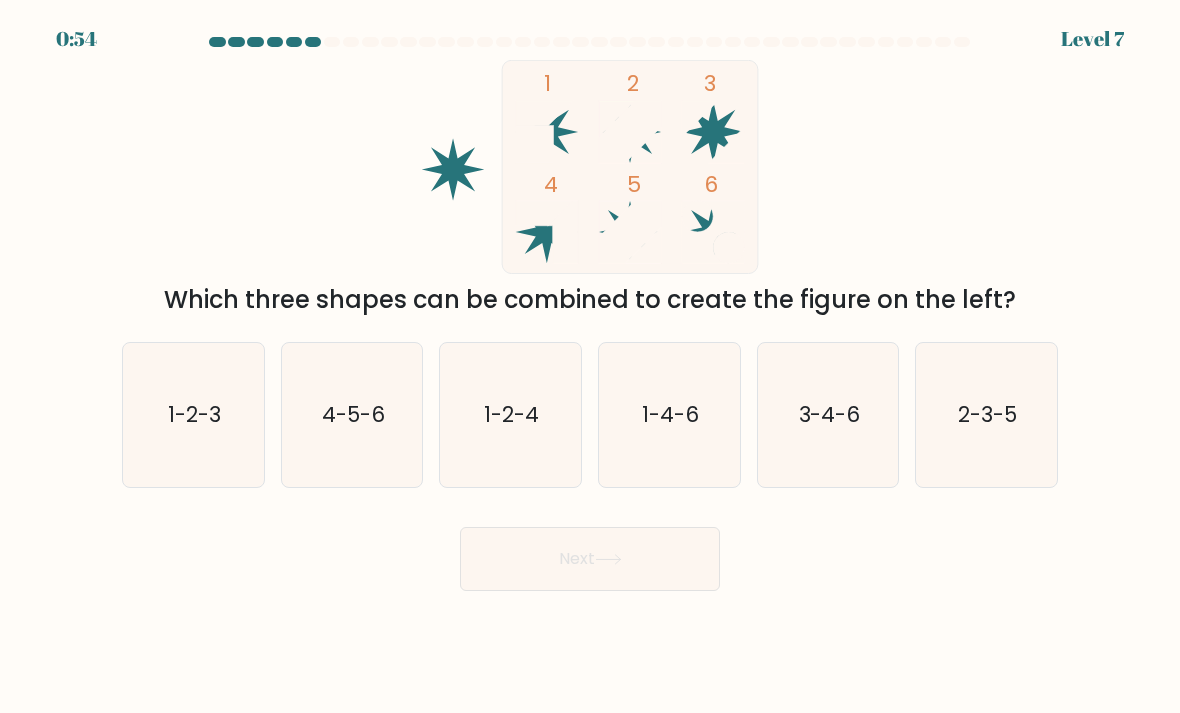 click on "2-3-5" 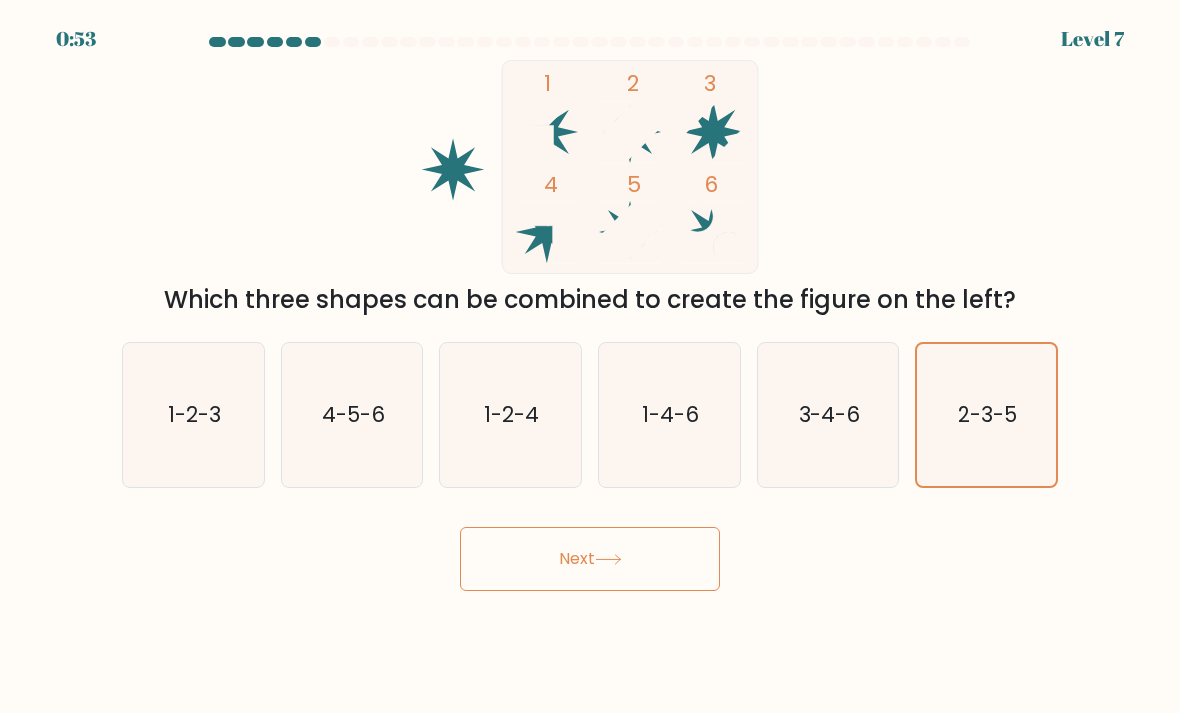 click on "Next" at bounding box center (590, 559) 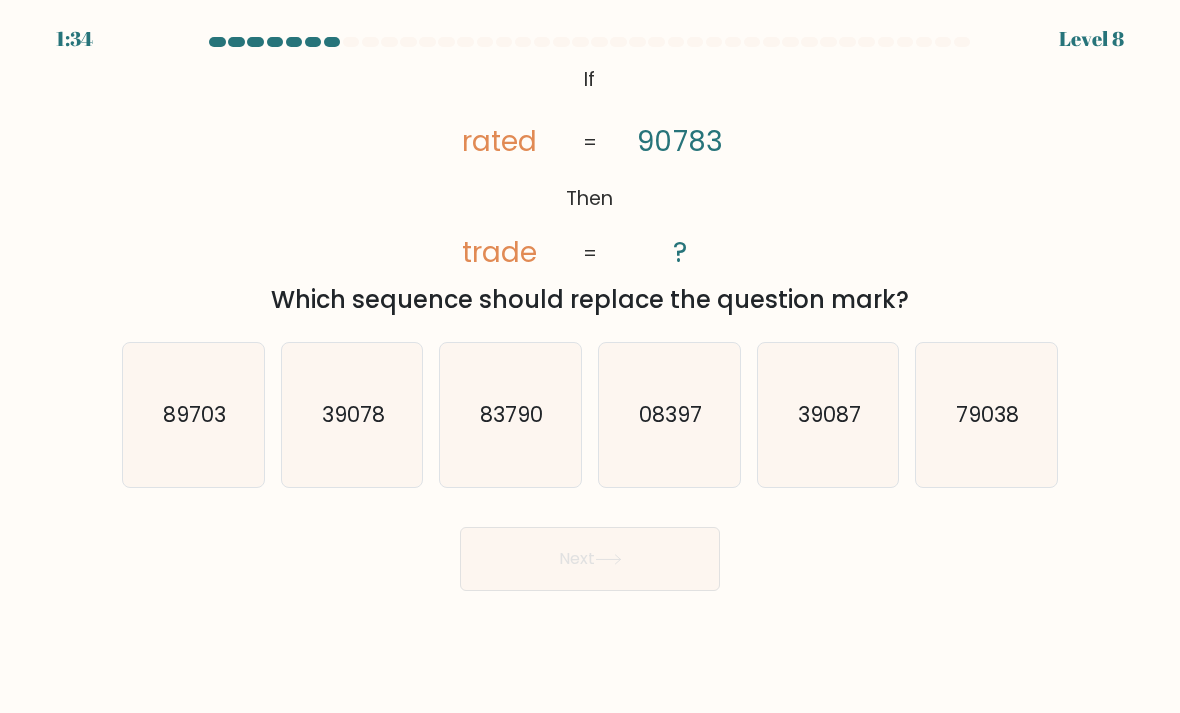 scroll, scrollTop: 0, scrollLeft: 0, axis: both 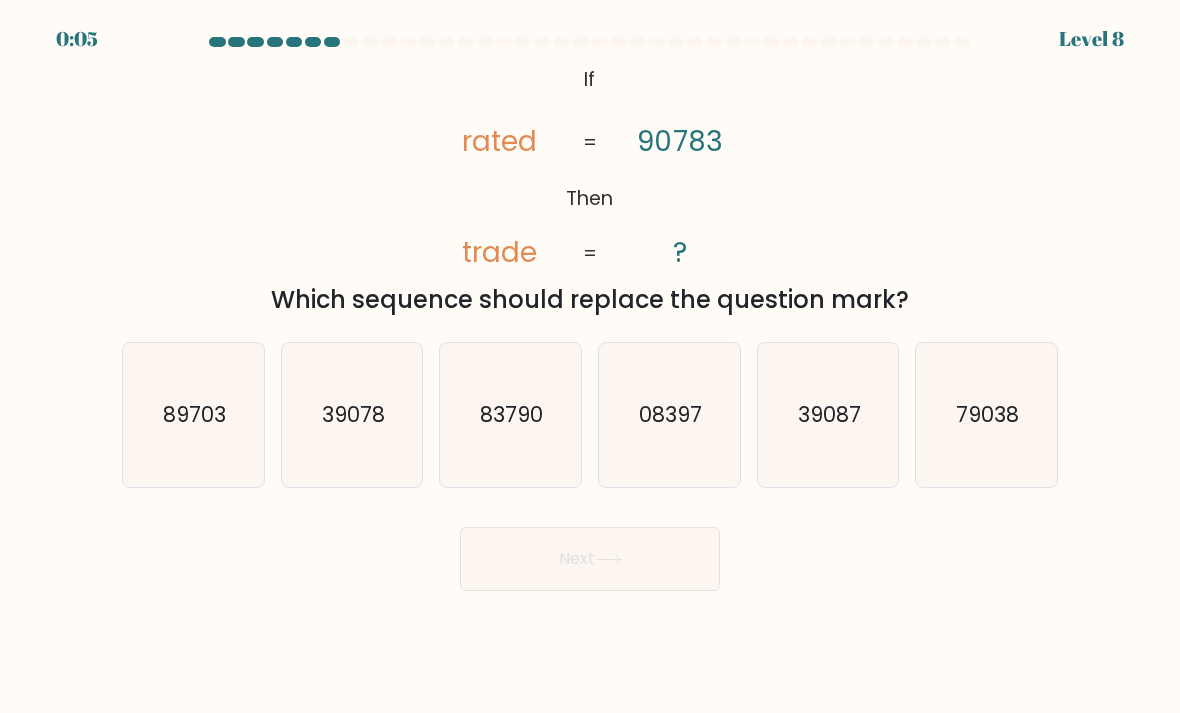 click on "79038" 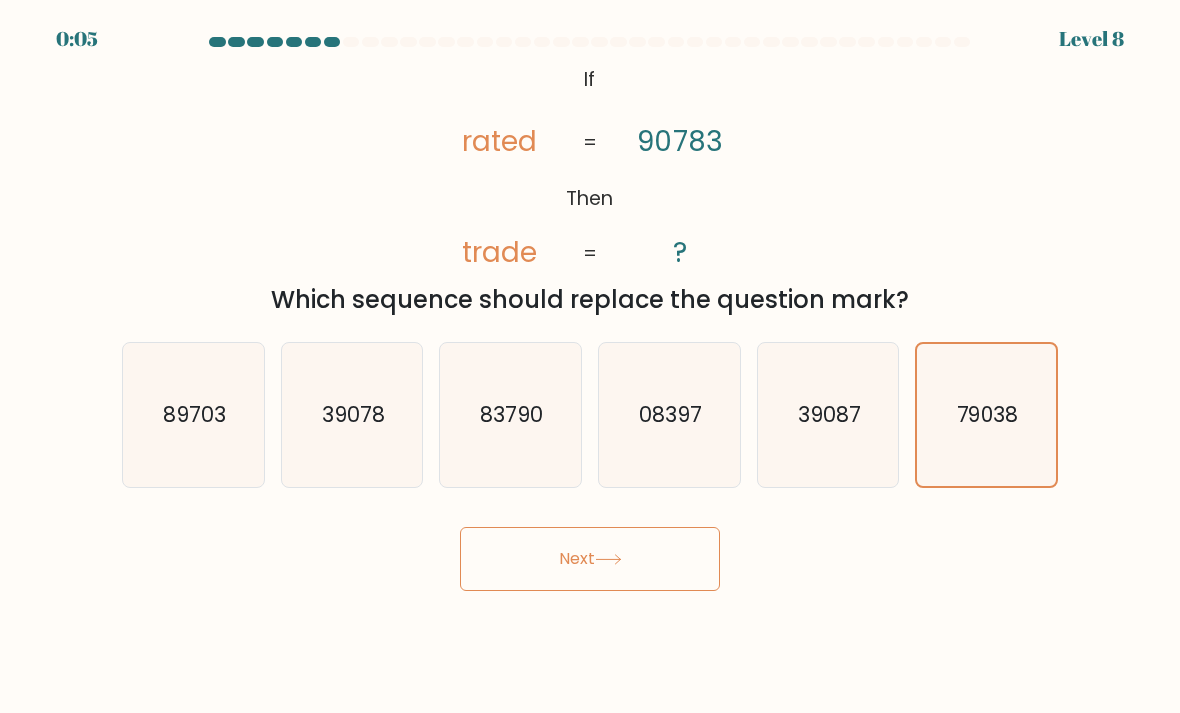 click on "Next" at bounding box center (590, 559) 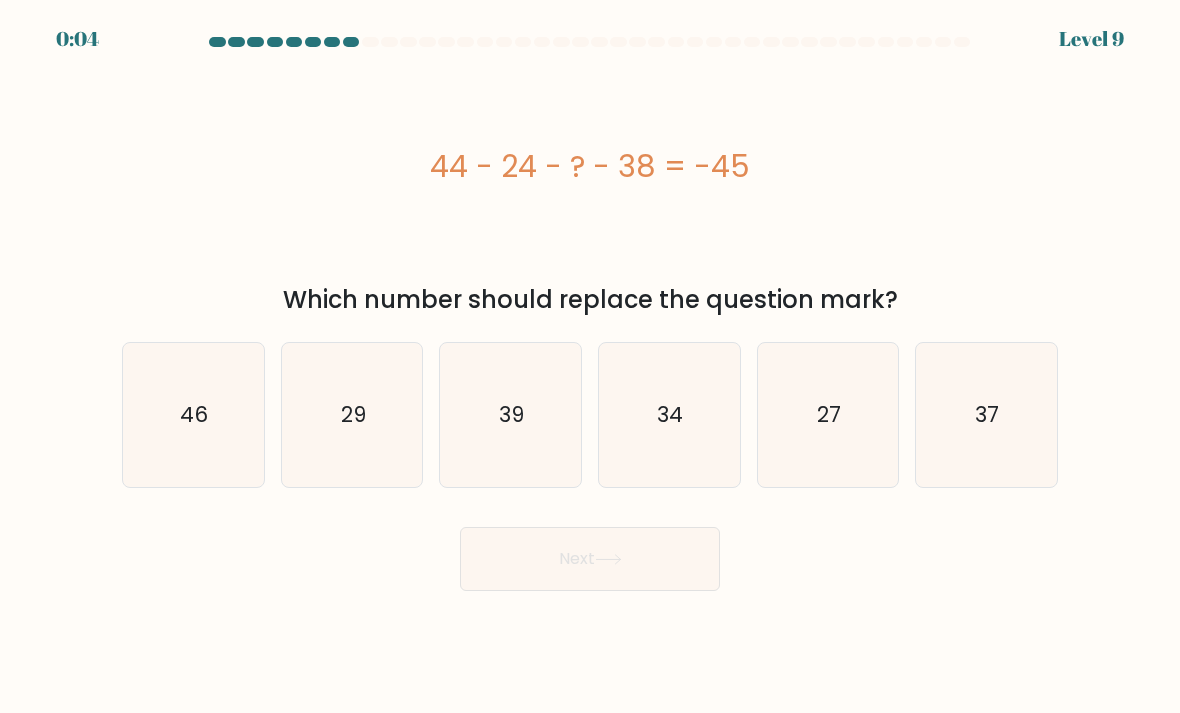 click on "Next" at bounding box center (590, 559) 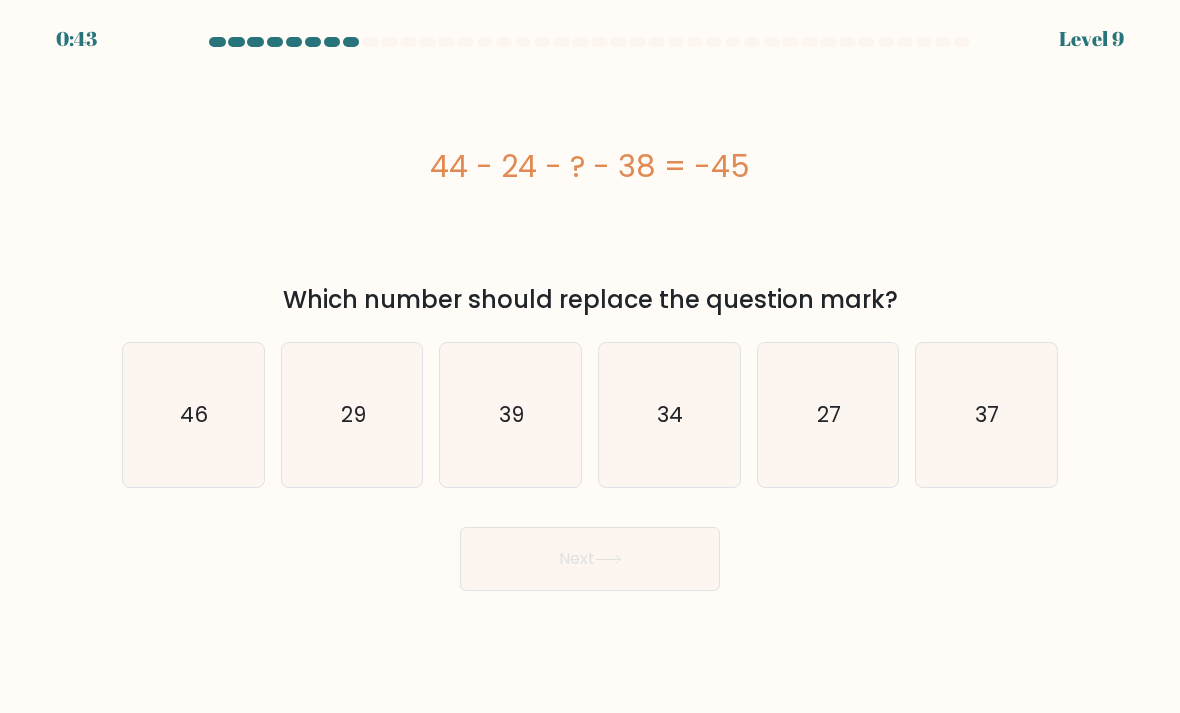 click on "44 - 24 - ? - 38 = -45" at bounding box center [590, 167] 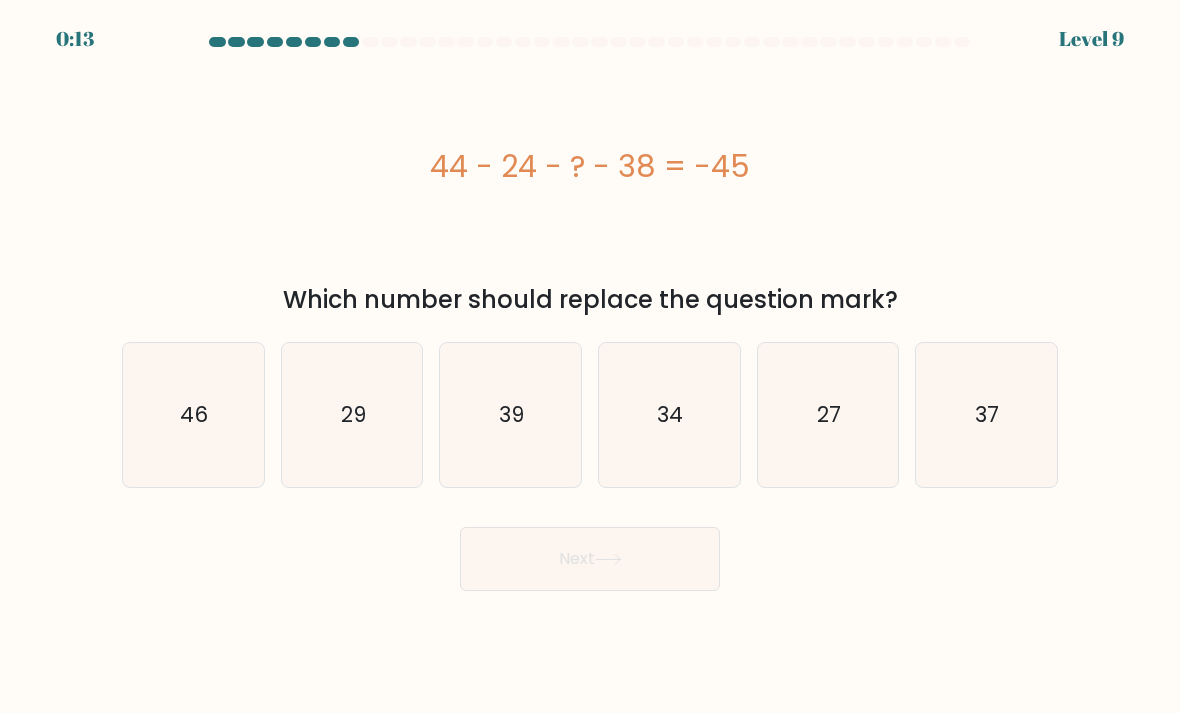 click on "39" 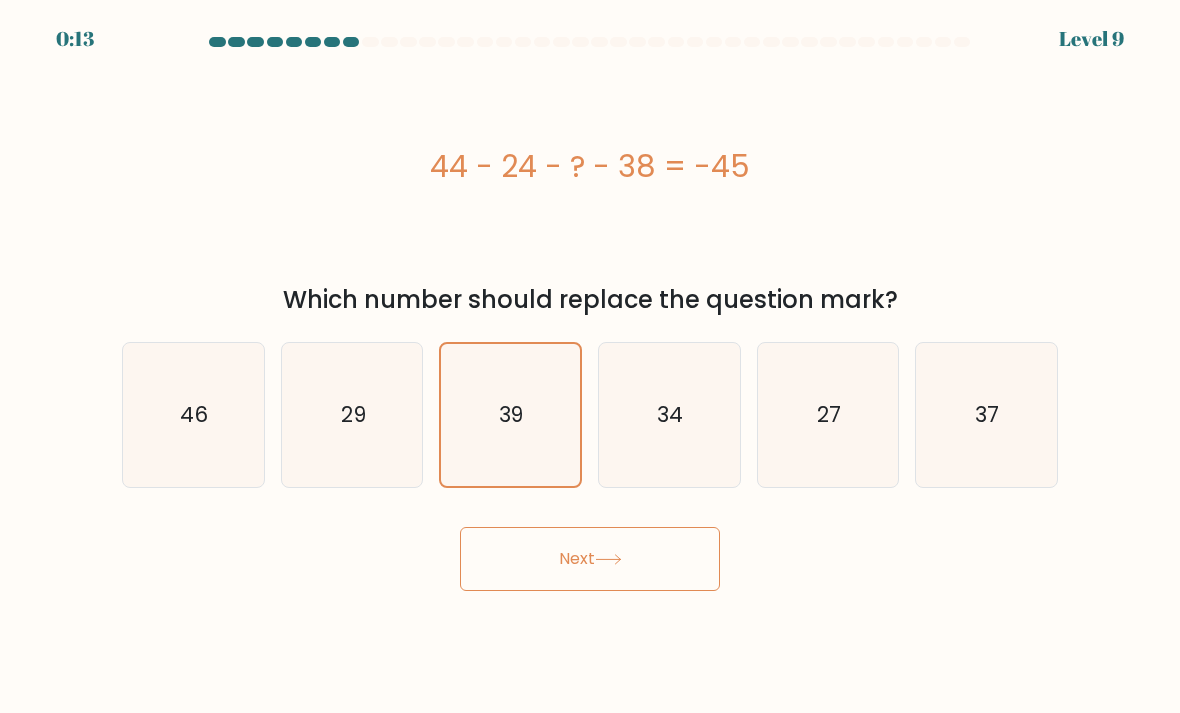 click on "Next" at bounding box center (590, 559) 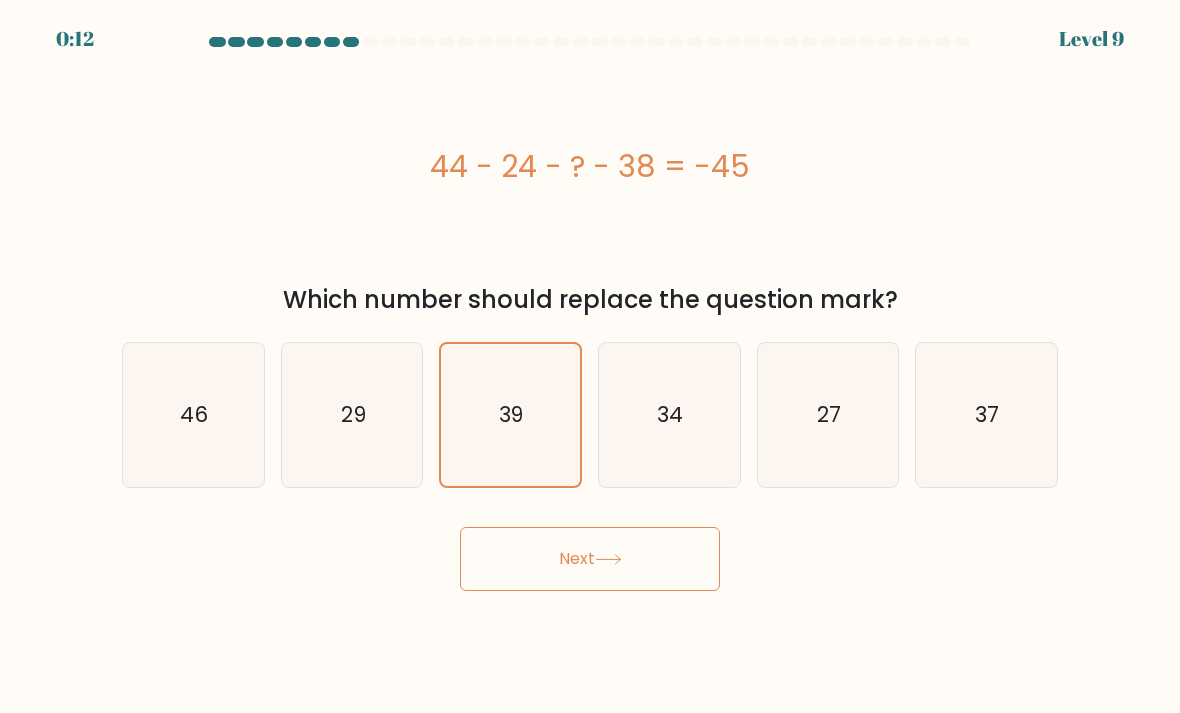 click on "Next" at bounding box center (590, 559) 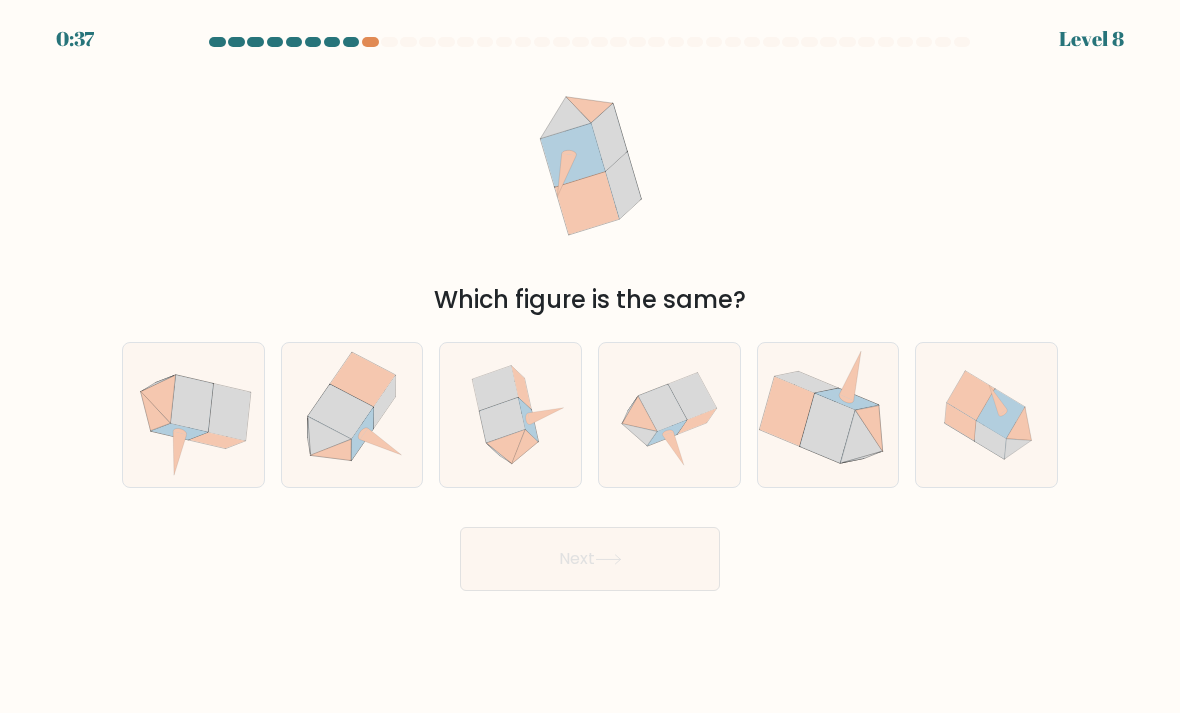 click 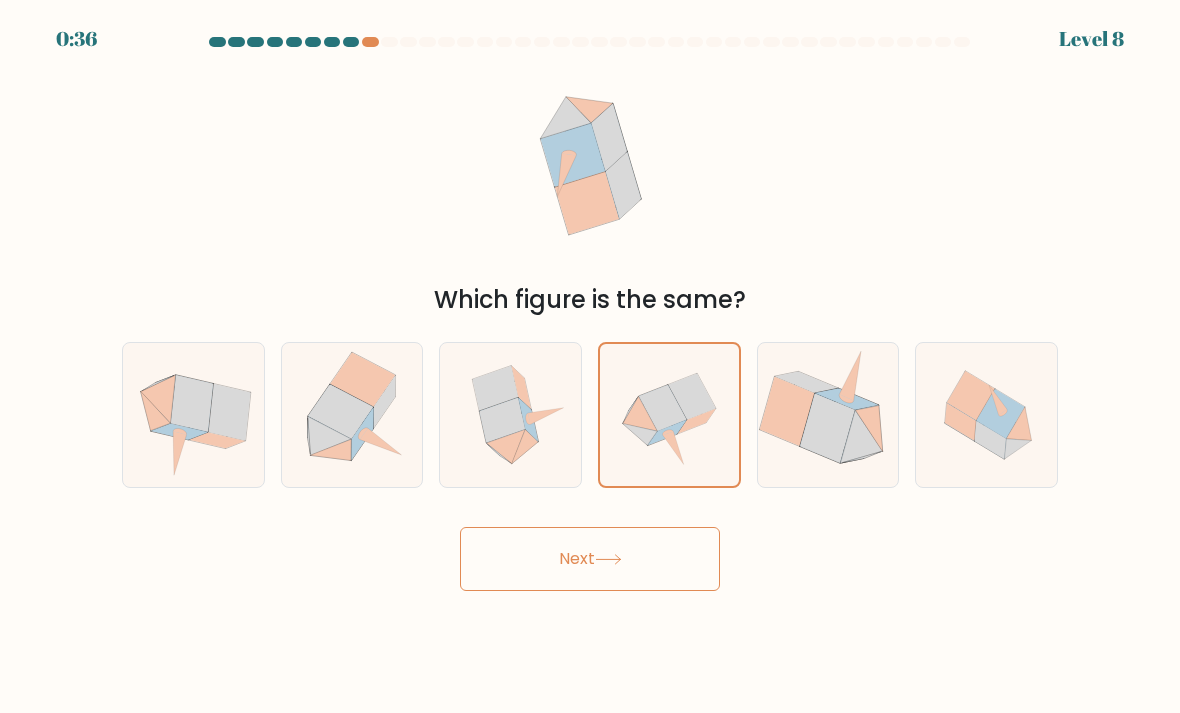 click on "Next" at bounding box center (590, 559) 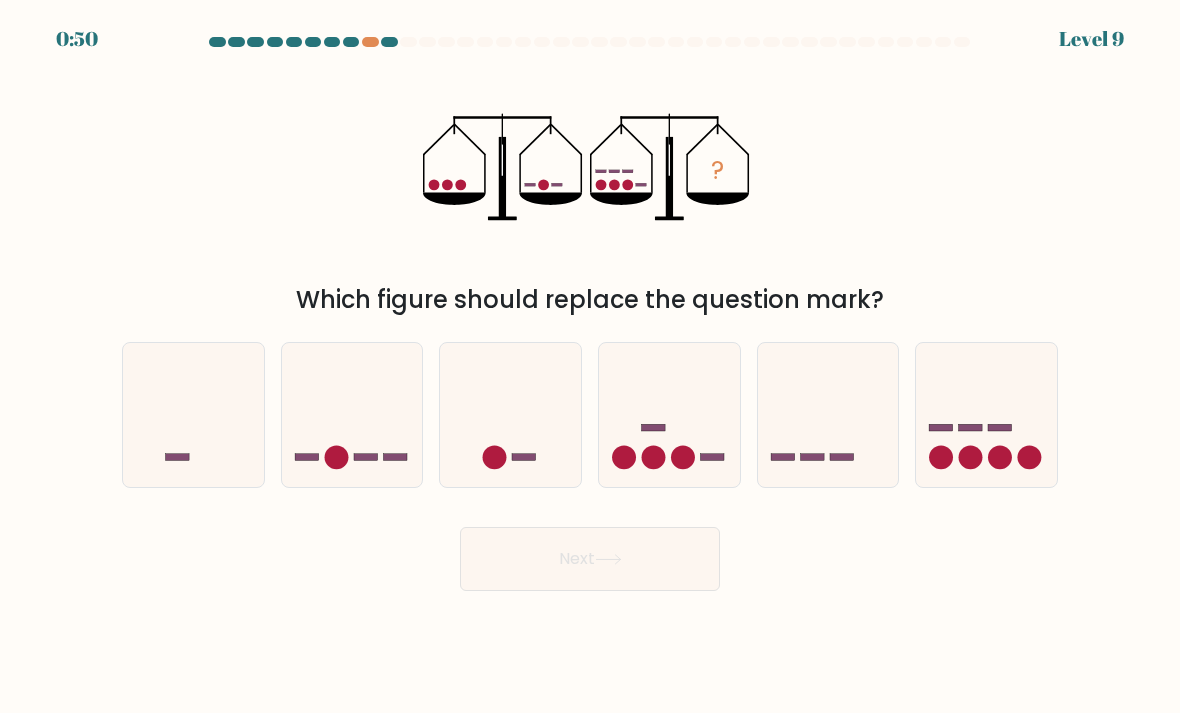 click 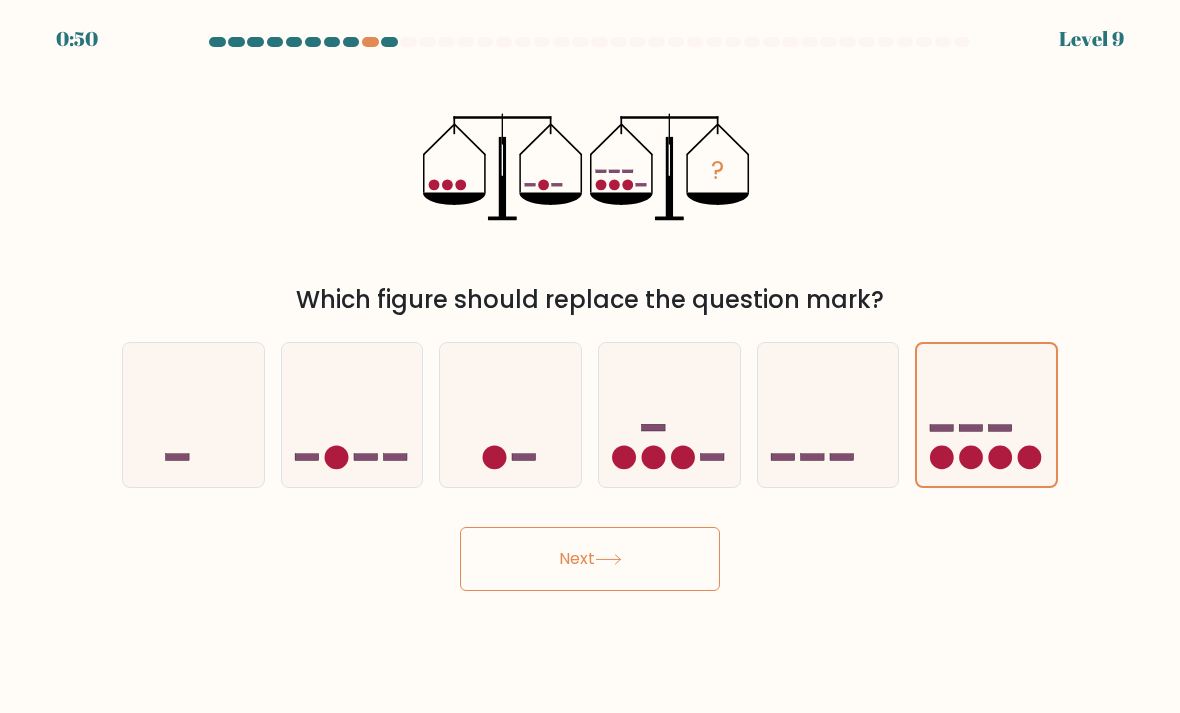 click on "Next" at bounding box center (590, 559) 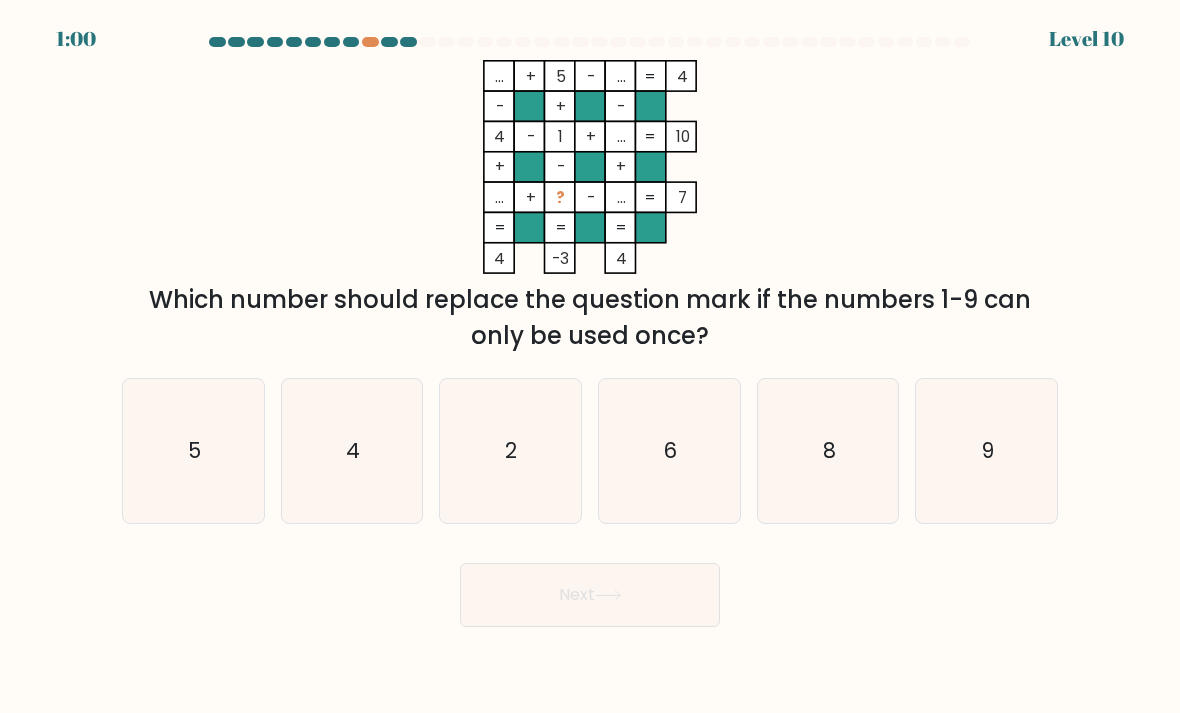 click on "8" 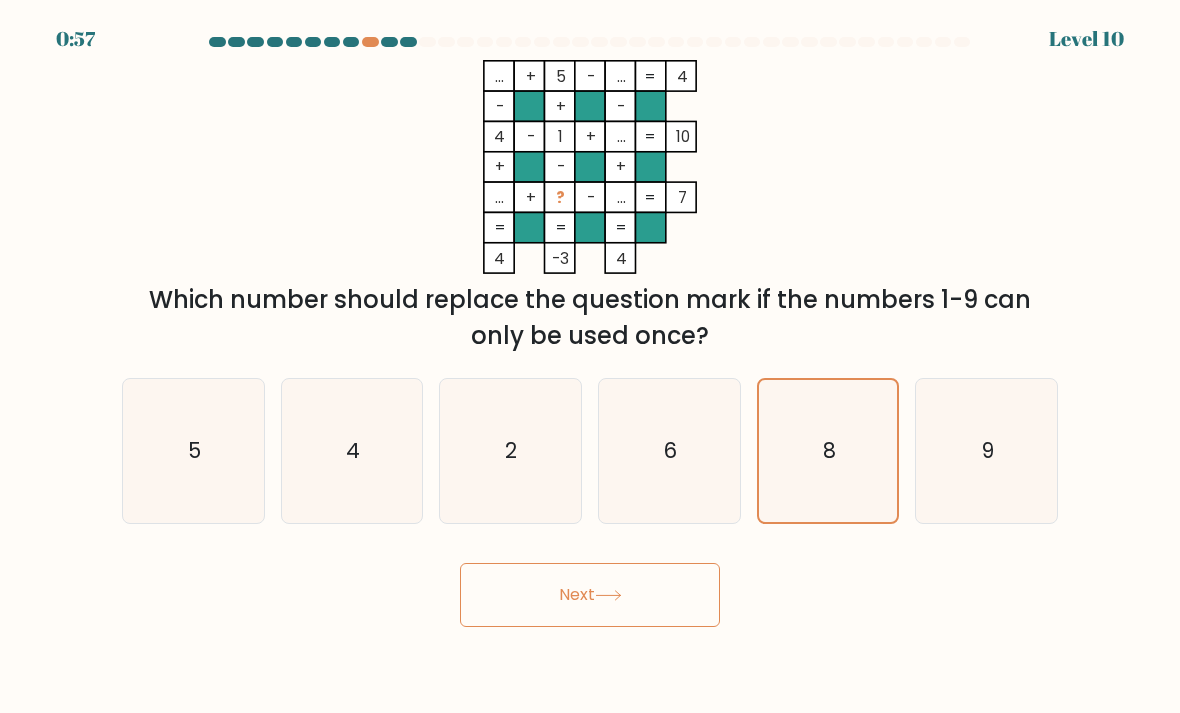 scroll, scrollTop: 2, scrollLeft: 0, axis: vertical 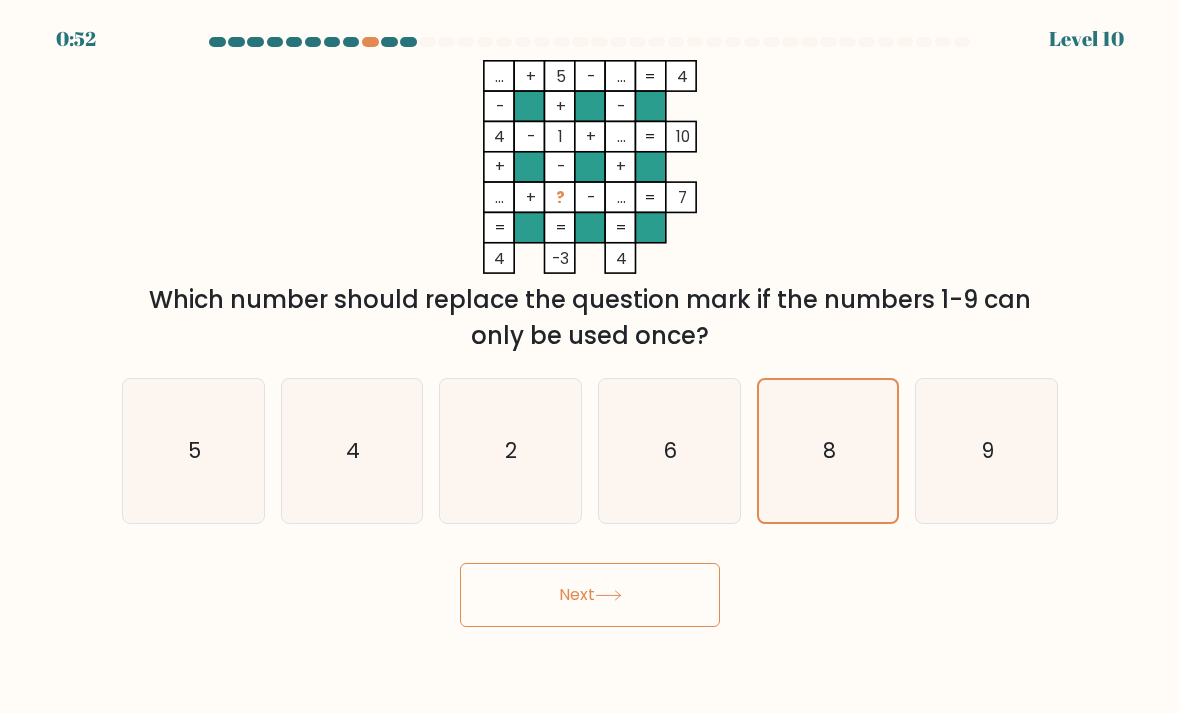 click on "Next" at bounding box center [590, 595] 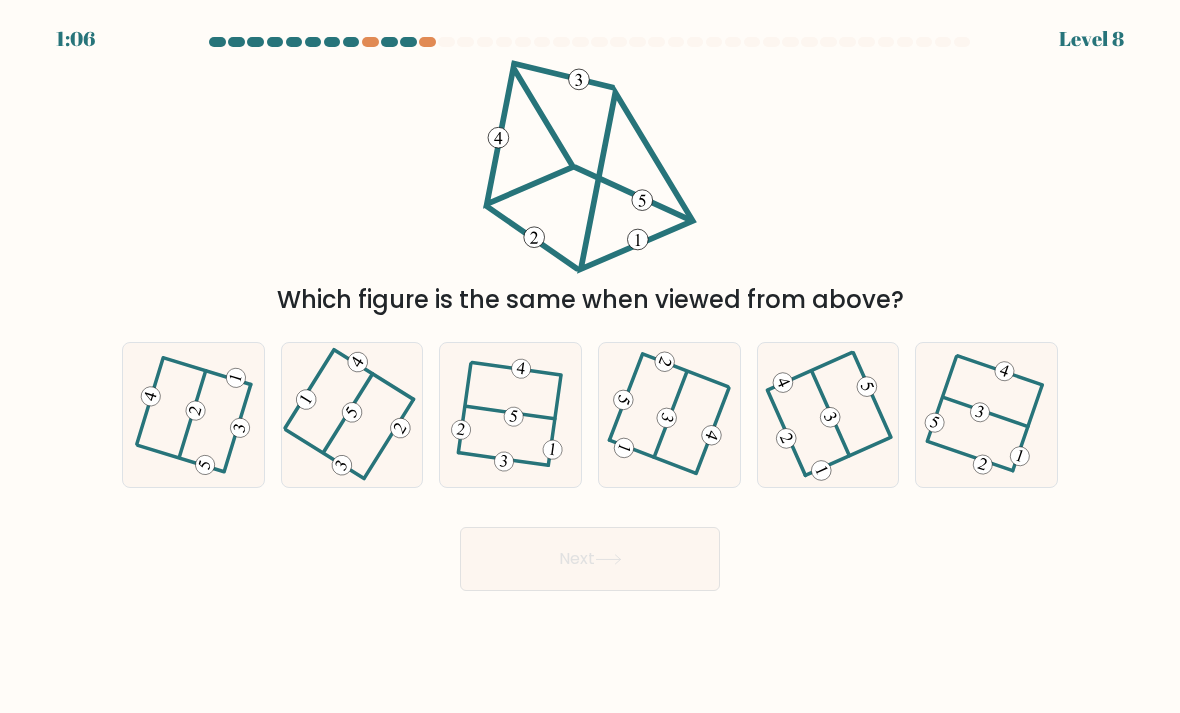 click 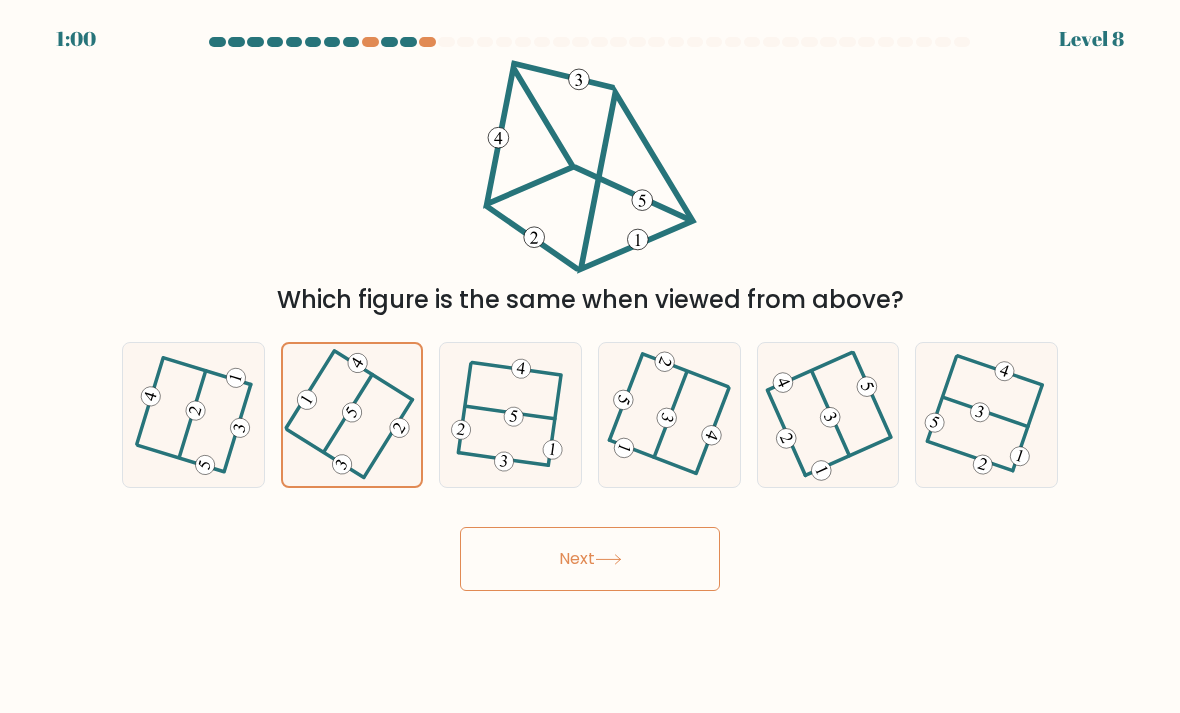 click 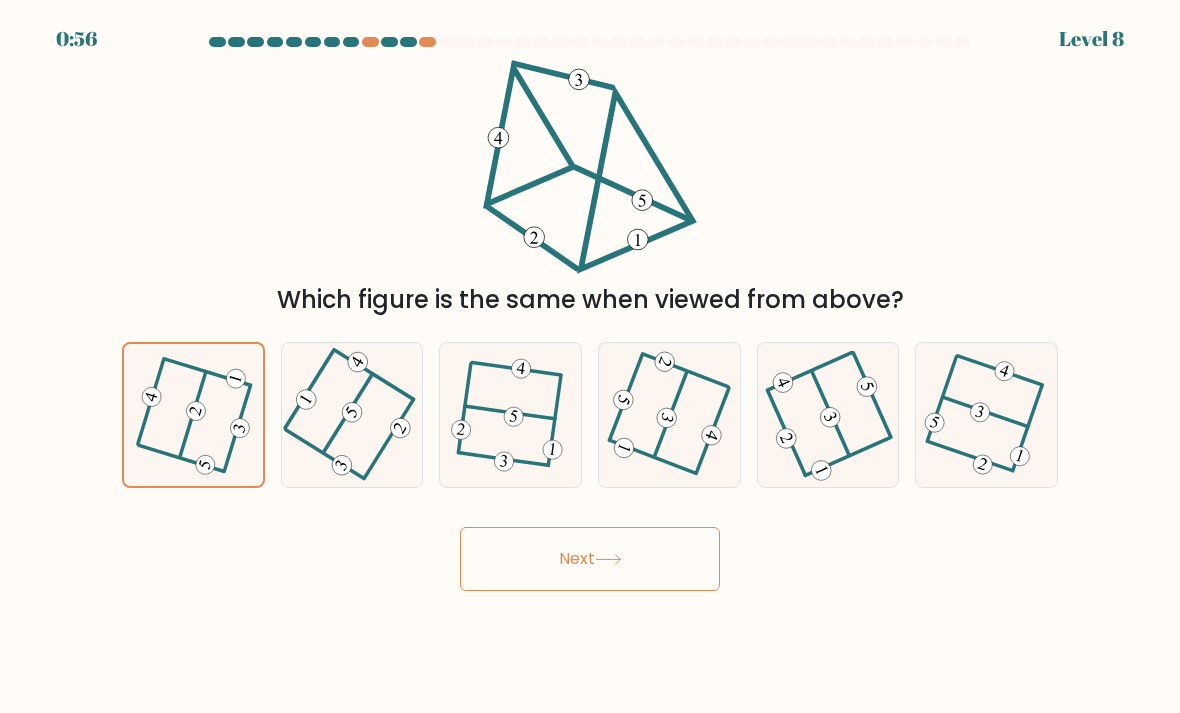 click 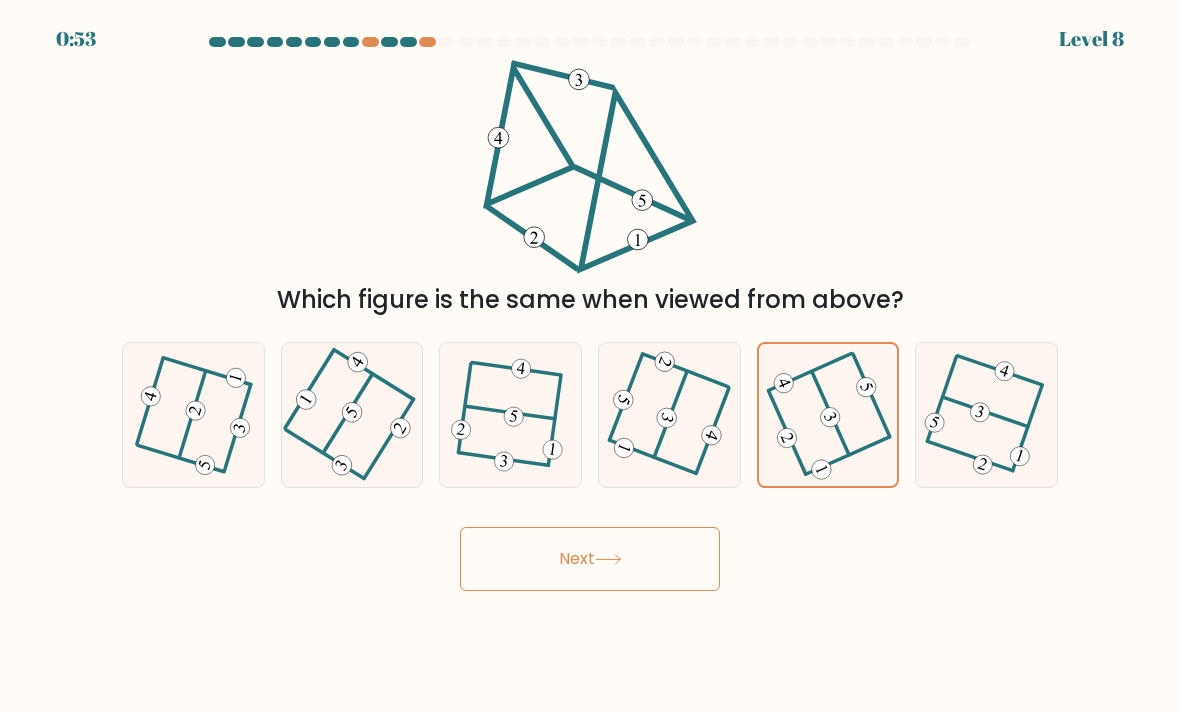 scroll, scrollTop: 2, scrollLeft: 0, axis: vertical 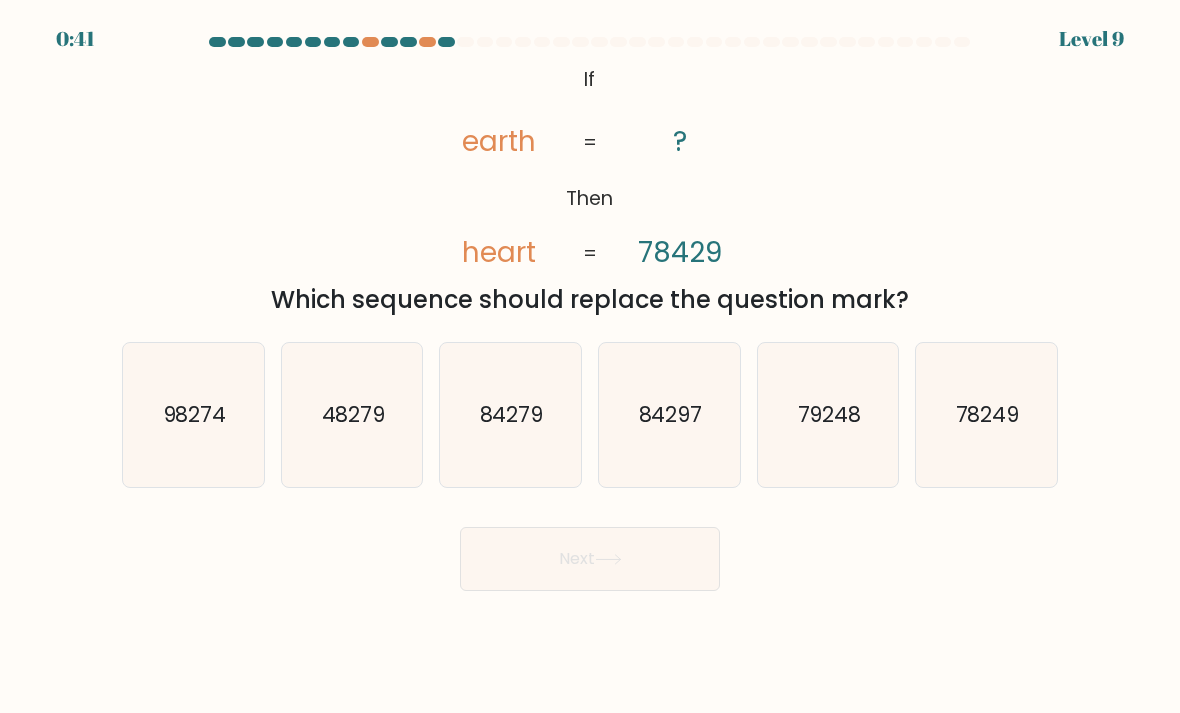 click on "84297" 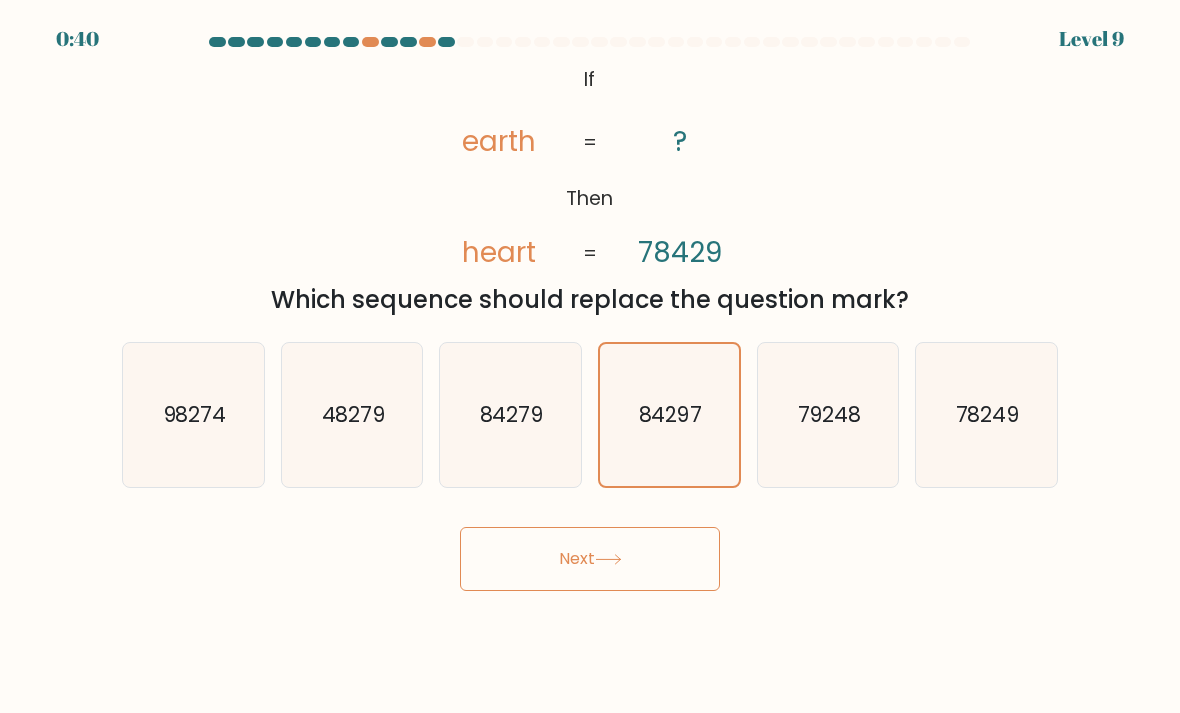 click on "Next" at bounding box center (590, 559) 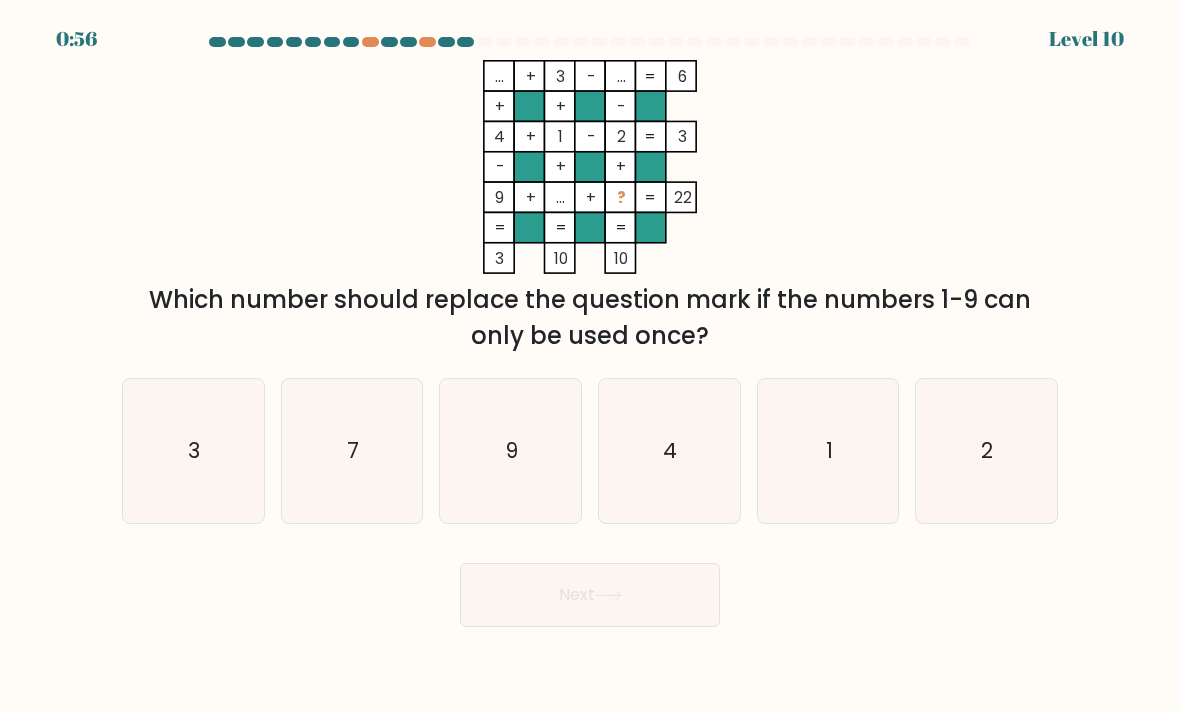 click at bounding box center [590, 46] 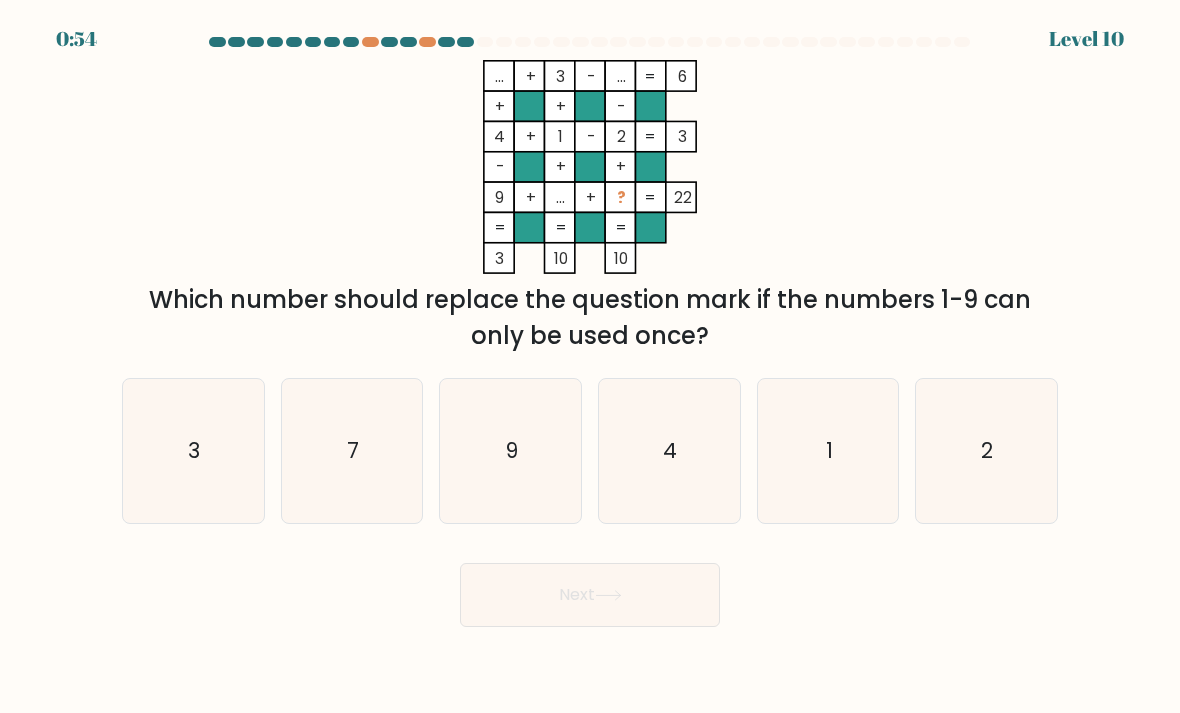 click on "...    +    3    -    ...    6    +    +    -    4    +    1    -    2    3    -    +    +    9    +    ...    +    ?    =   22    =   =   =   =   3    10    10    =
Which number should replace the question mark if the numbers 1-9 can only be used once?" at bounding box center [590, 207] 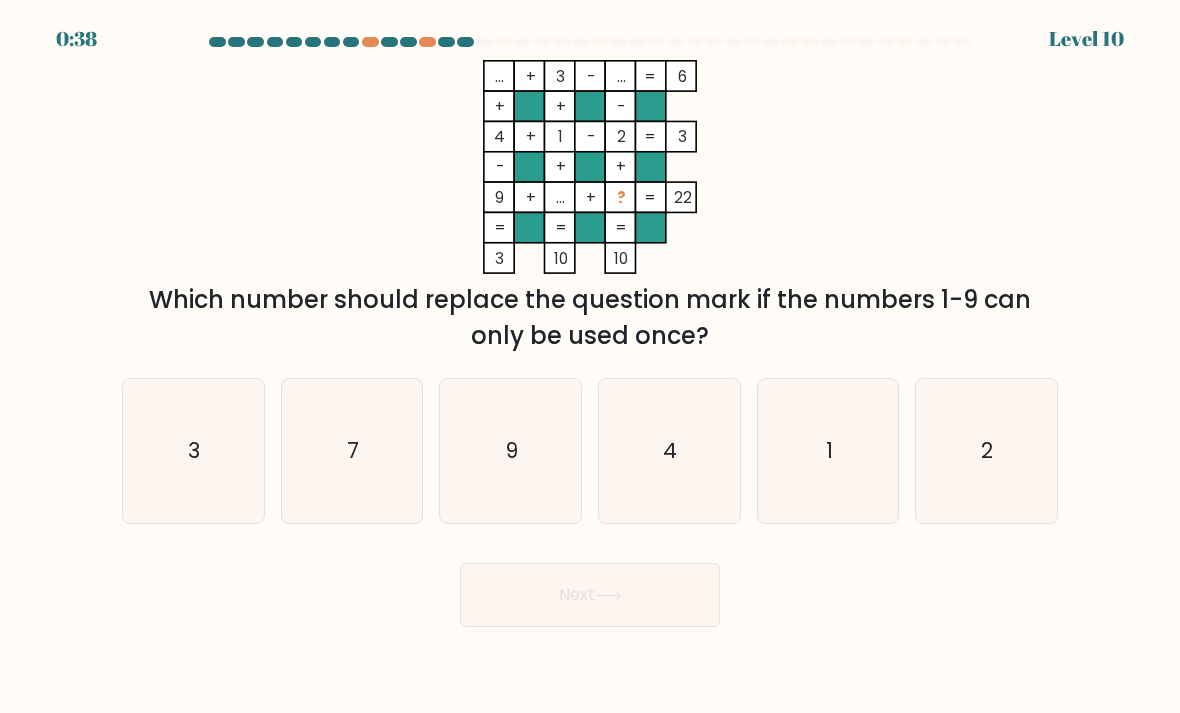 click on "9" 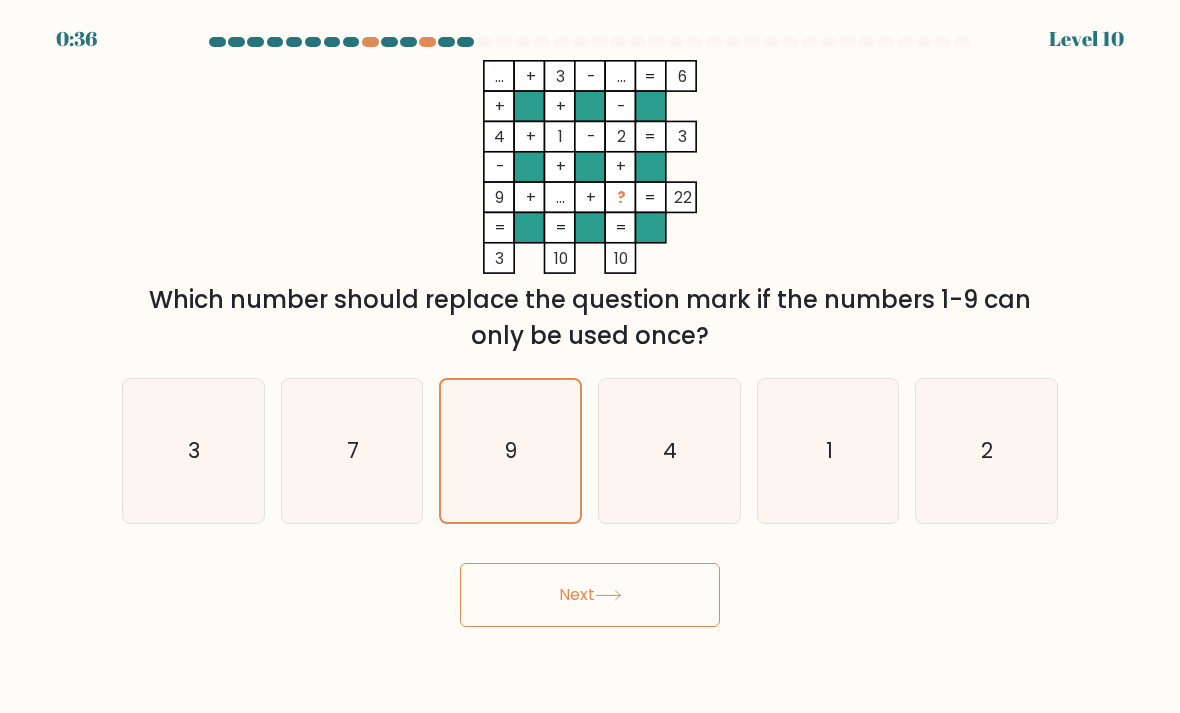 click on "7" 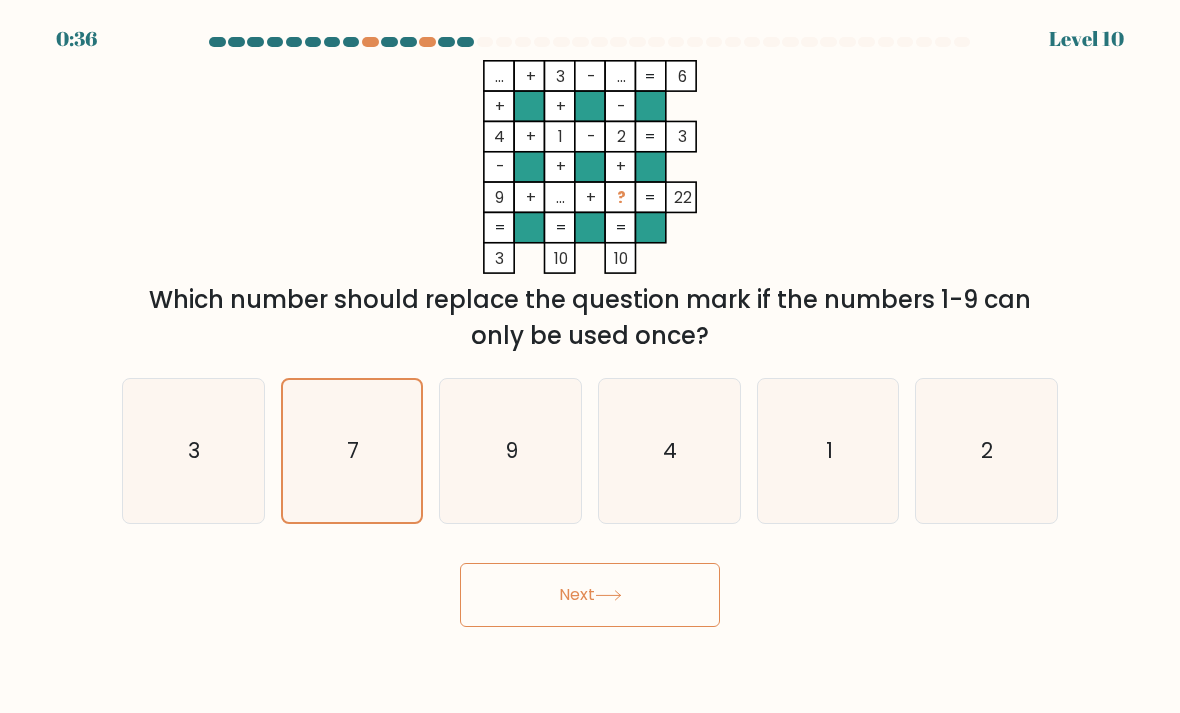 click on "Next" at bounding box center (590, 595) 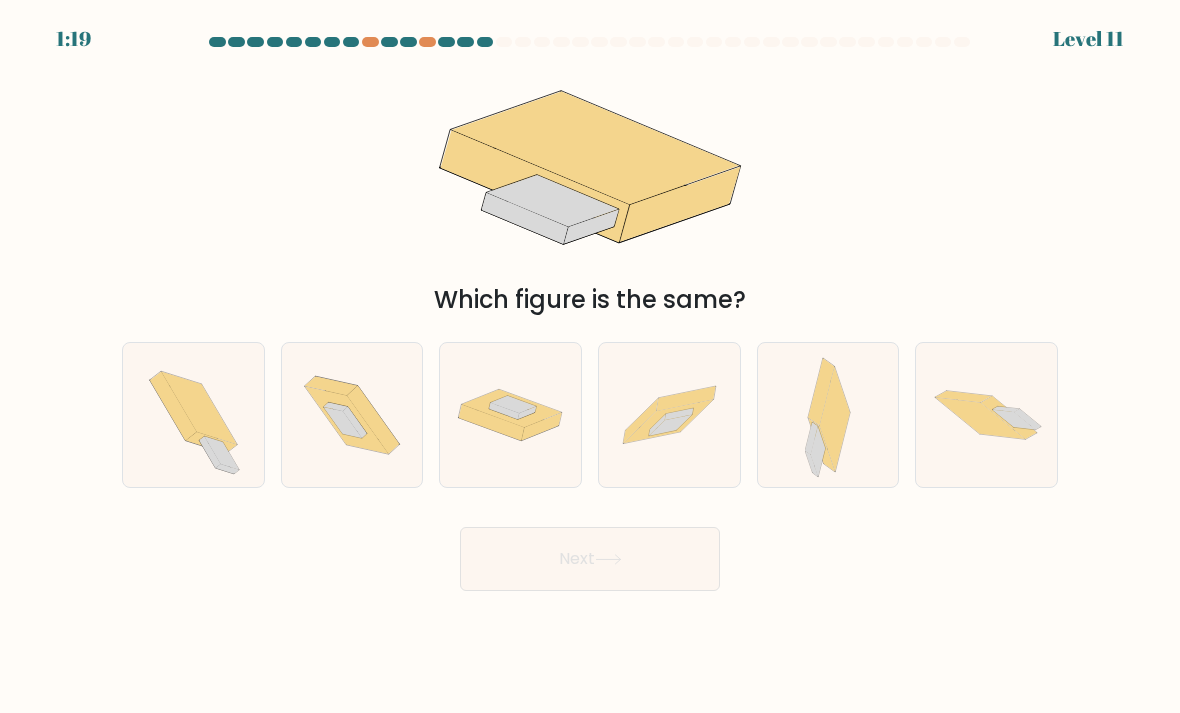 click on "1:19
Level 11" at bounding box center (590, 356) 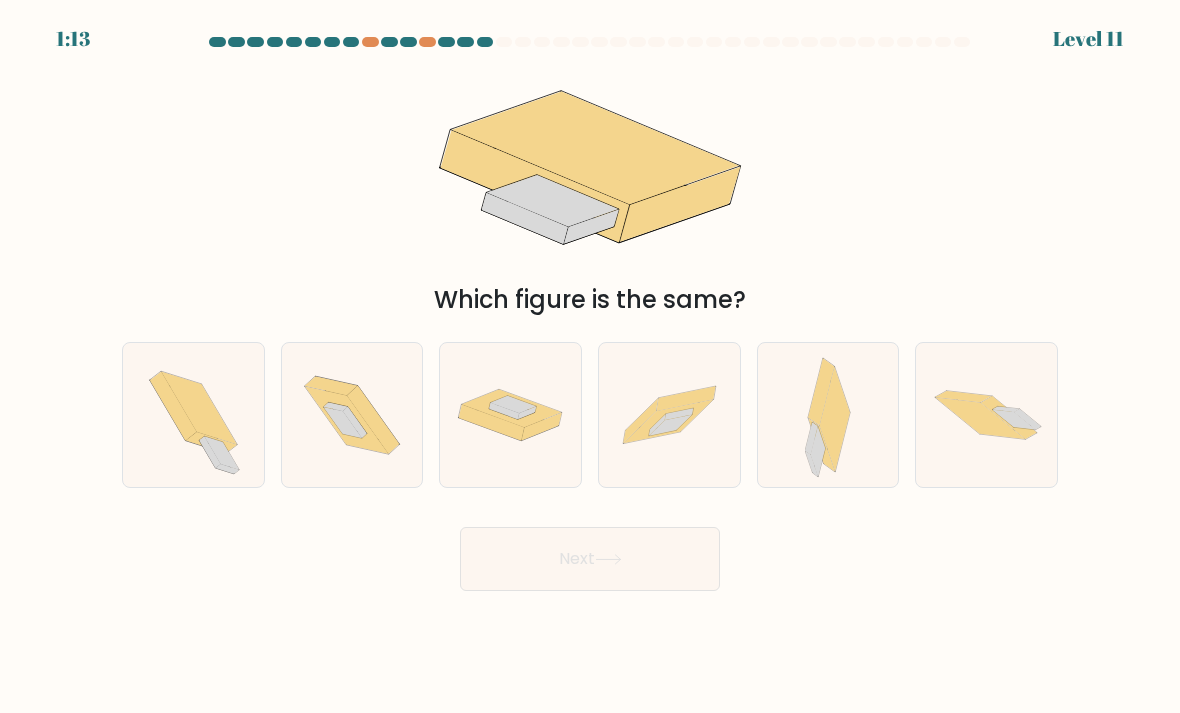 click 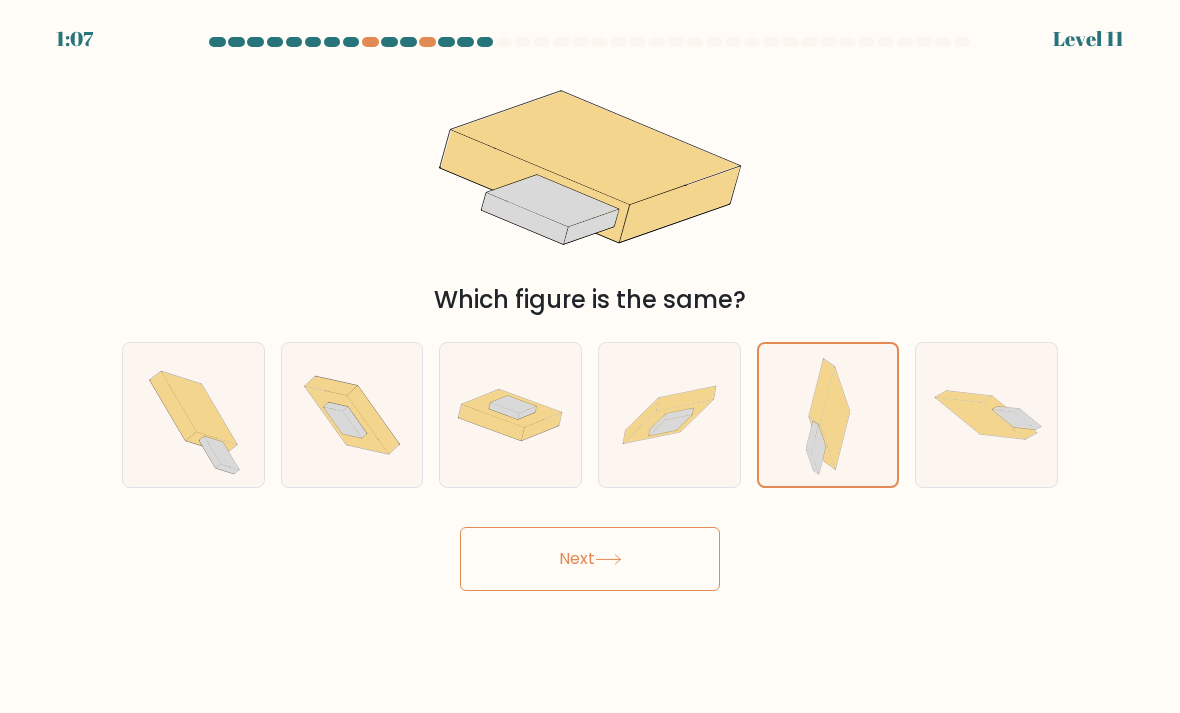 click on "Next" at bounding box center (590, 559) 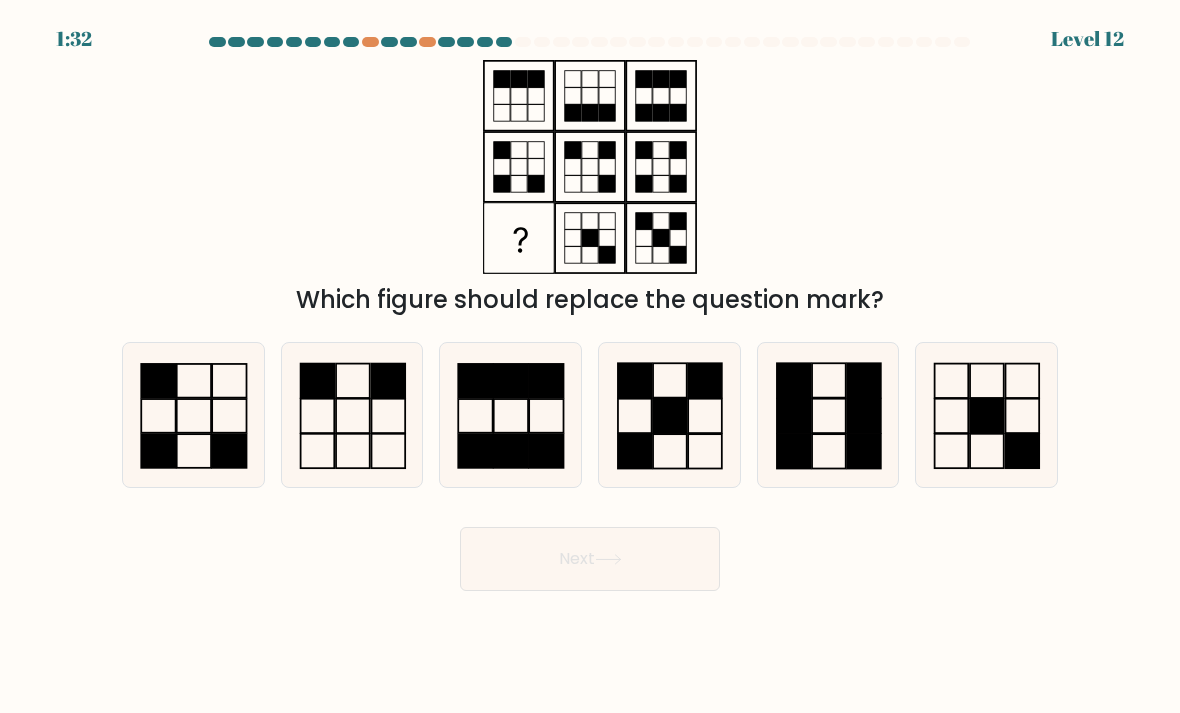click 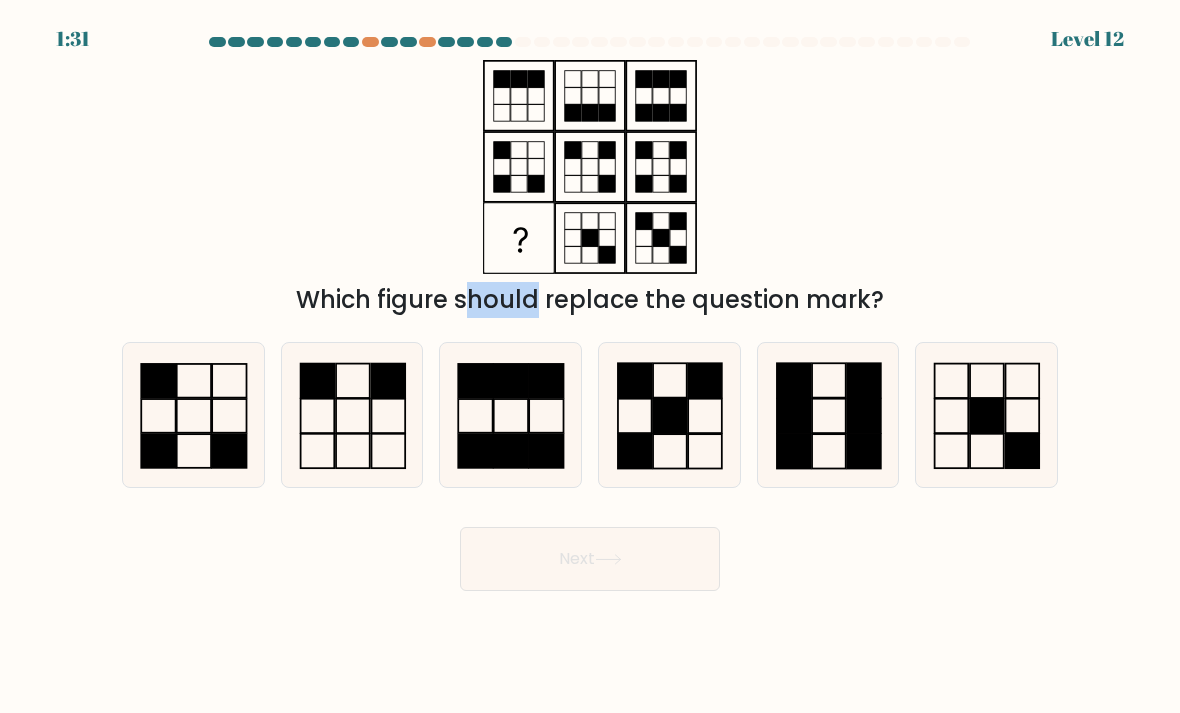 click 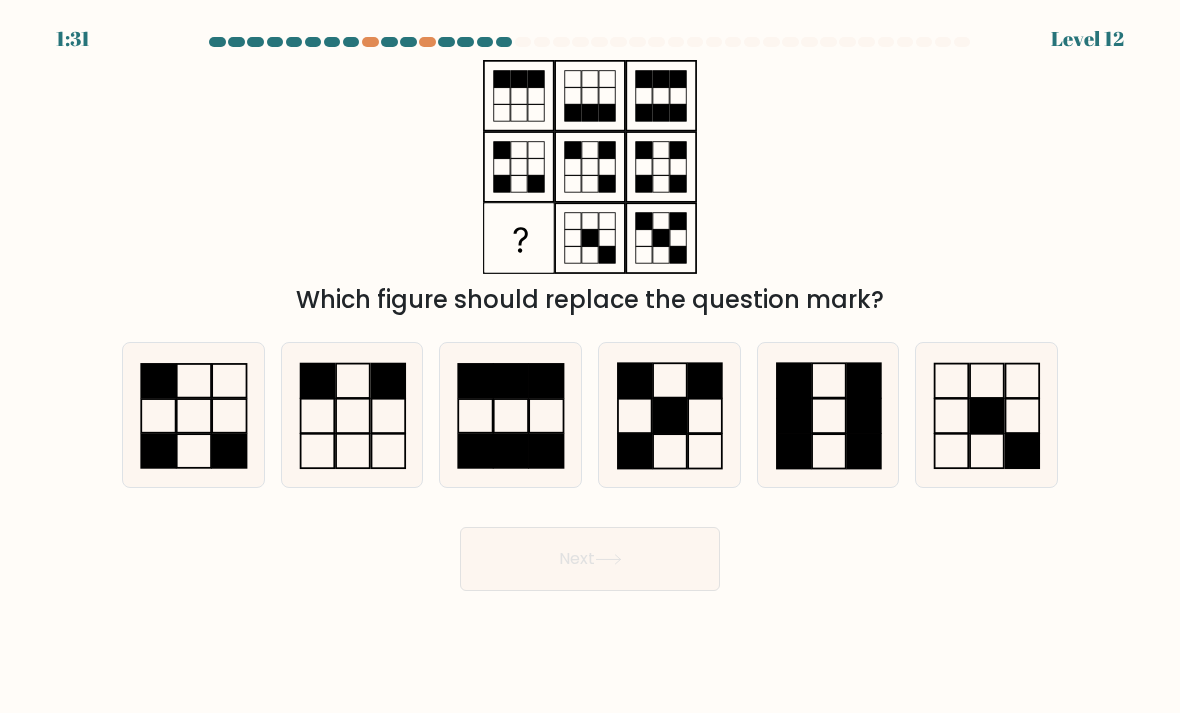 click 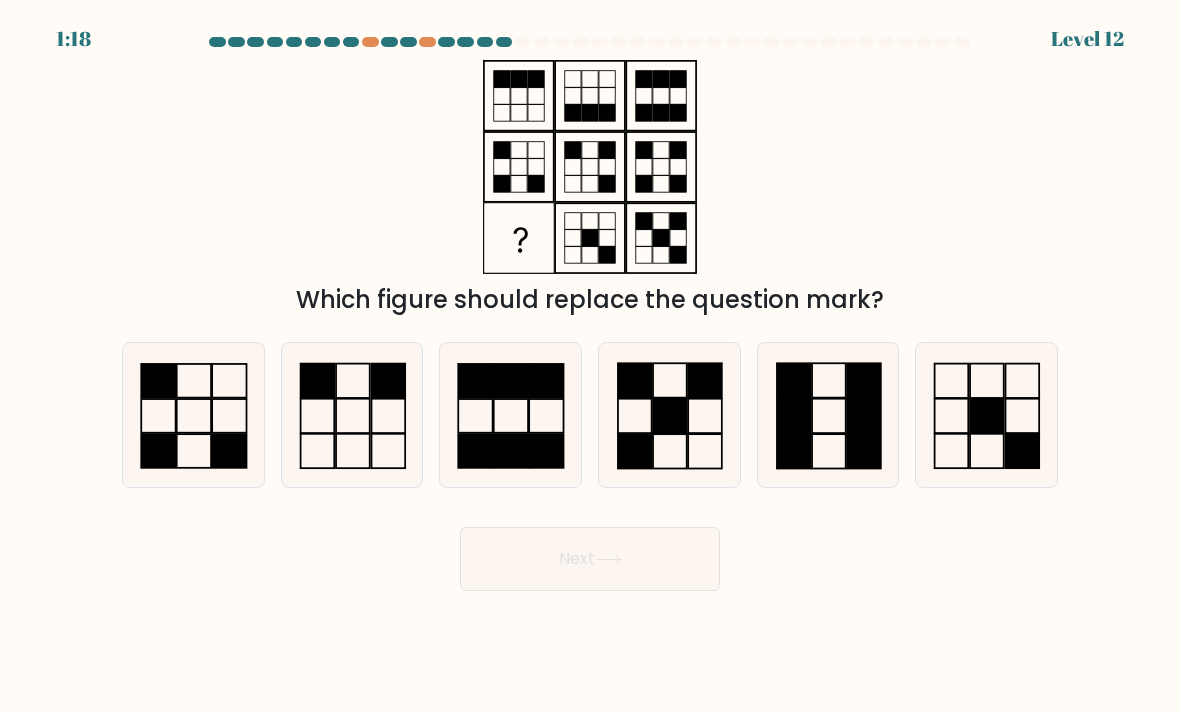 scroll, scrollTop: 0, scrollLeft: 0, axis: both 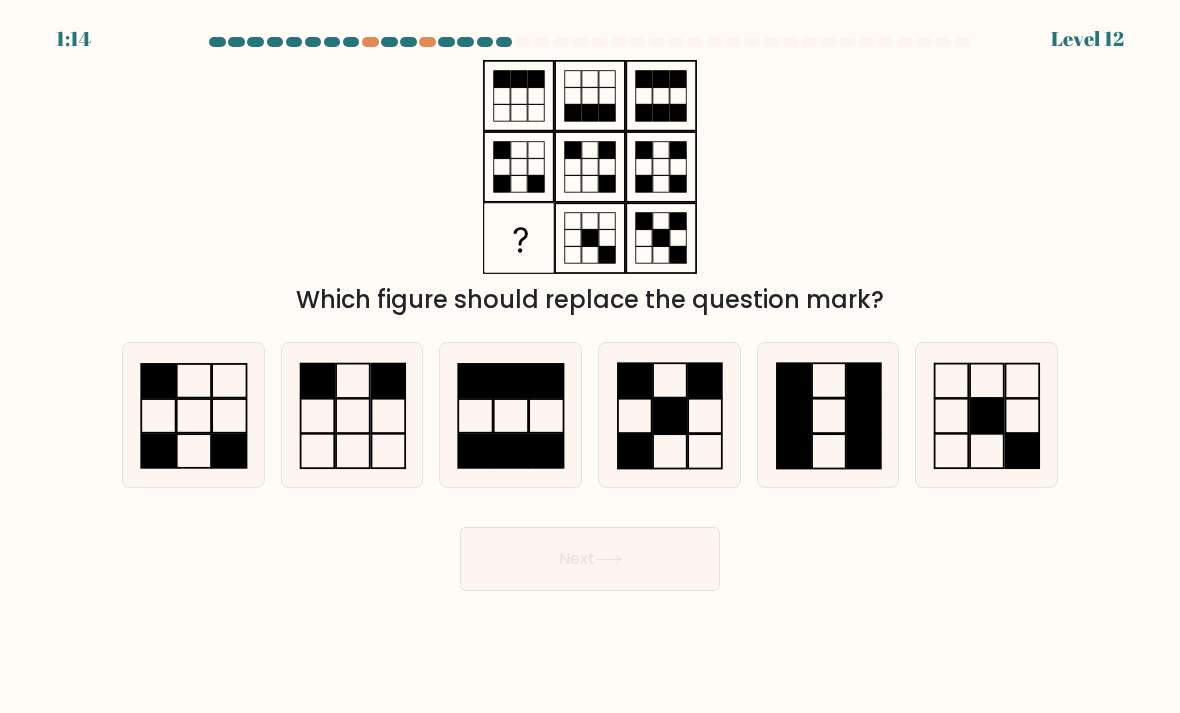 click 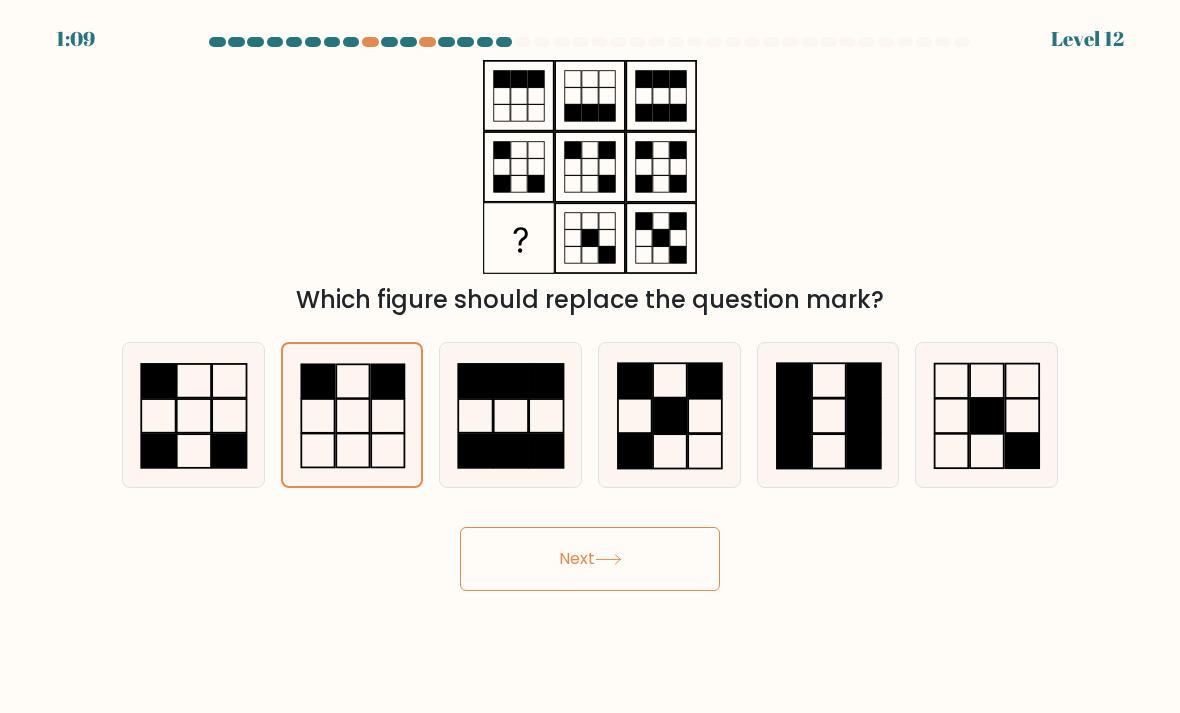 click 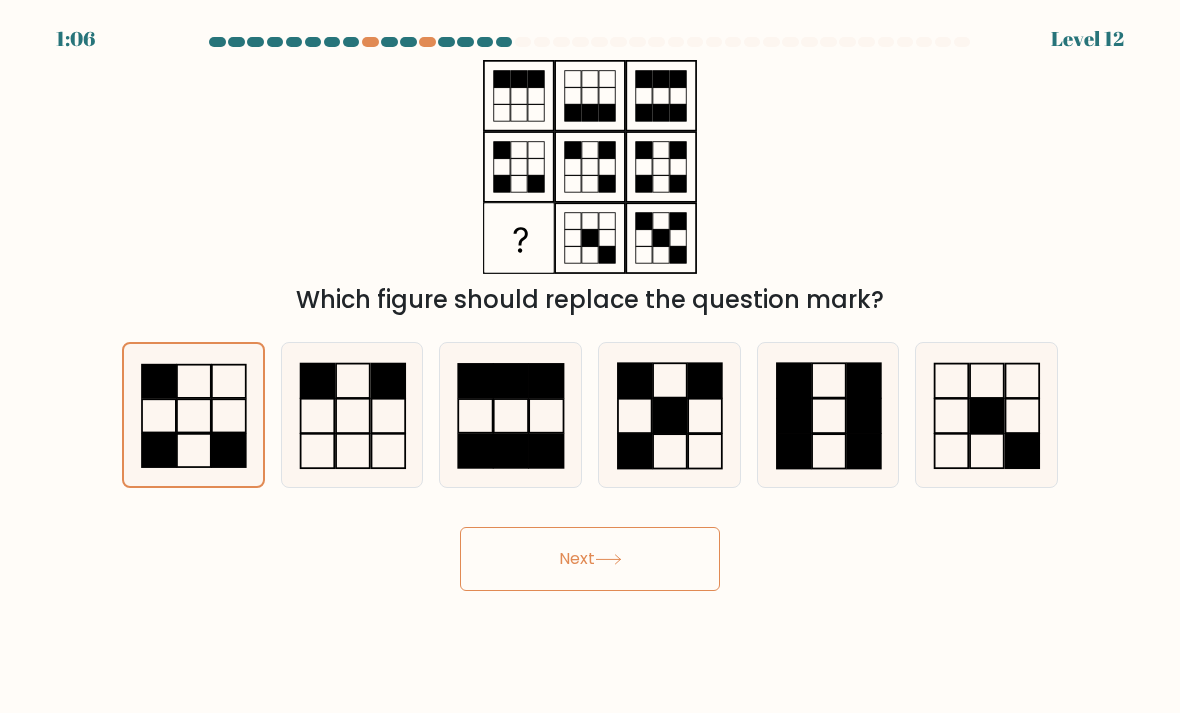 click 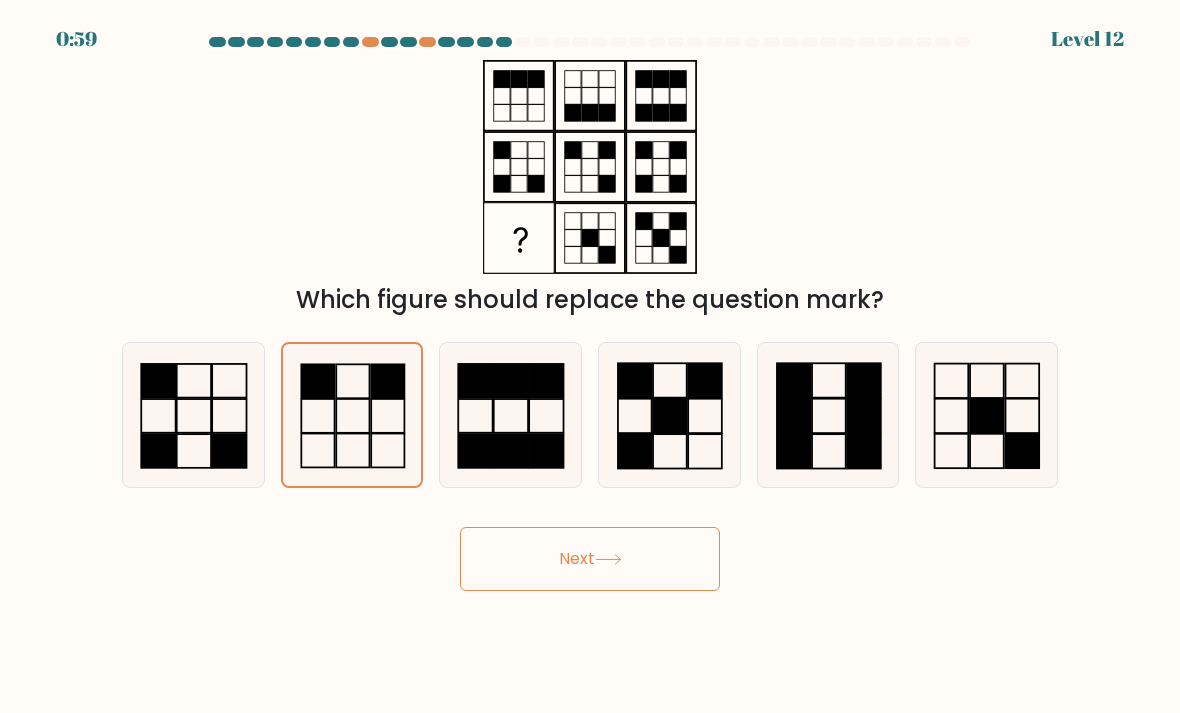 click 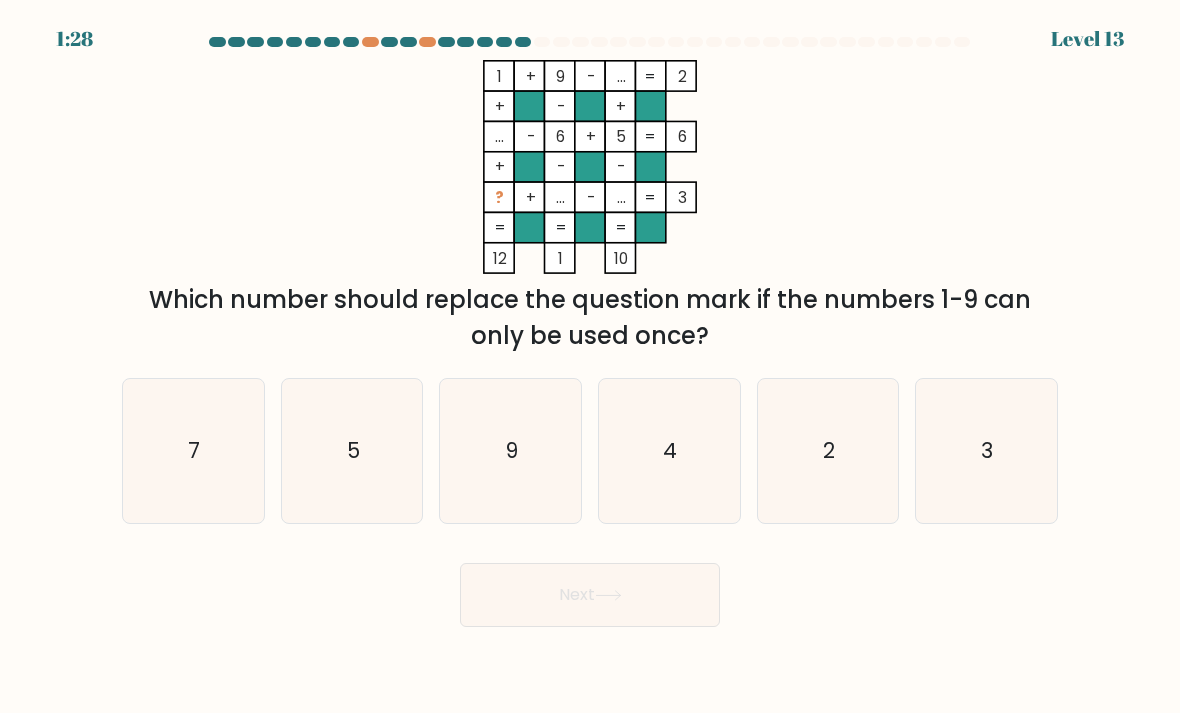 click on "4" 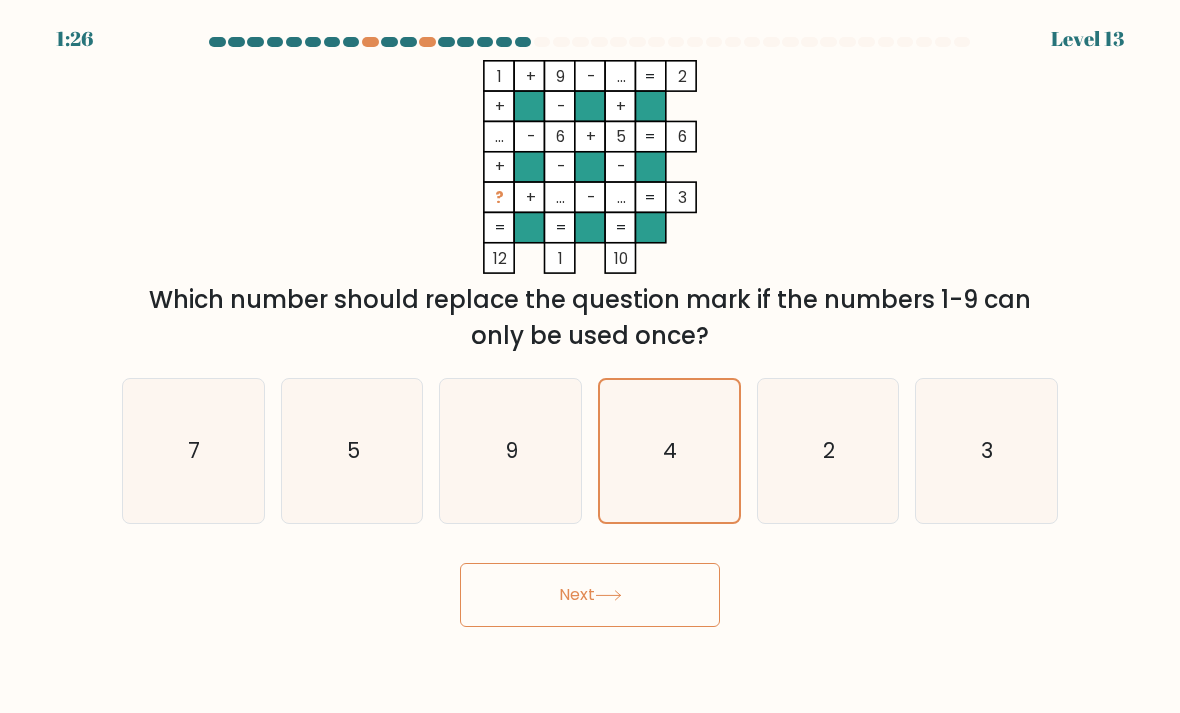 click on "1    +    9    -    ...    2    +    -    +    ...    -    6    +    5    6    +    -    -    ?    +    ...    -    ...    =   3    =   =   =   =   12    1    10    =
Which number should replace the question mark if the numbers 1-9 can only be used once?" at bounding box center [590, 207] 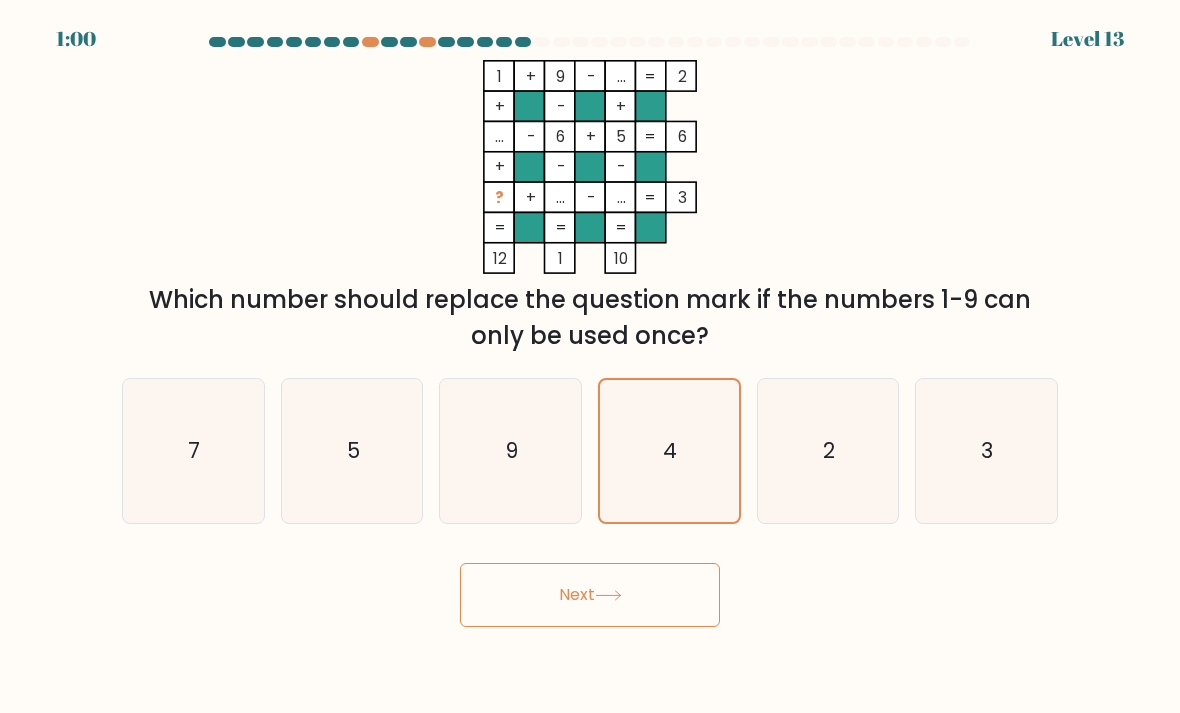 click on "Next" at bounding box center (590, 595) 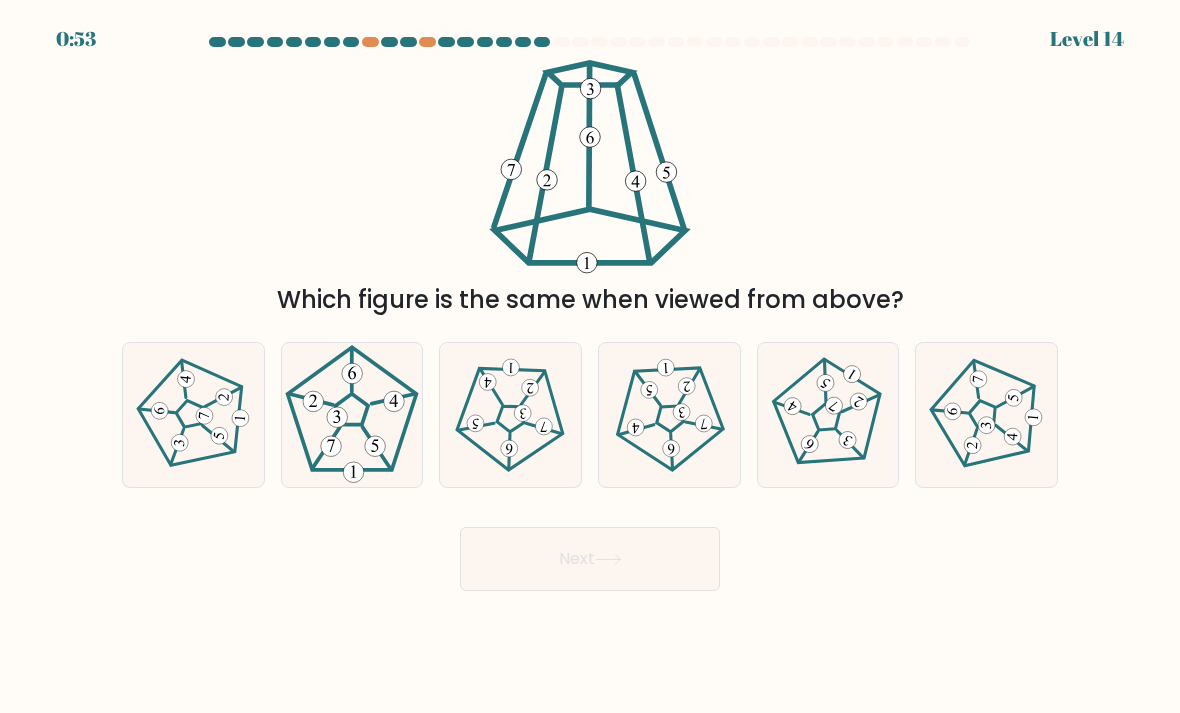 click at bounding box center [590, 314] 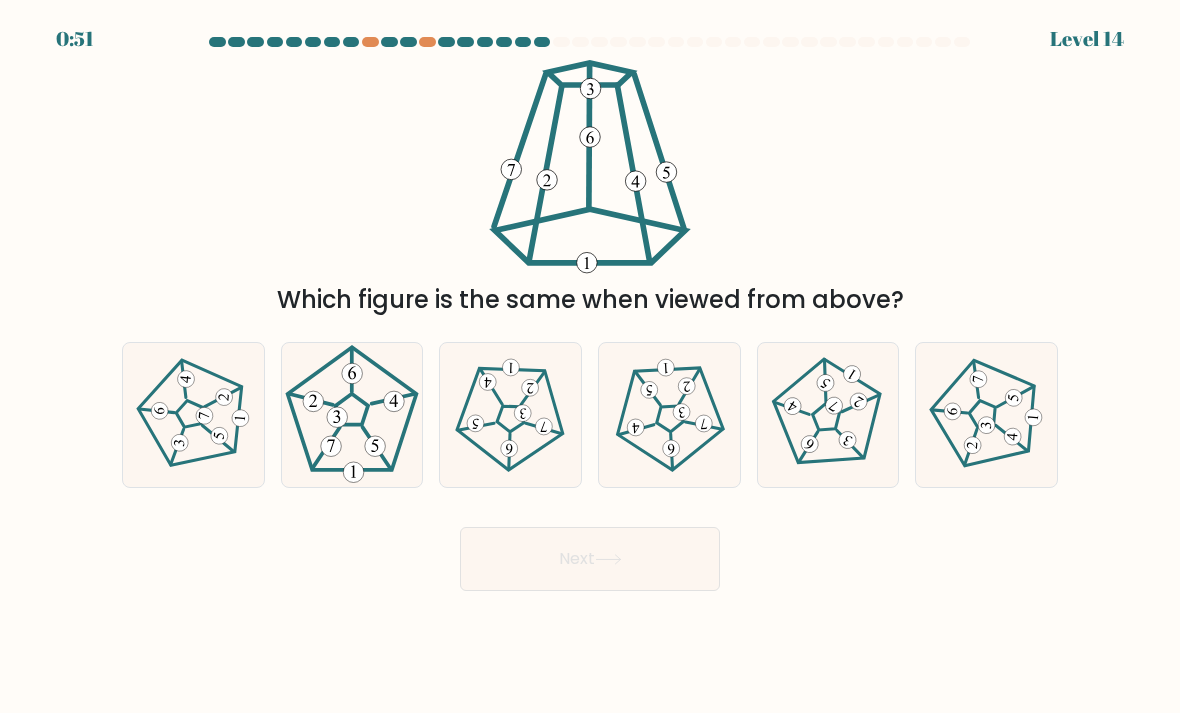 click 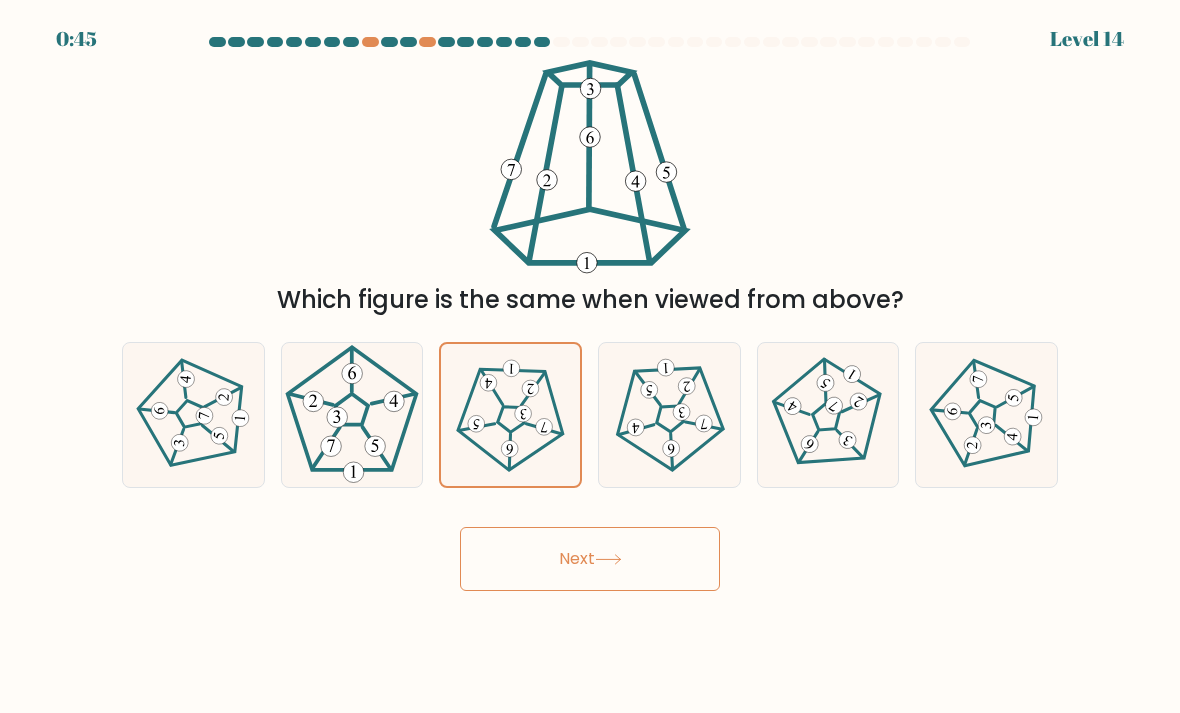 click 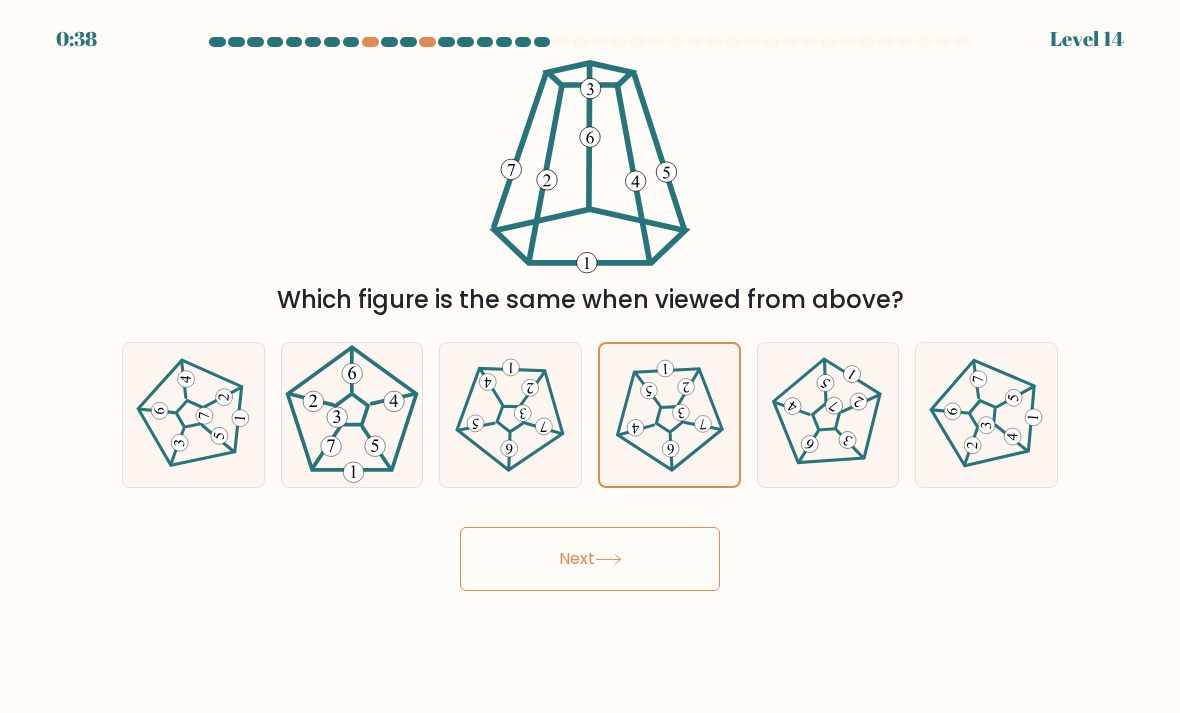 click on "Next" at bounding box center (590, 559) 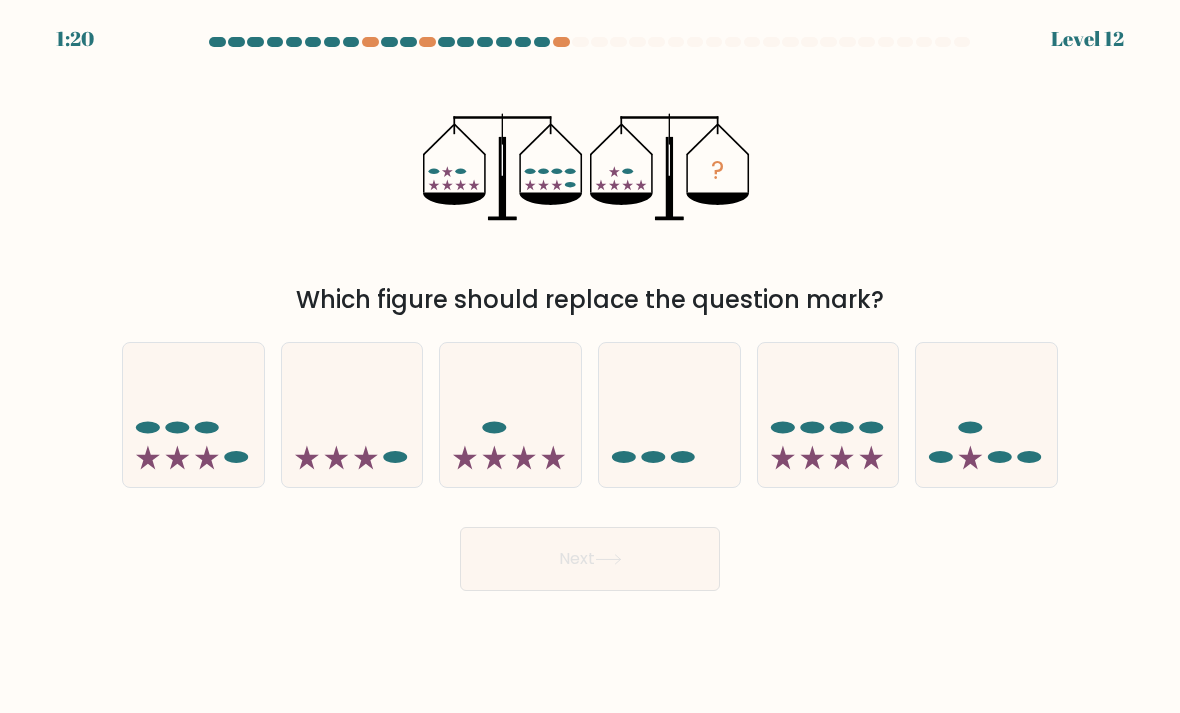 click on "Next" at bounding box center [590, 559] 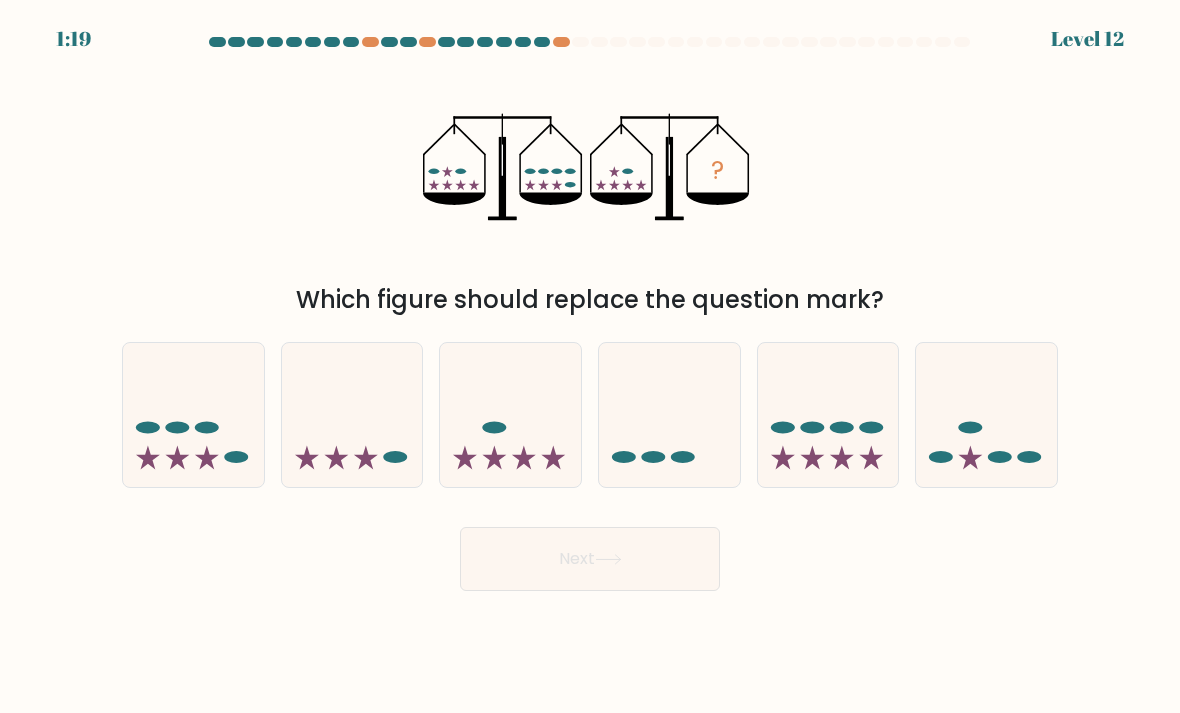 click on "Next" at bounding box center (590, 551) 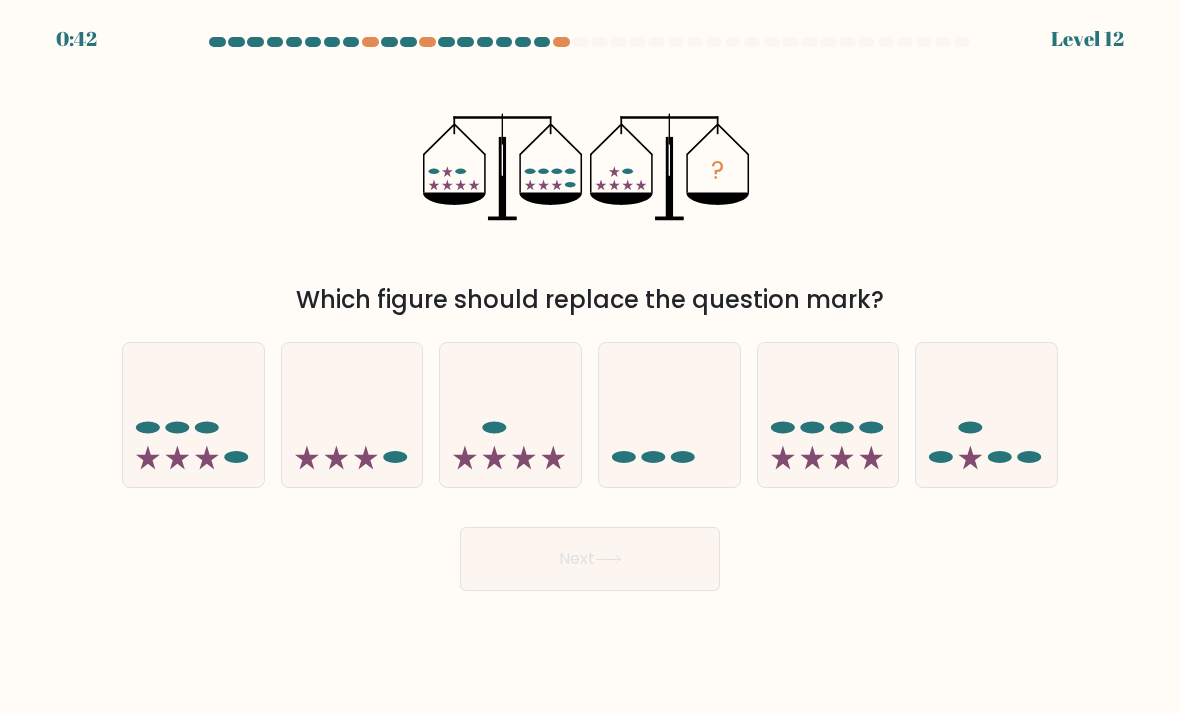 click 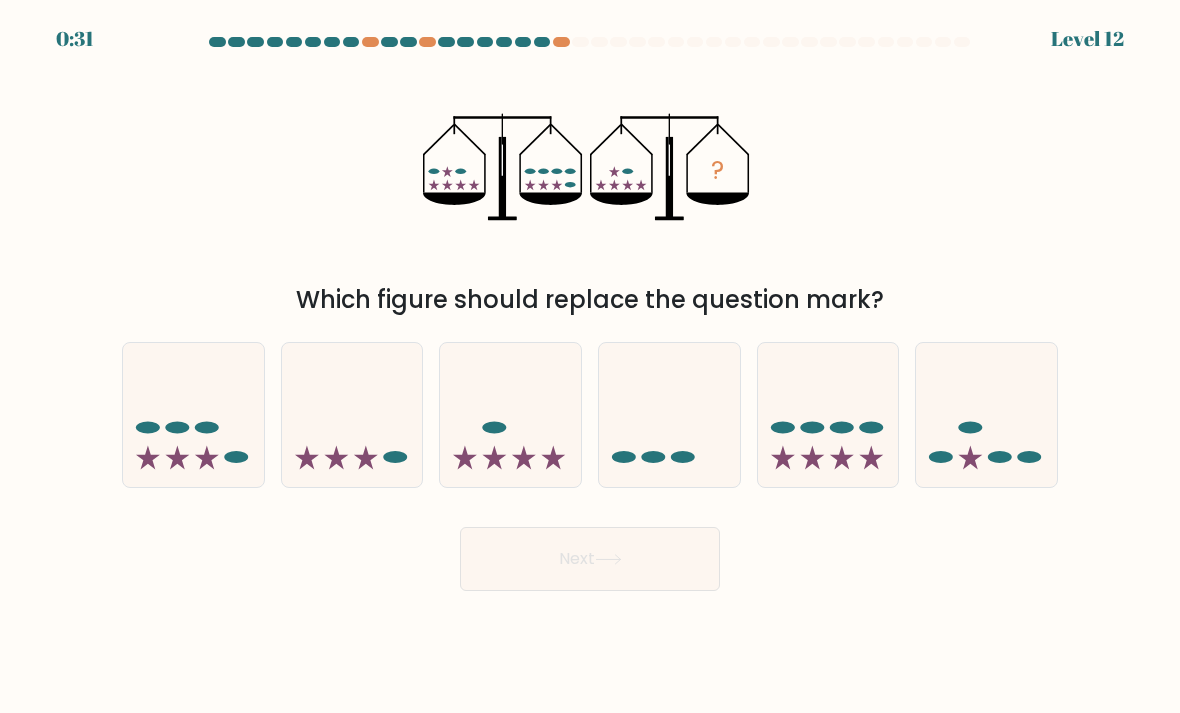 click 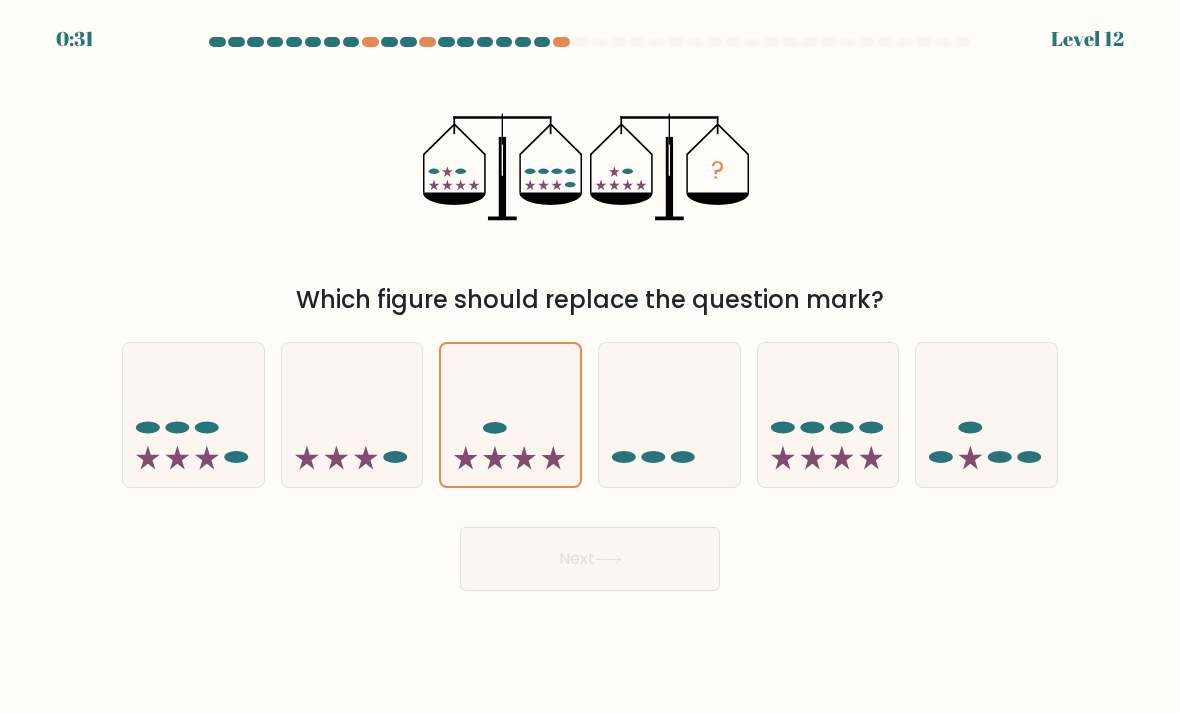 click 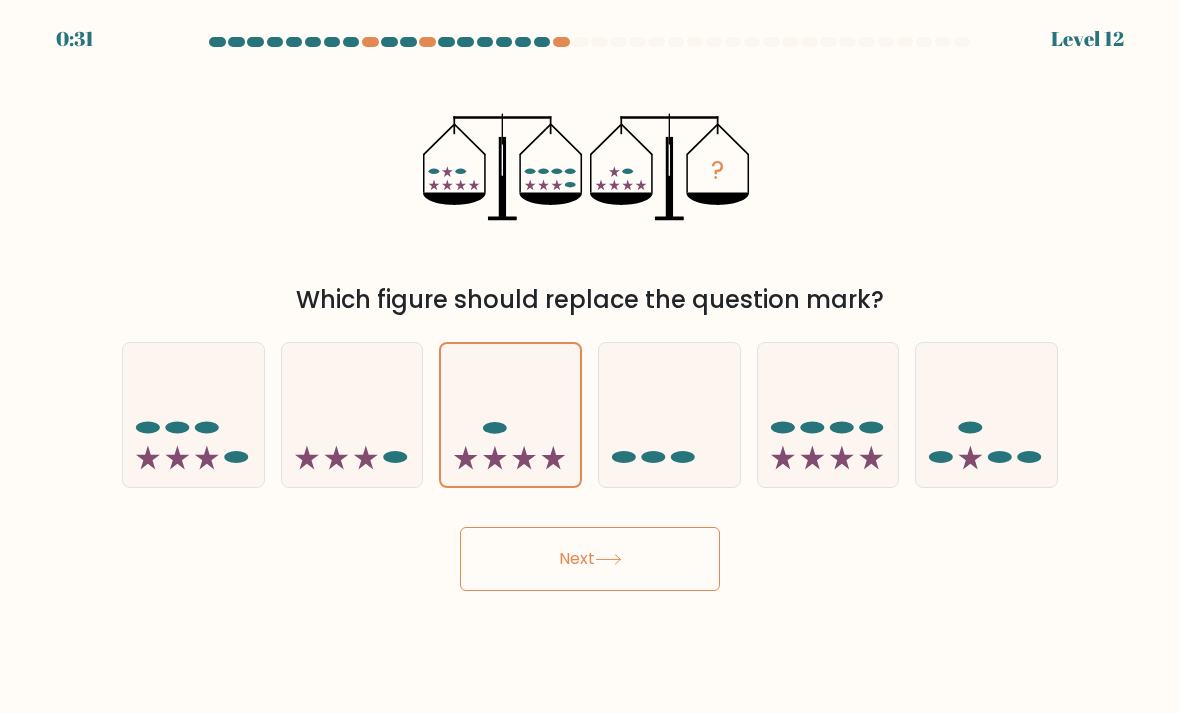 click on "Next" at bounding box center [590, 559] 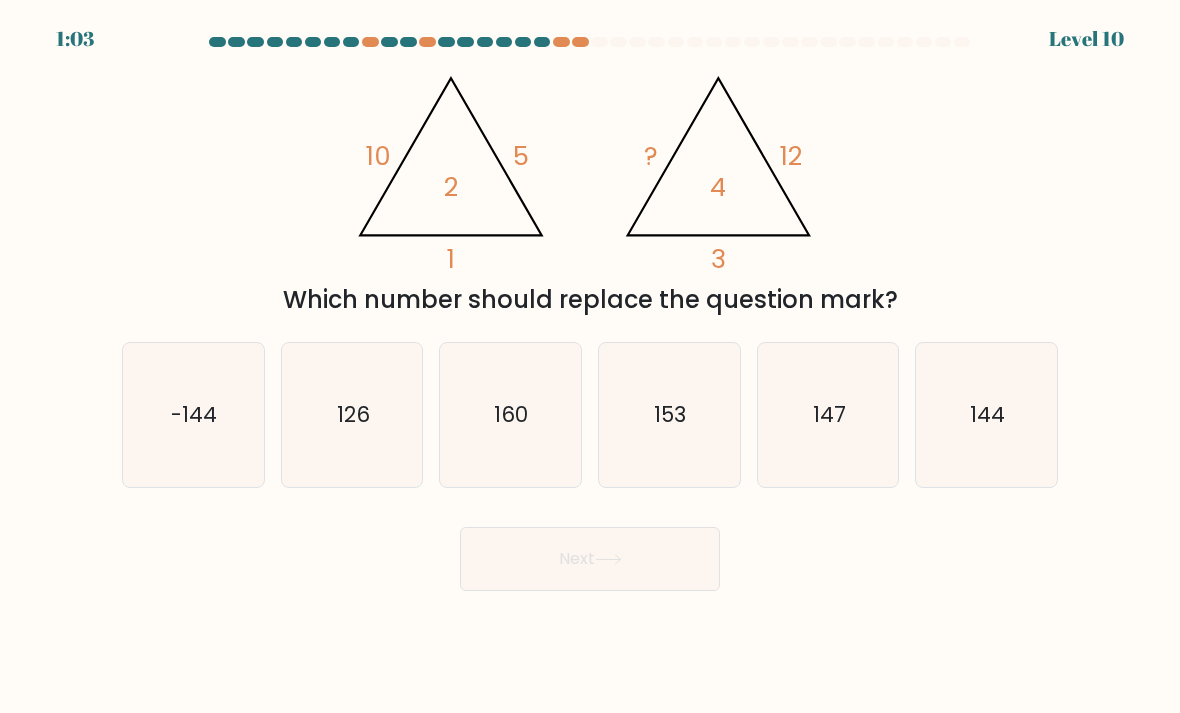 click at bounding box center [590, 314] 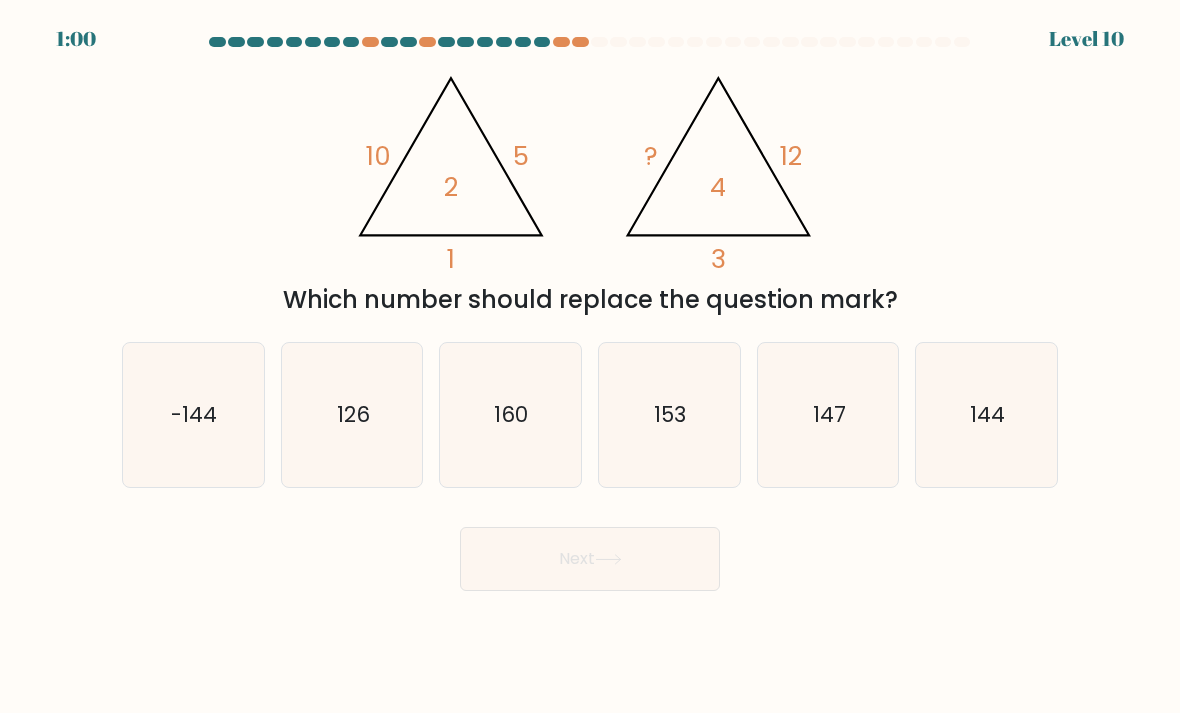 scroll, scrollTop: 0, scrollLeft: 0, axis: both 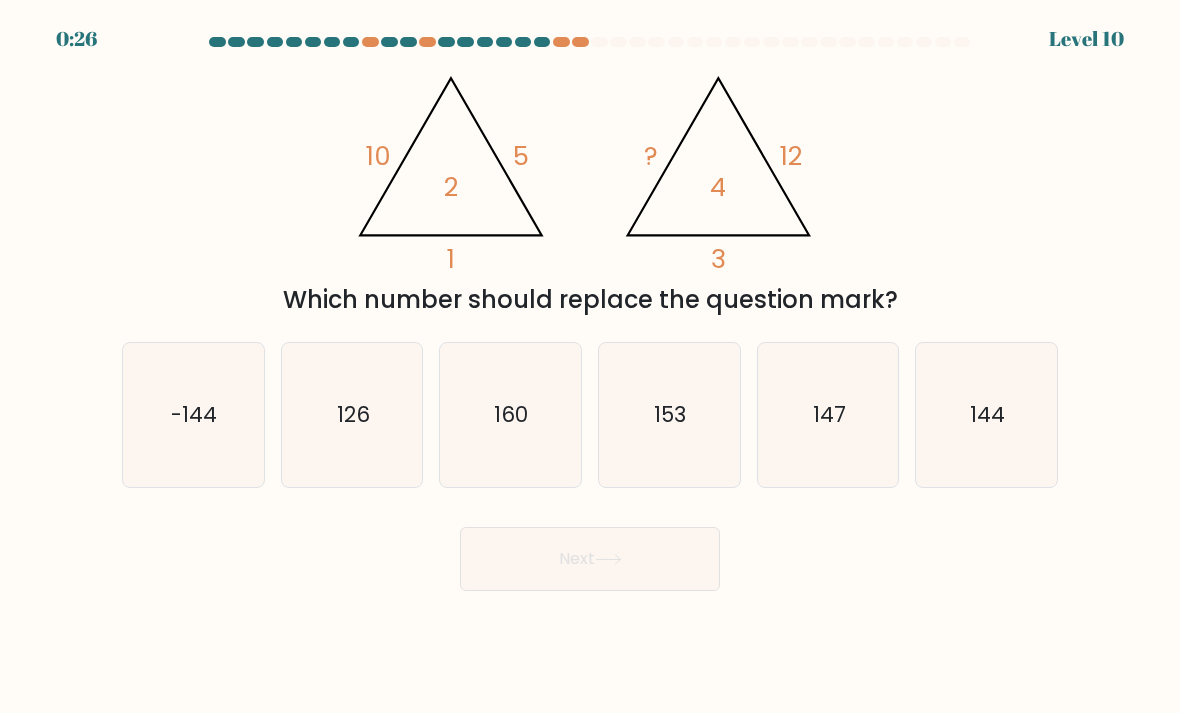 click on "153" 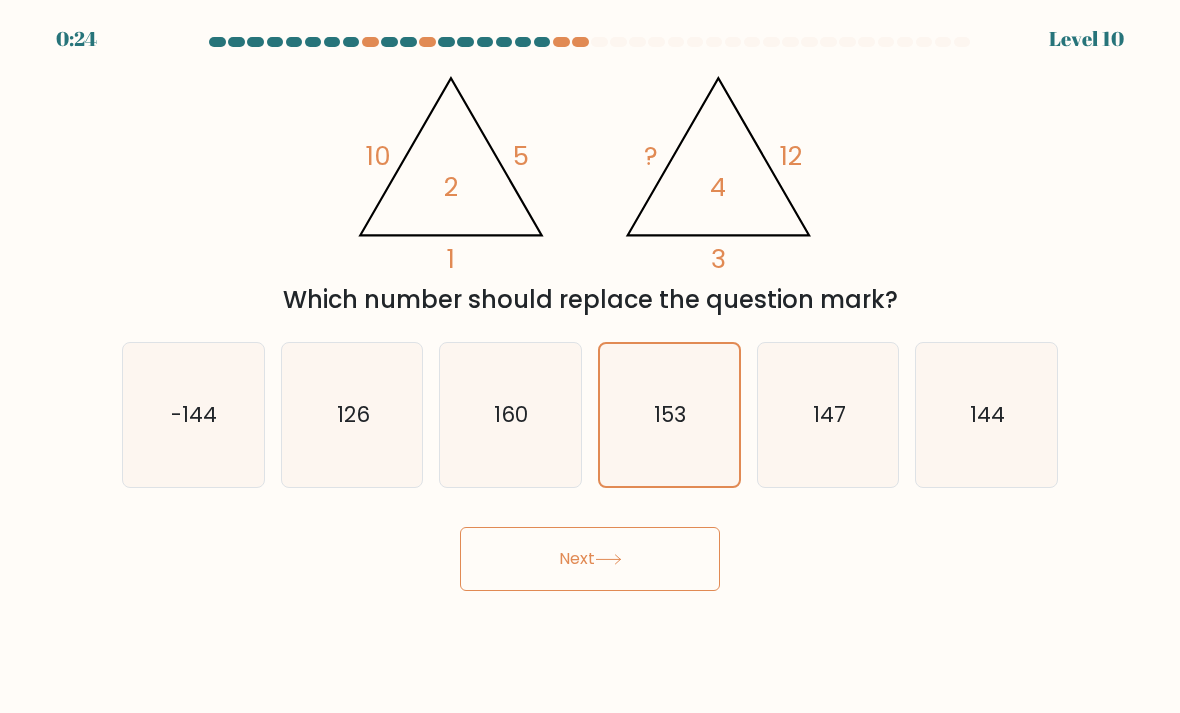 click on "147" 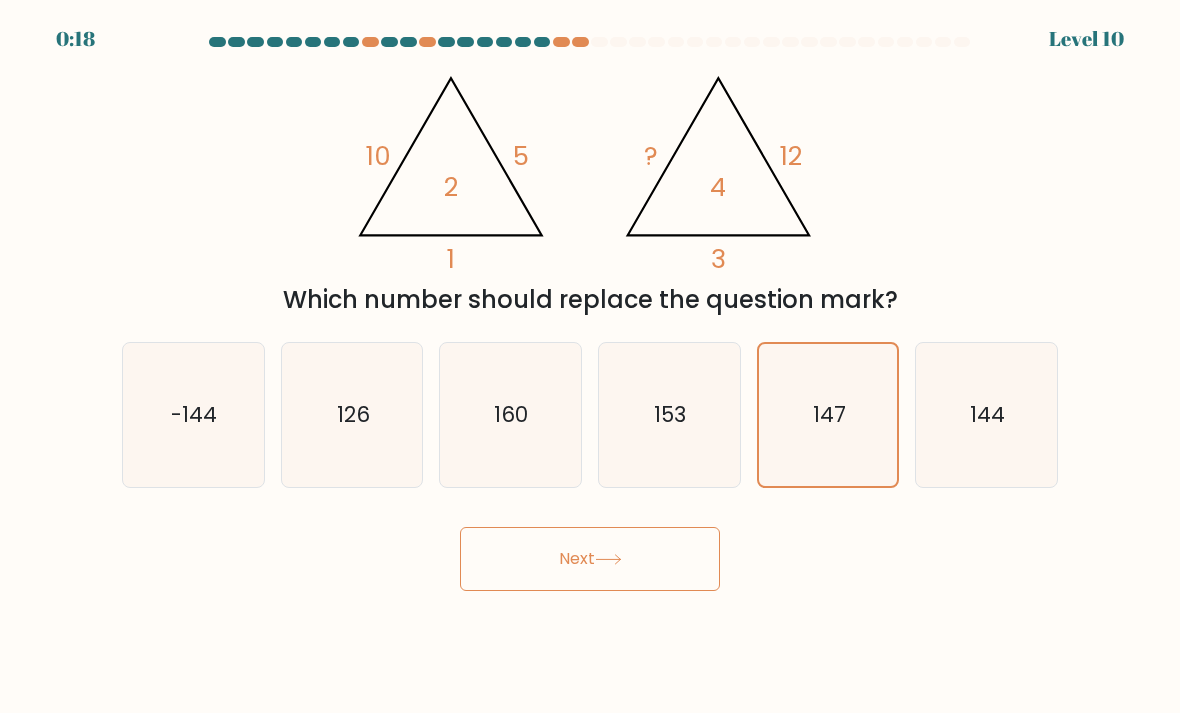 click on "@import url('https://fonts.googleapis.com/css?family=Abril+Fatface:400,100,100italic,300,300italic,400italic,500,500italic,700,700italic,900,900italic');                        10       5       1       2                                       @import url('https://fonts.googleapis.com/css?family=Abril+Fatface:400,100,100italic,300,300italic,400italic,500,500italic,700,700italic,900,900italic');                        ?       12       3       4" 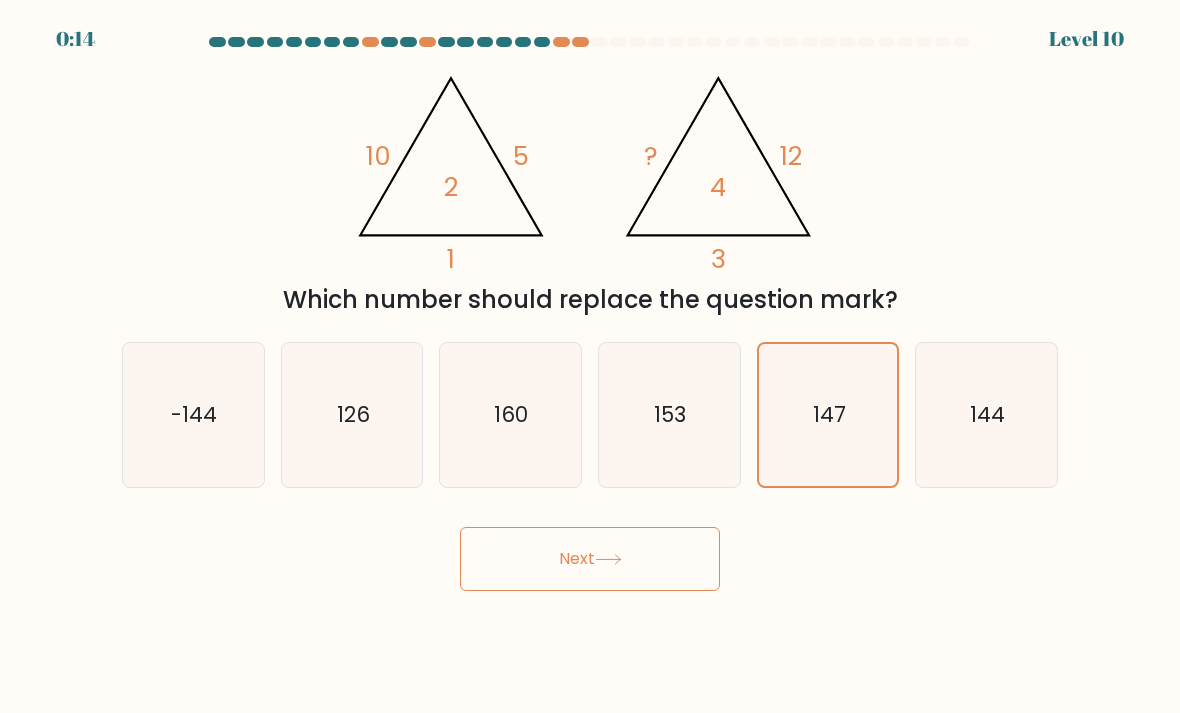 click on "126" 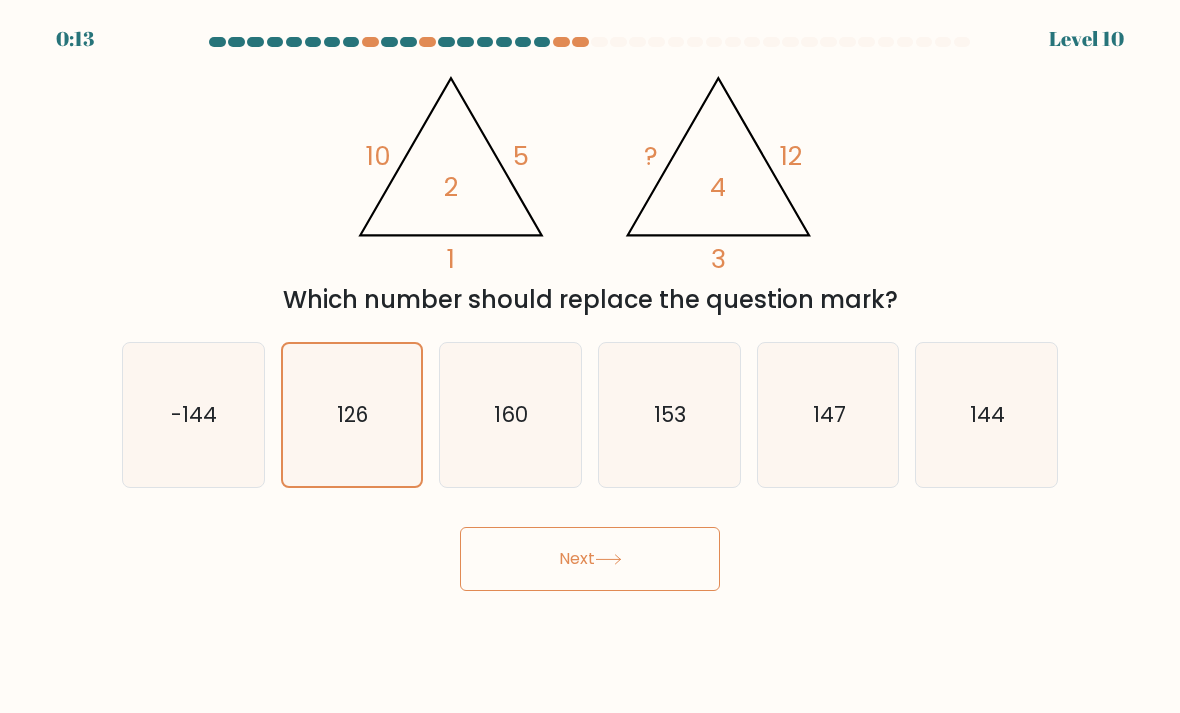 click on "Next" at bounding box center [590, 559] 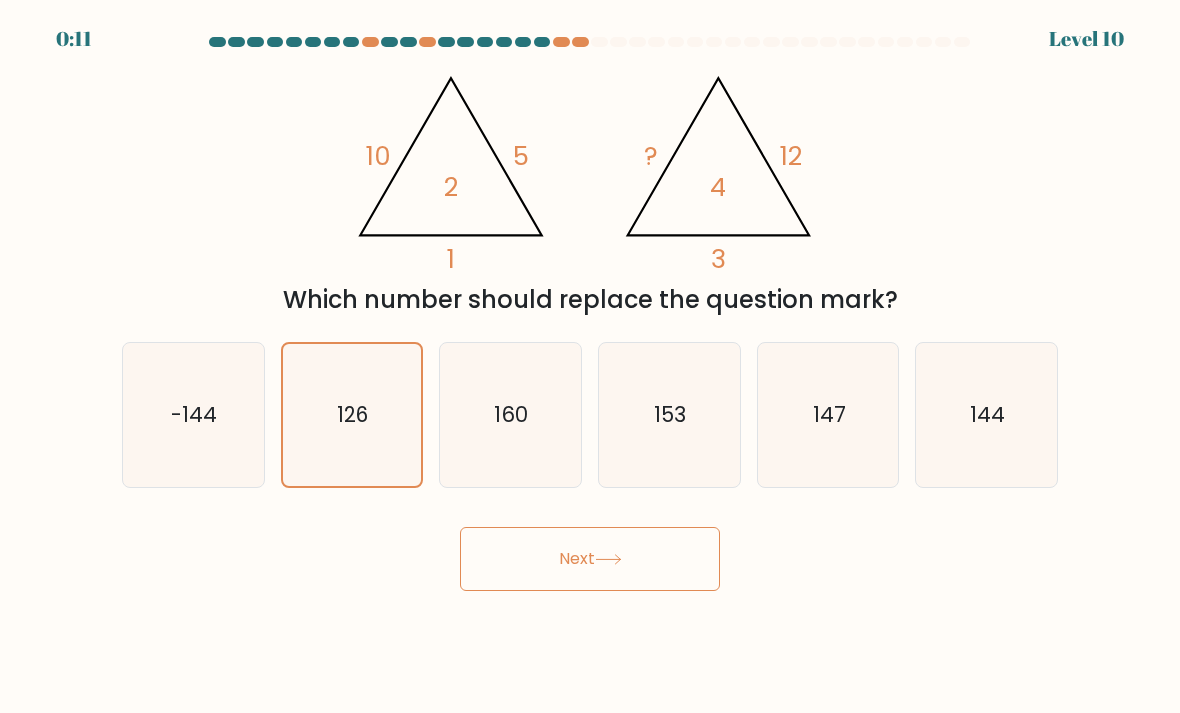 click on "Next" at bounding box center [590, 559] 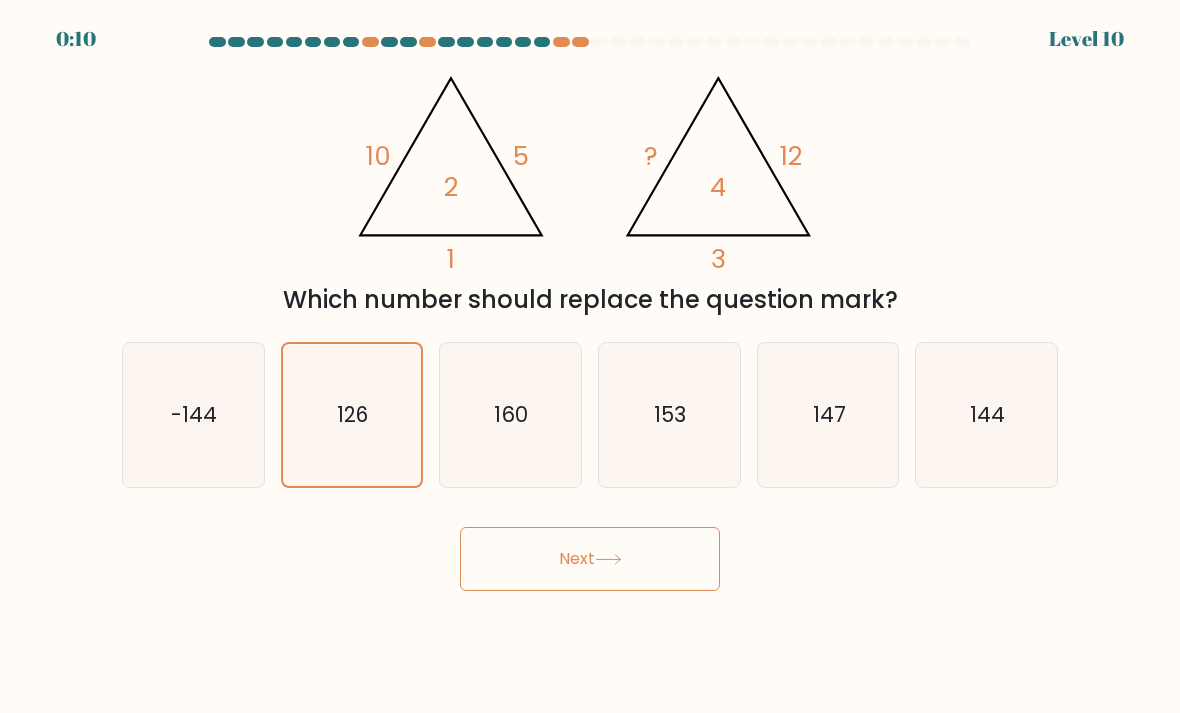 click on "Next" at bounding box center [590, 559] 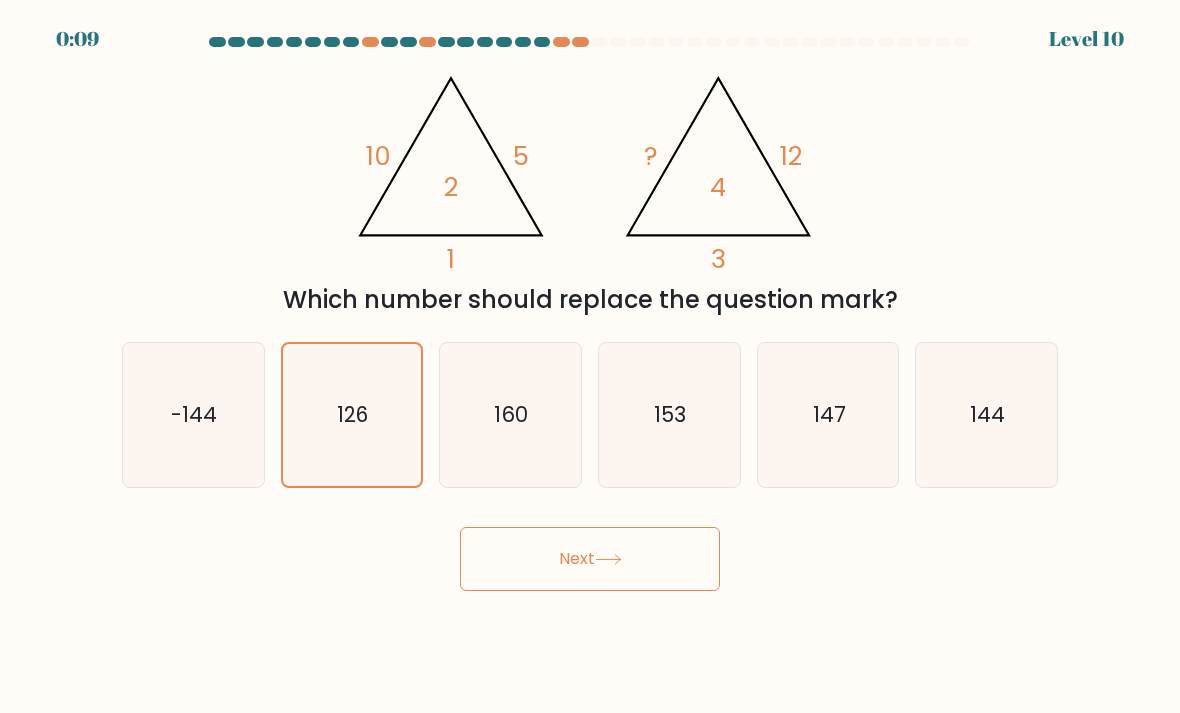 click on "Next" at bounding box center (590, 559) 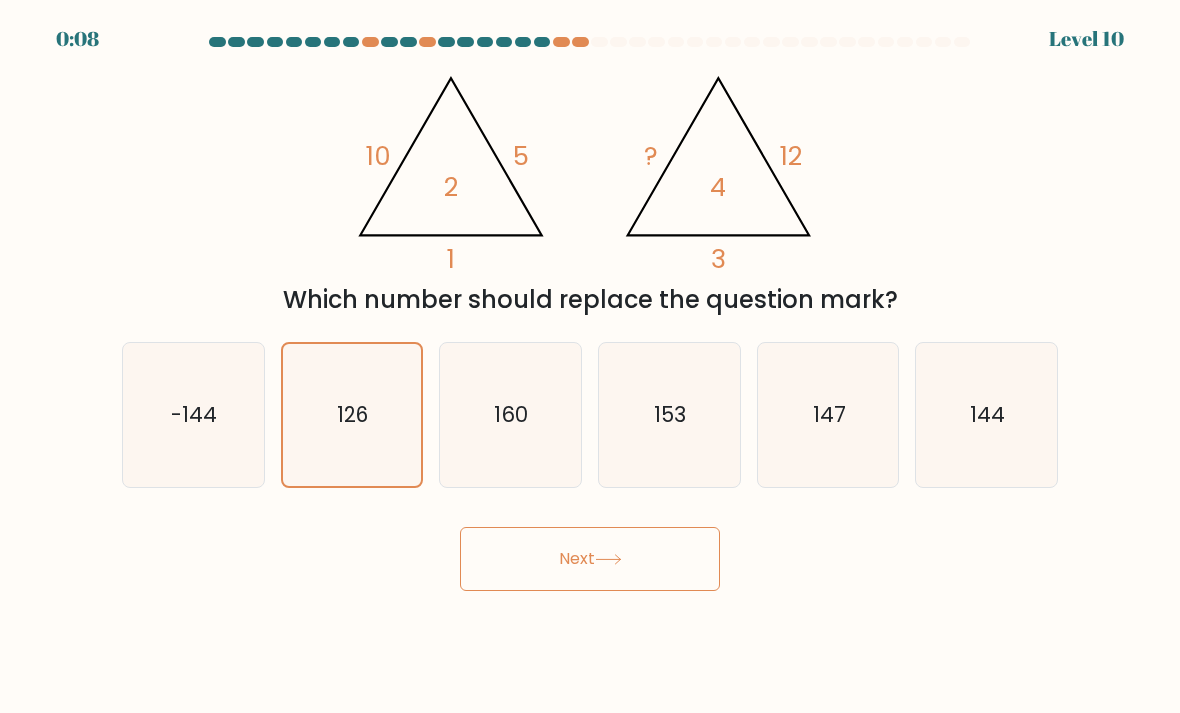 click on "Next" at bounding box center (590, 559) 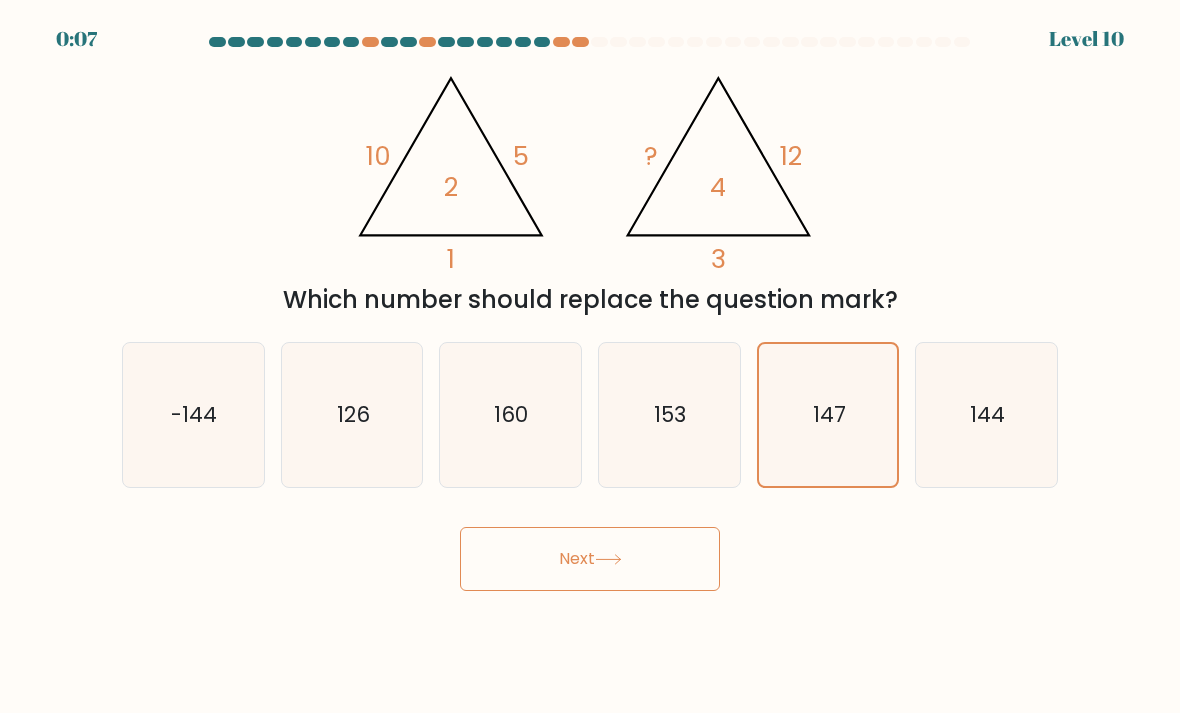click on "Next" at bounding box center [590, 559] 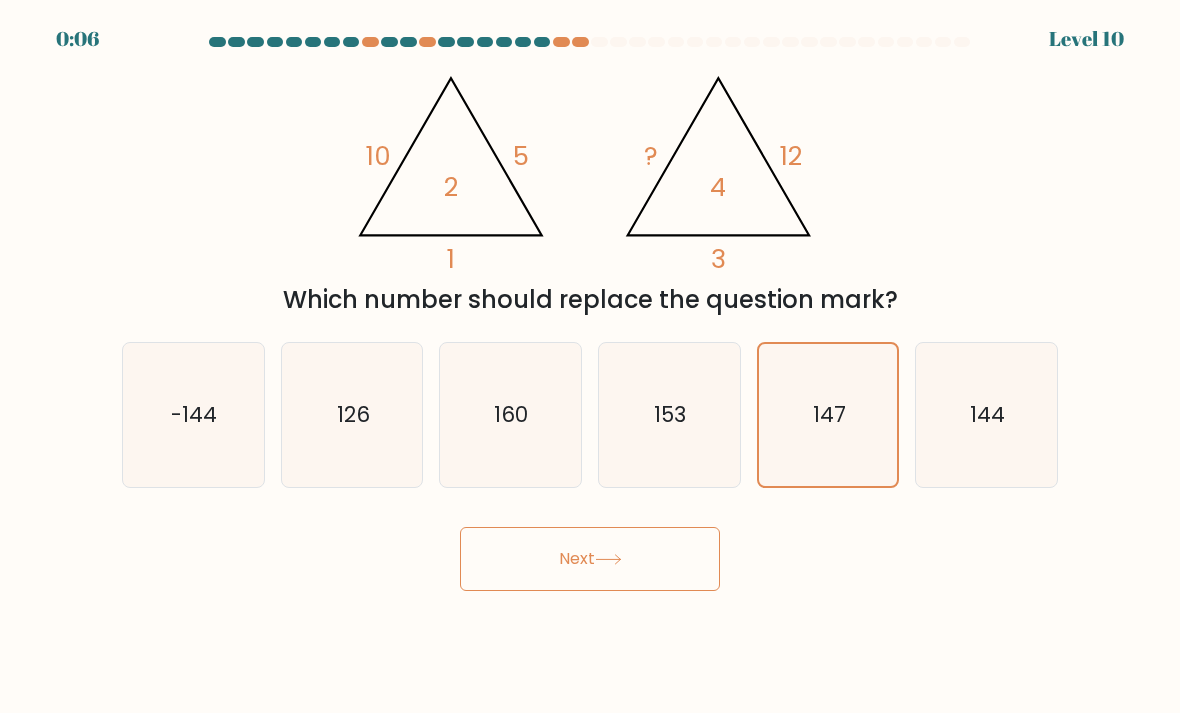 click on "Next" at bounding box center [590, 559] 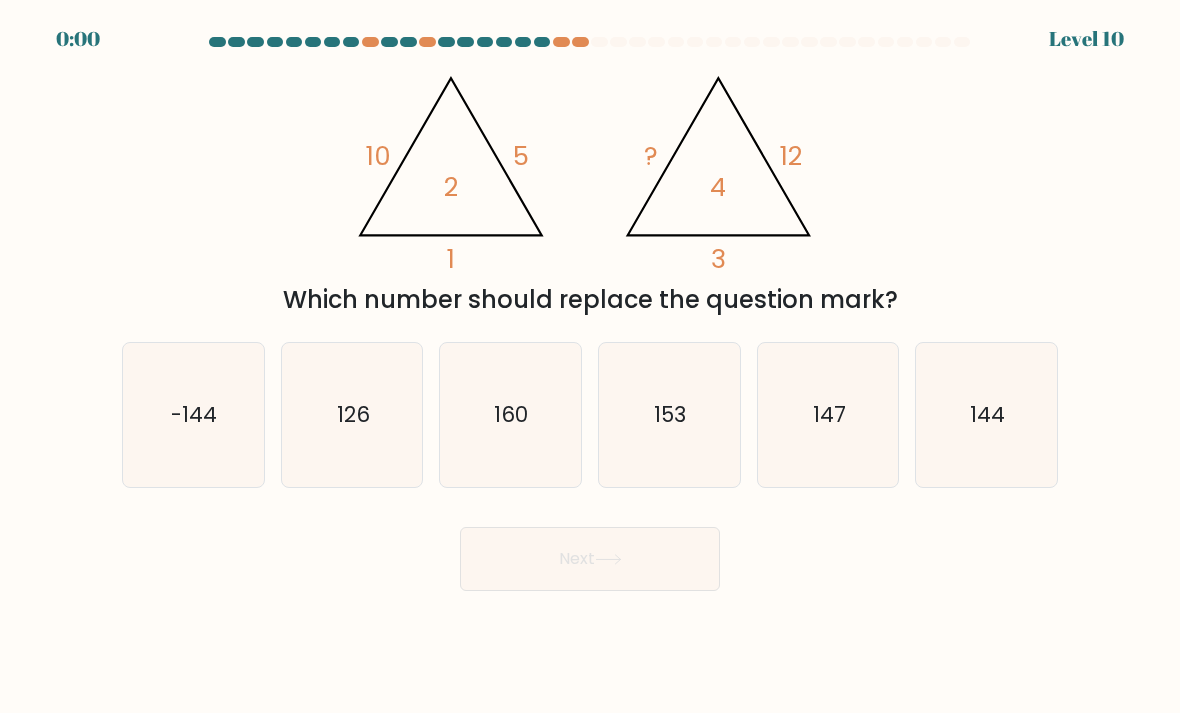 scroll, scrollTop: 0, scrollLeft: 0, axis: both 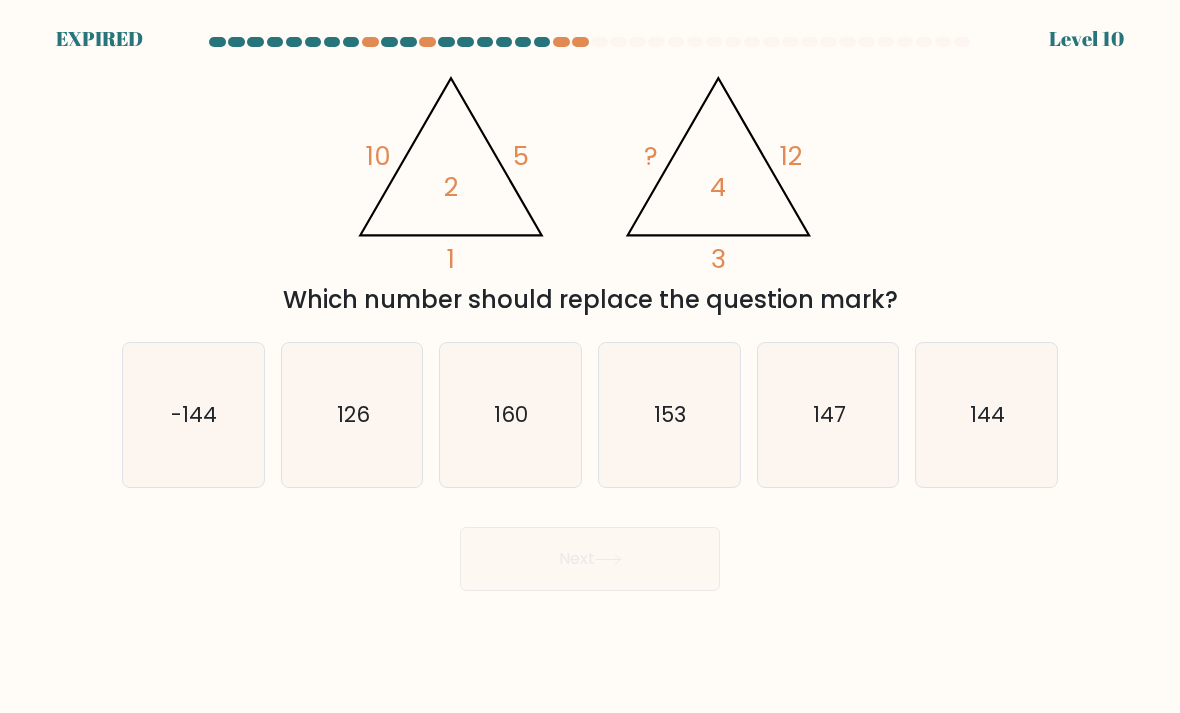 click on "147" 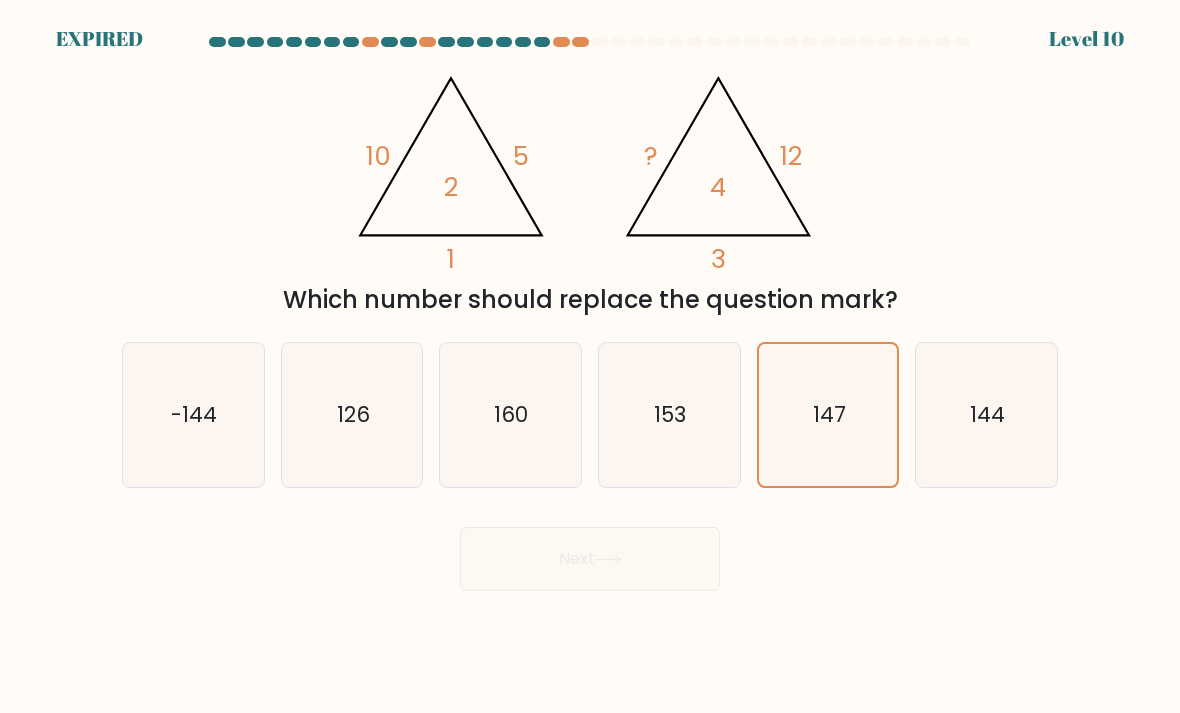 click on "147" 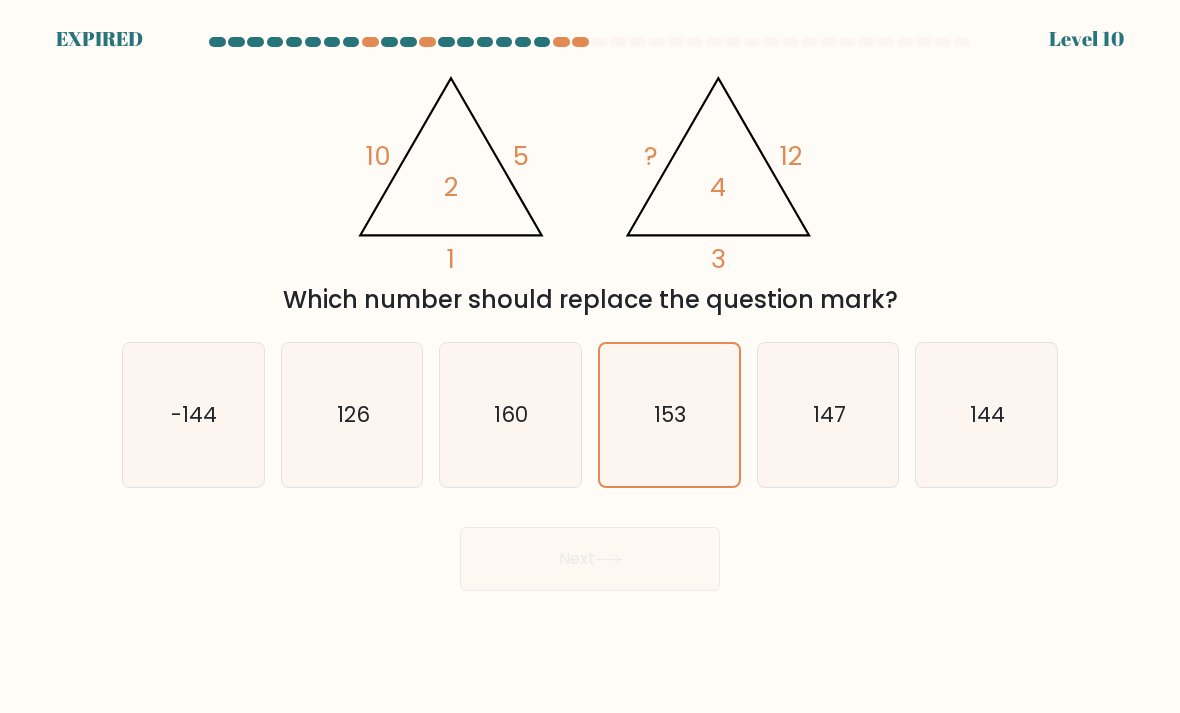 click on "Next" at bounding box center (590, 551) 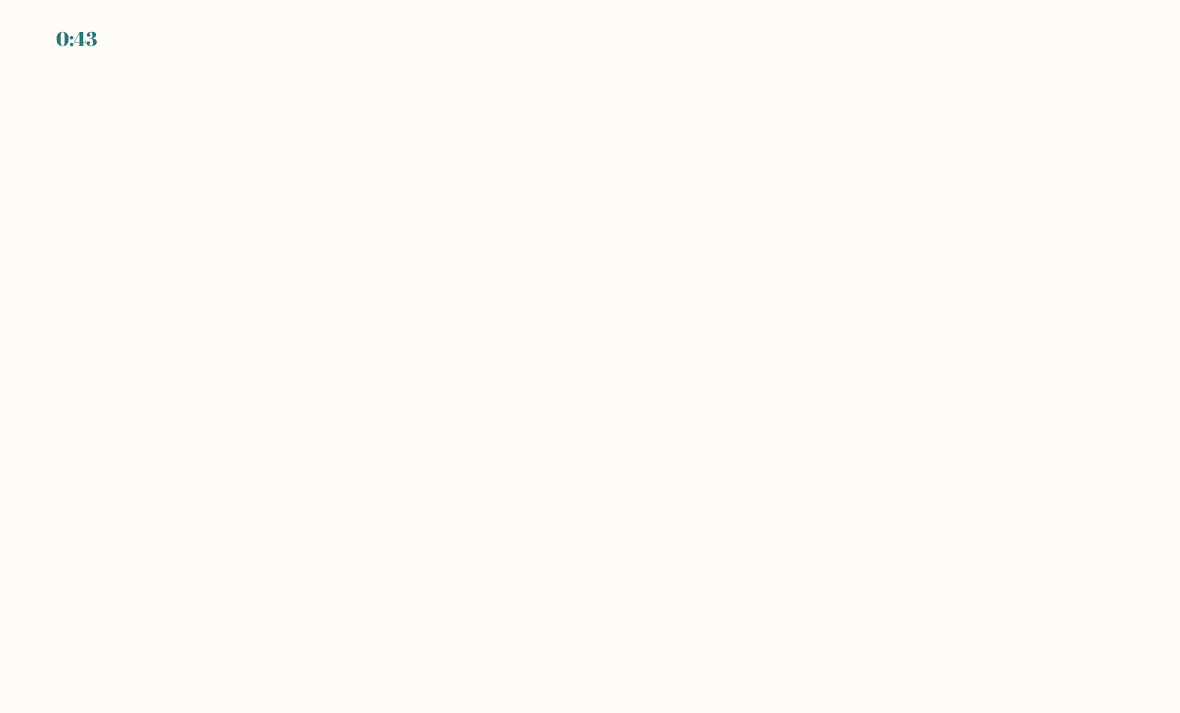 scroll, scrollTop: 0, scrollLeft: 0, axis: both 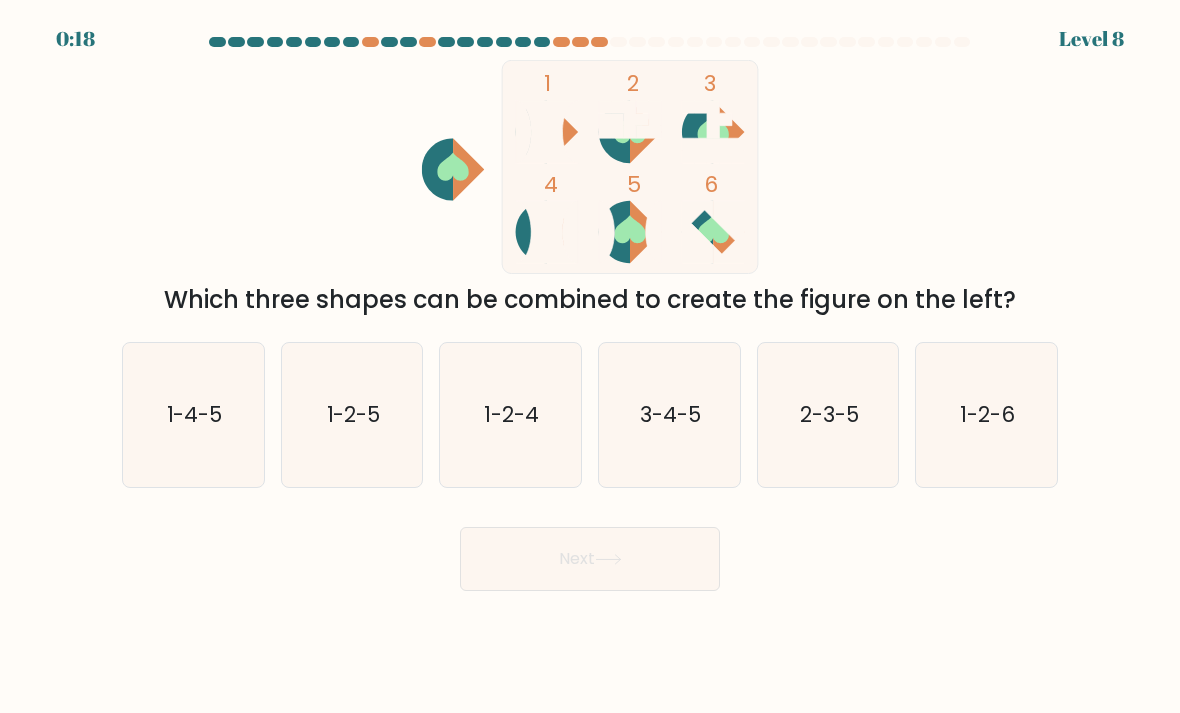 click on "1-4-5" 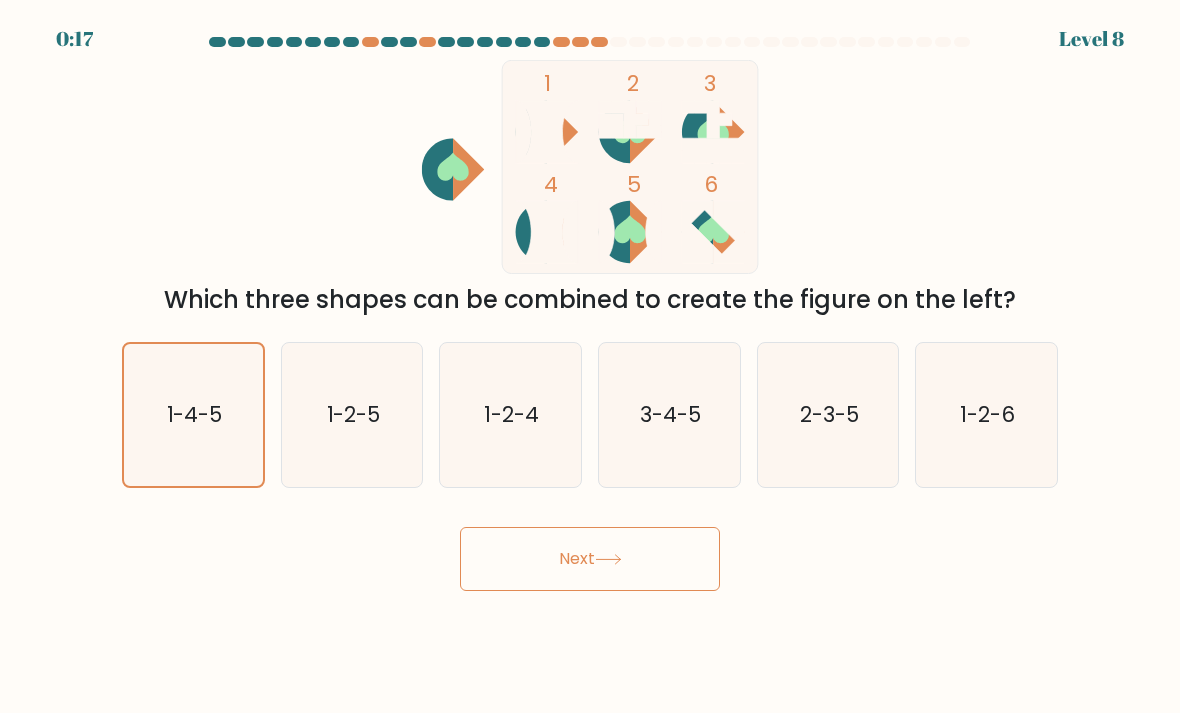 click on "Next" at bounding box center (590, 559) 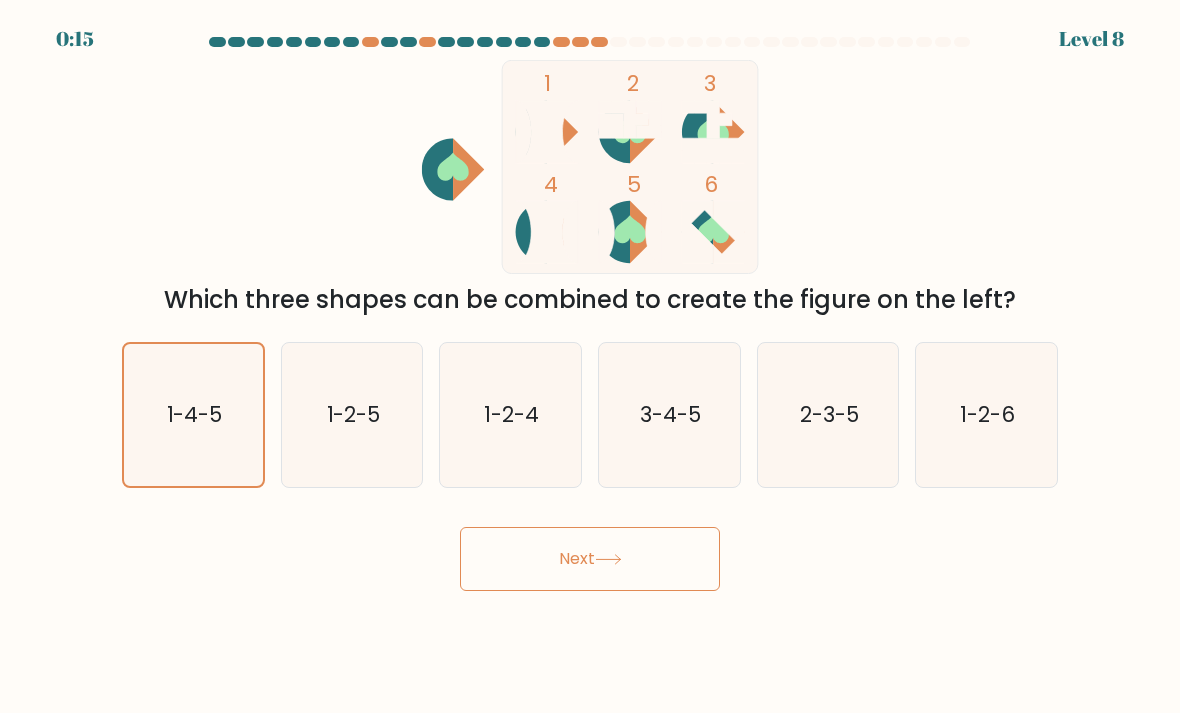 click on "Next" at bounding box center (590, 559) 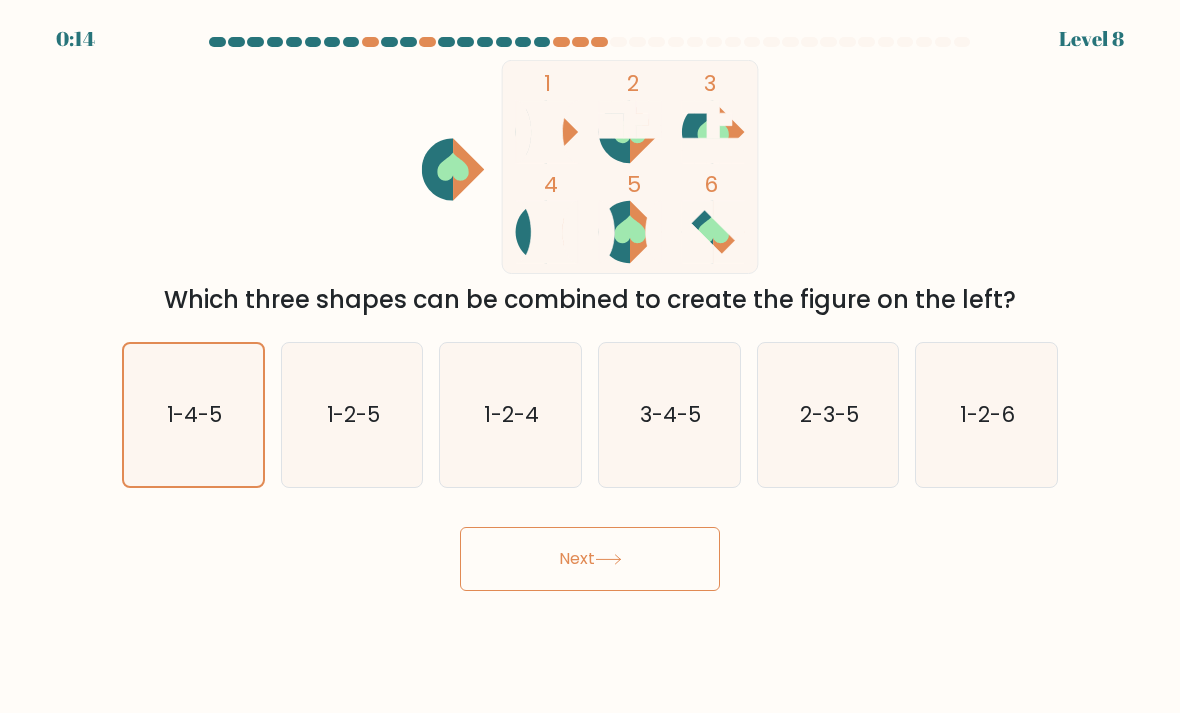 click on "Next" at bounding box center [590, 559] 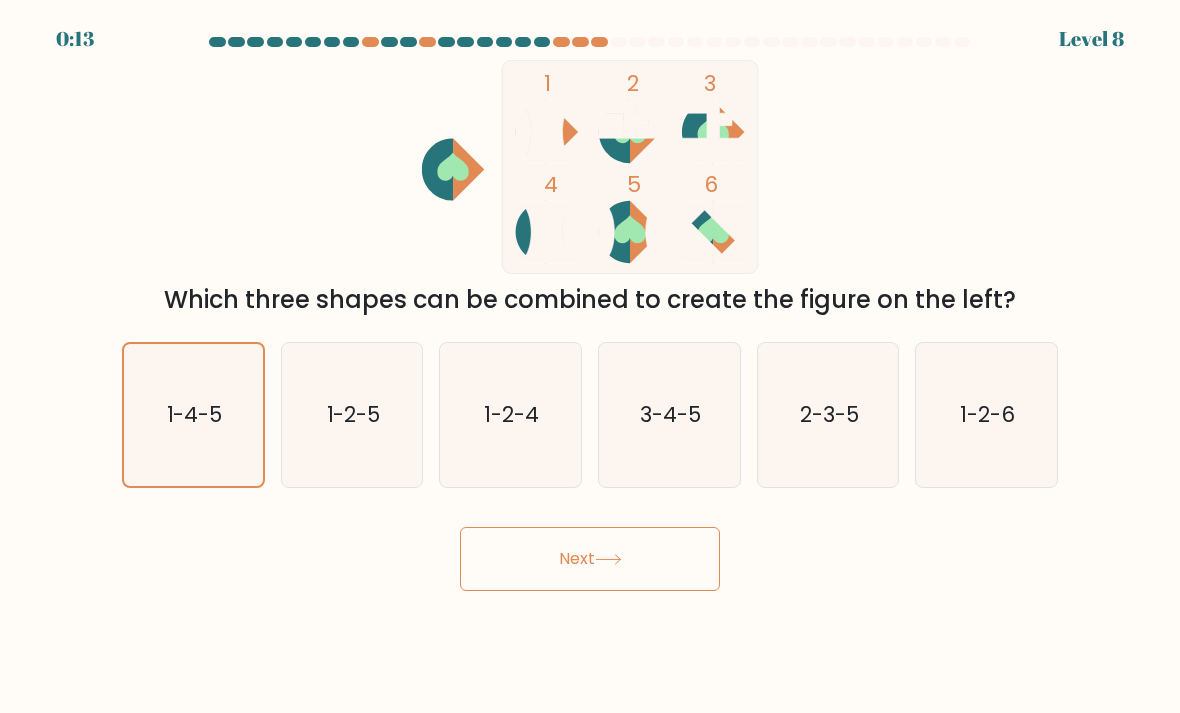 click on "Next" at bounding box center [590, 559] 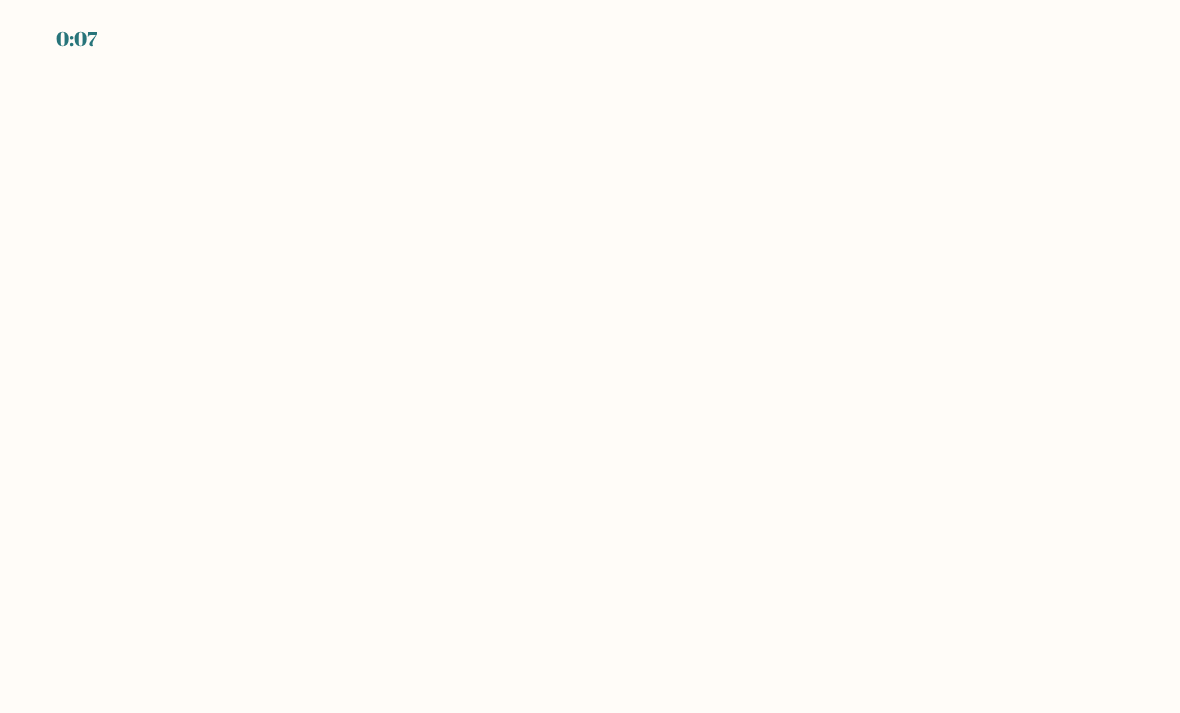 scroll, scrollTop: 0, scrollLeft: 0, axis: both 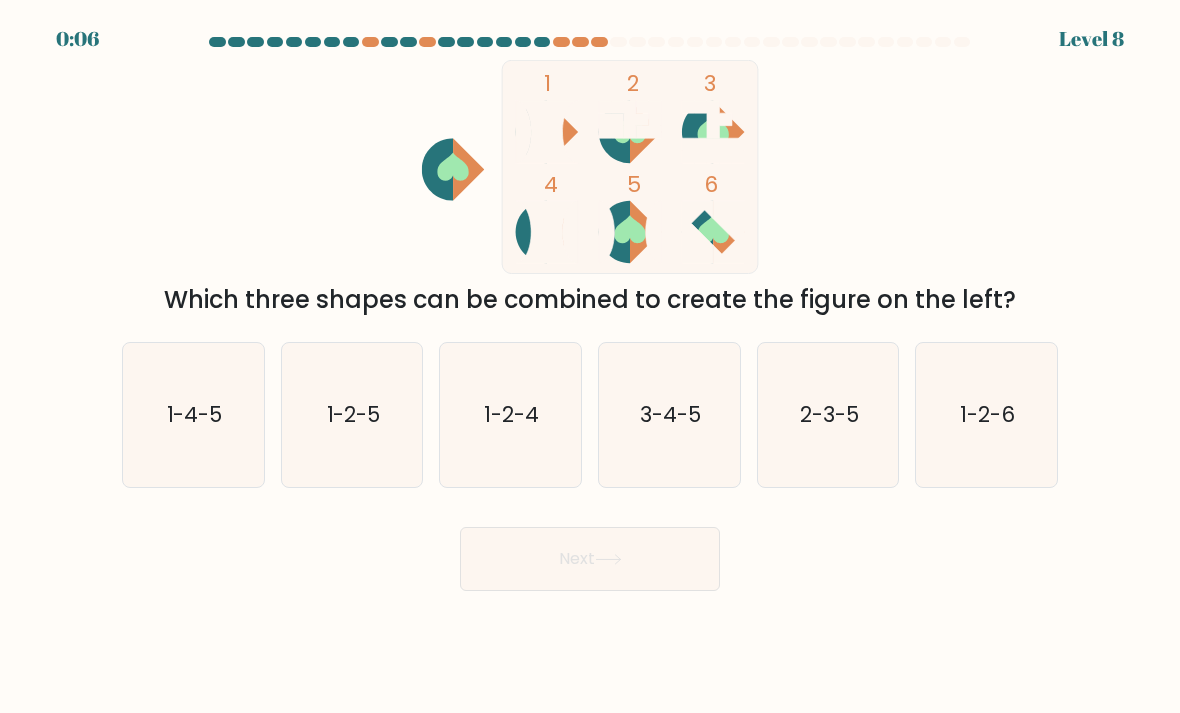 click on "1-4-5" 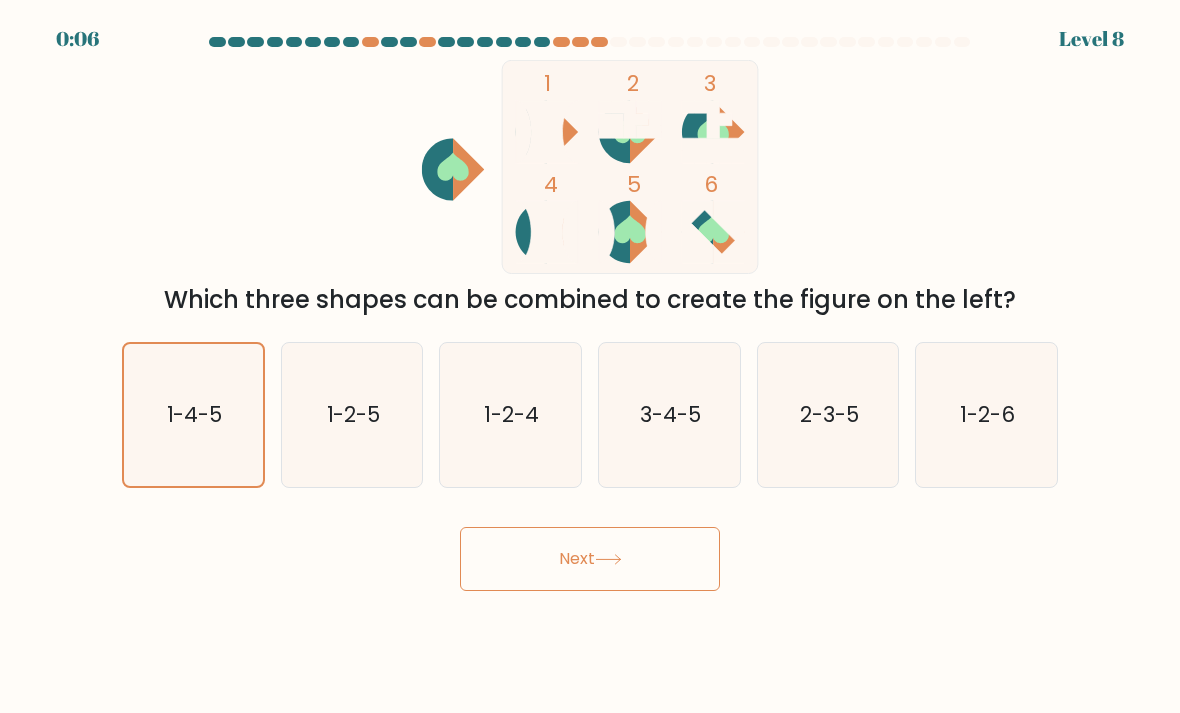 click on "Next" at bounding box center [590, 559] 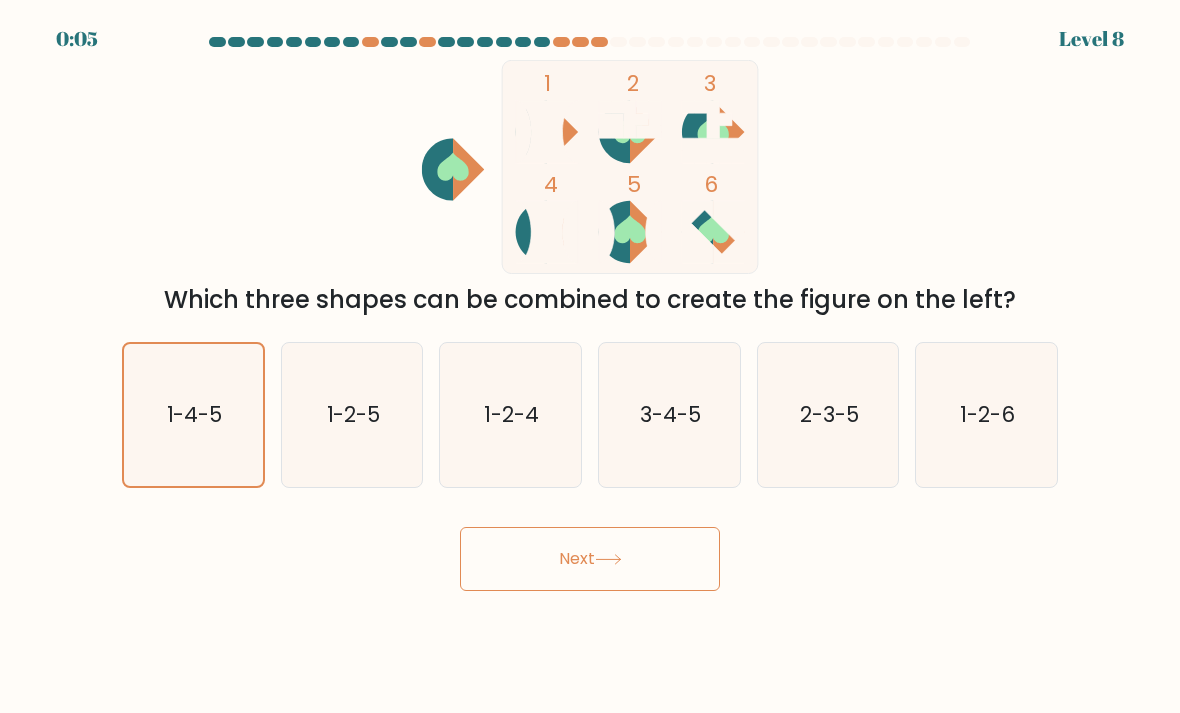 click on "Next" at bounding box center [590, 559] 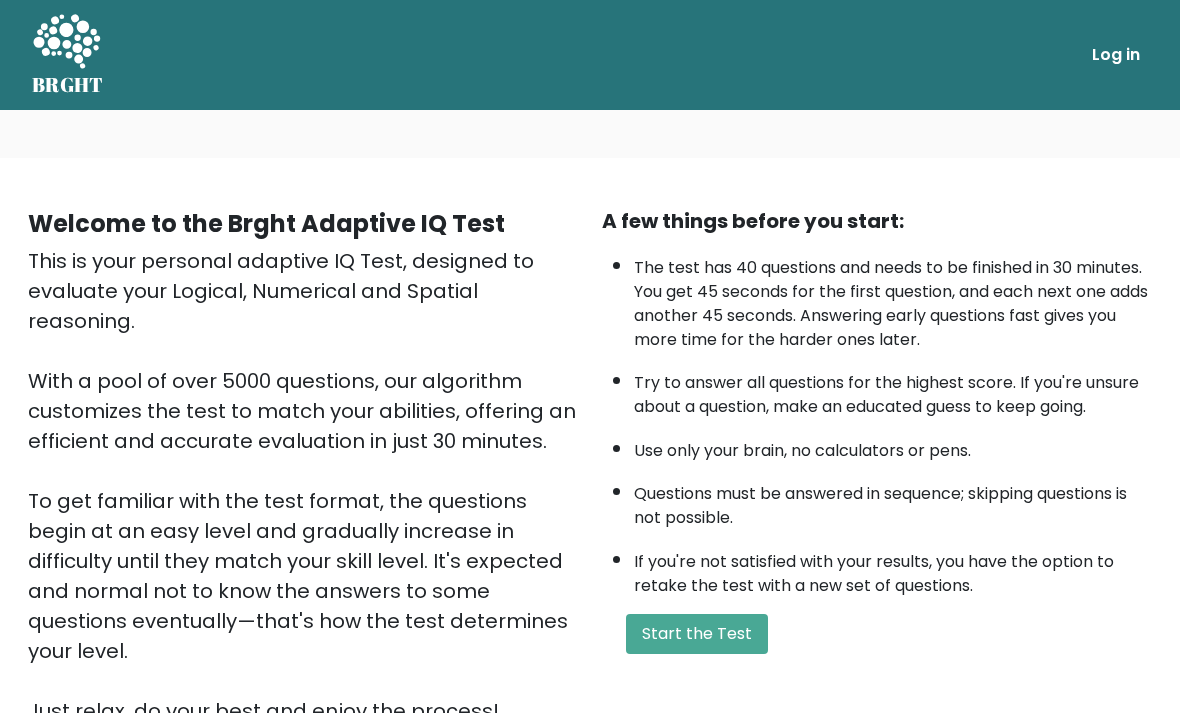 scroll, scrollTop: 0, scrollLeft: 0, axis: both 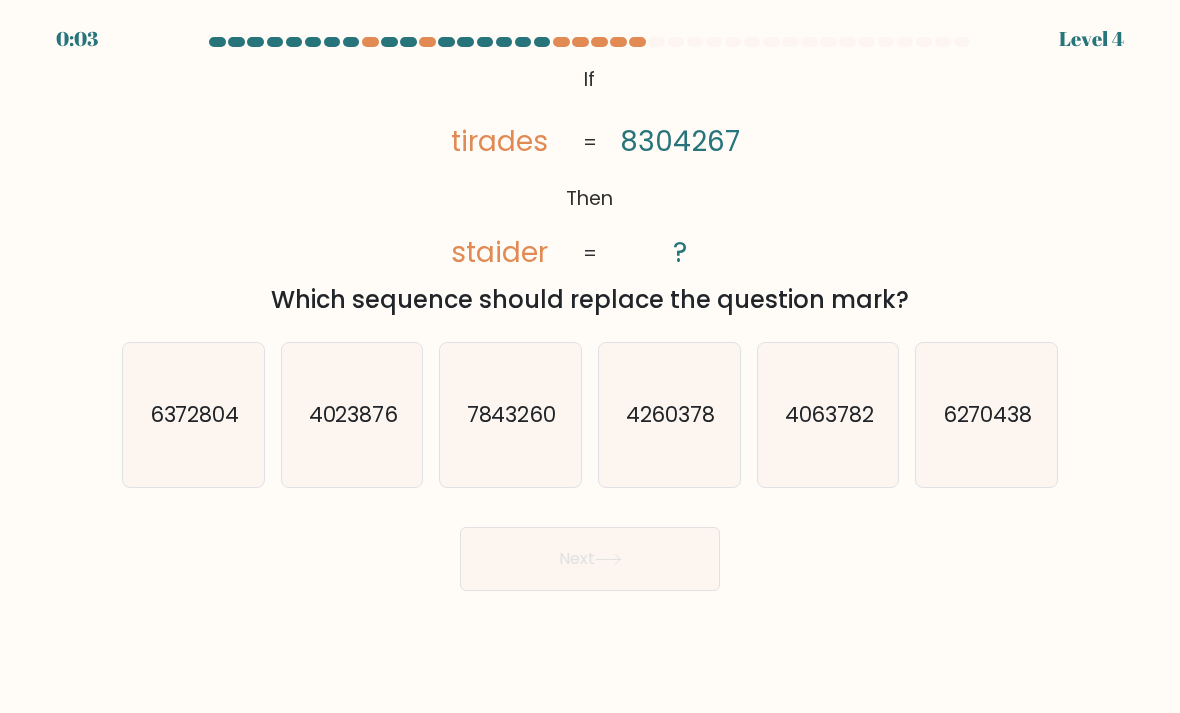 click on "4260378" 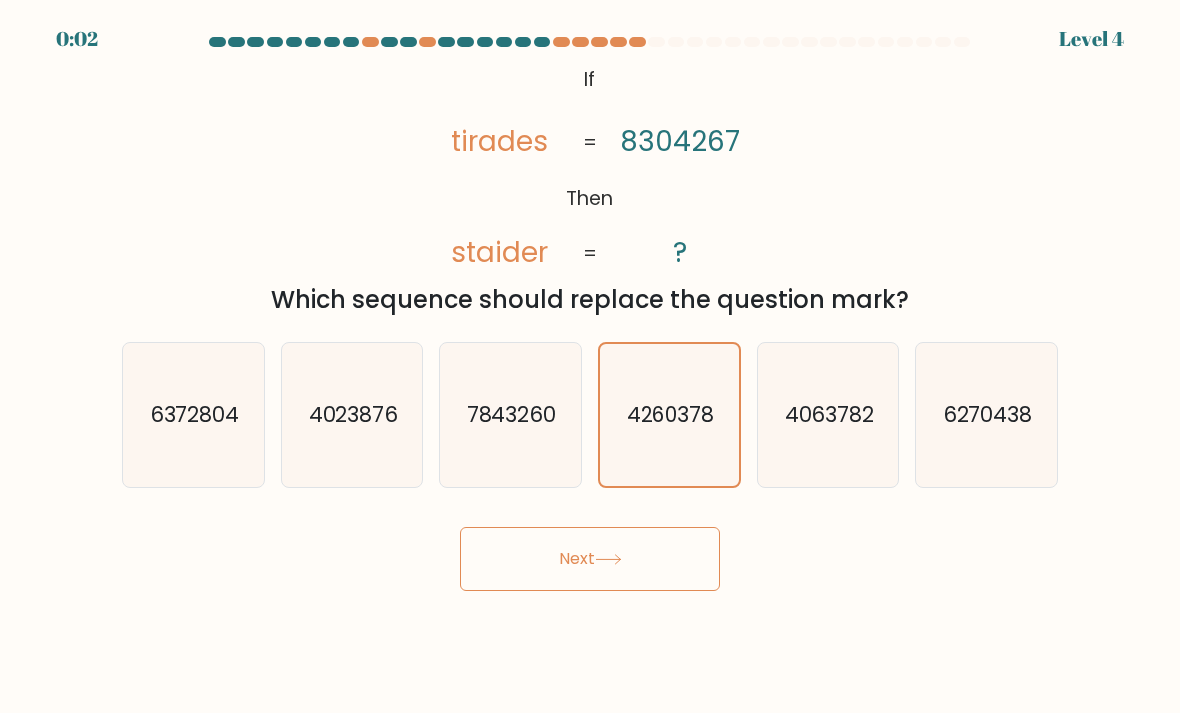 click on "Next" at bounding box center (590, 559) 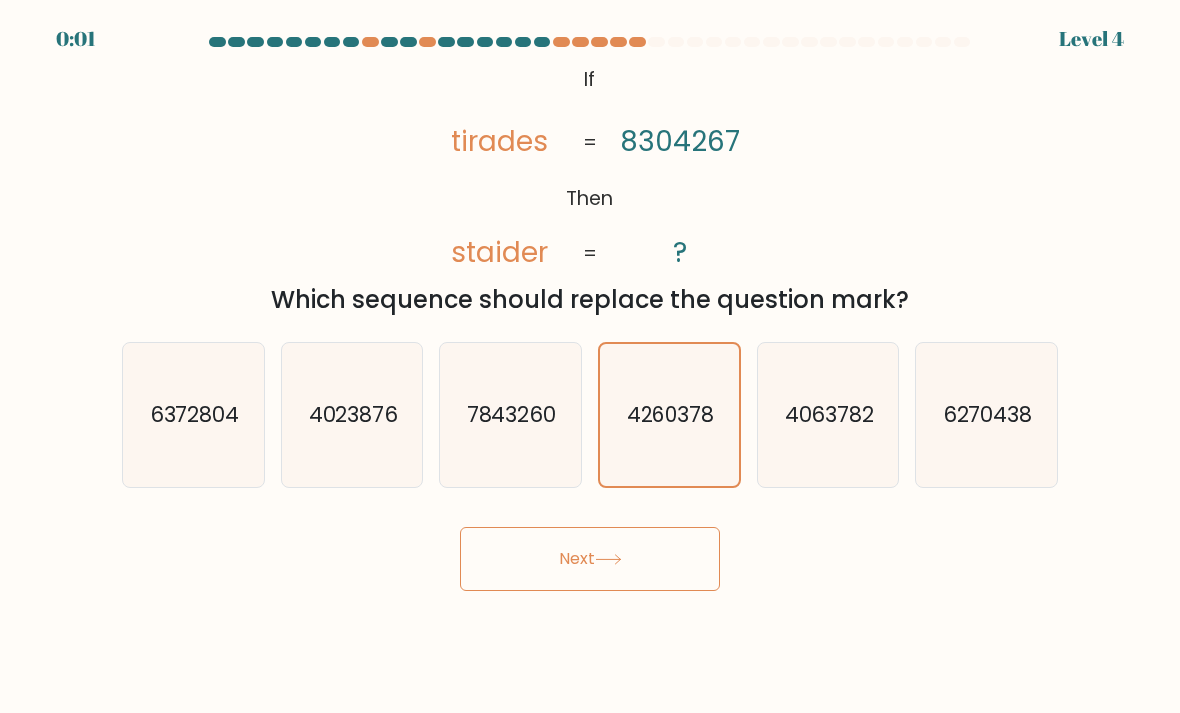 click on "Next" at bounding box center (590, 559) 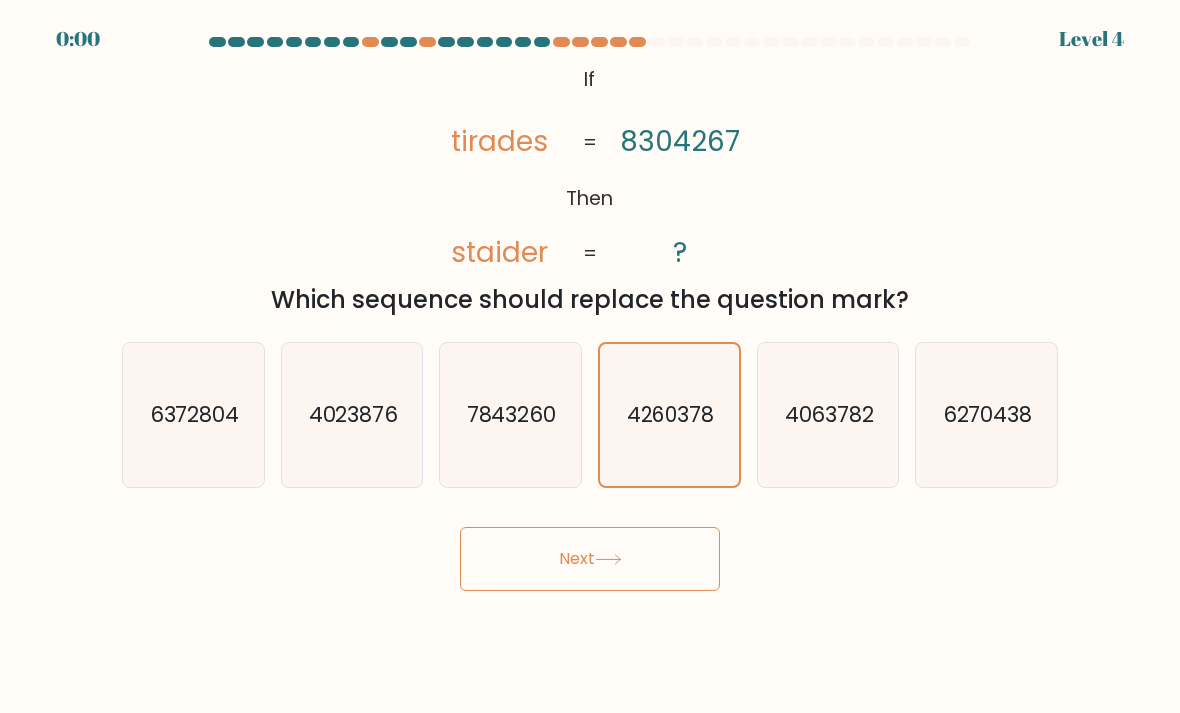 click on "Next" at bounding box center (590, 559) 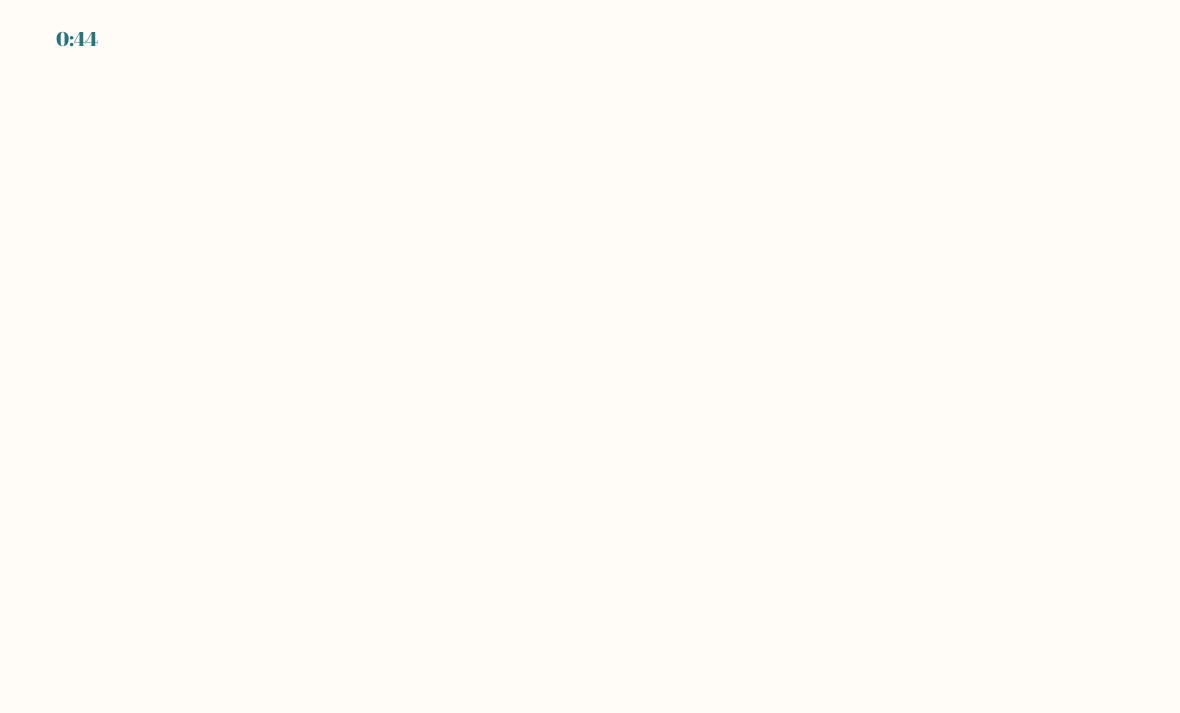 scroll, scrollTop: 0, scrollLeft: 0, axis: both 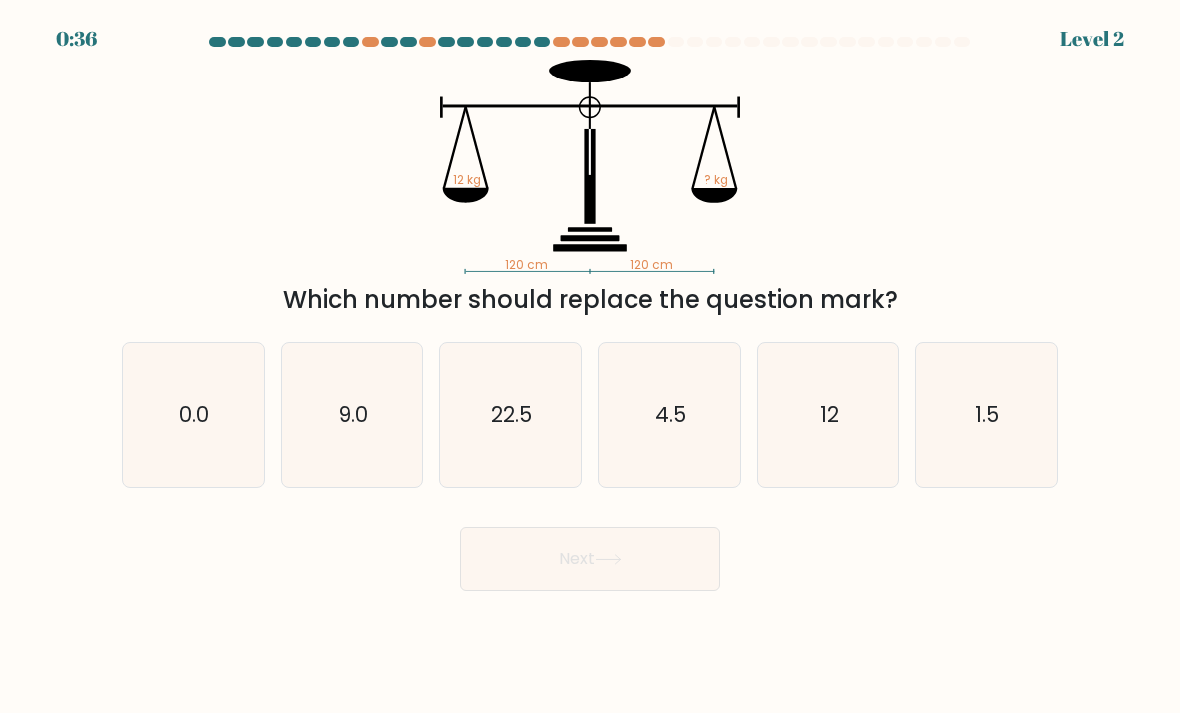 click on "12" 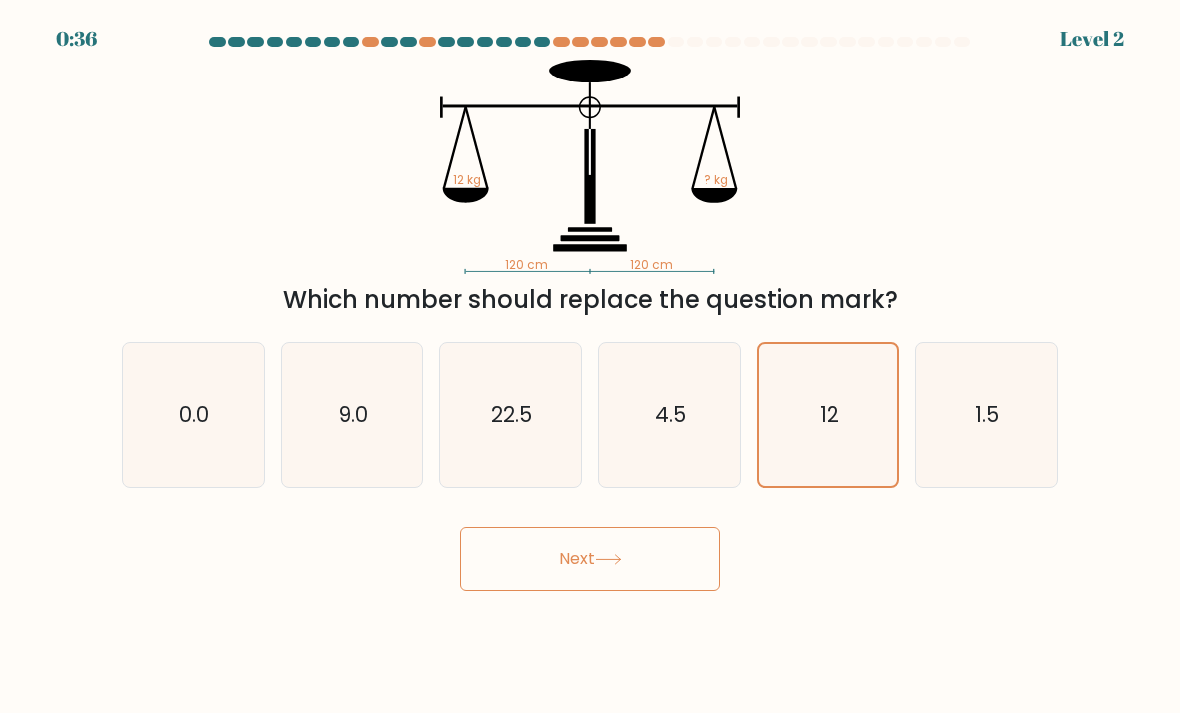 click on "Next" at bounding box center (590, 559) 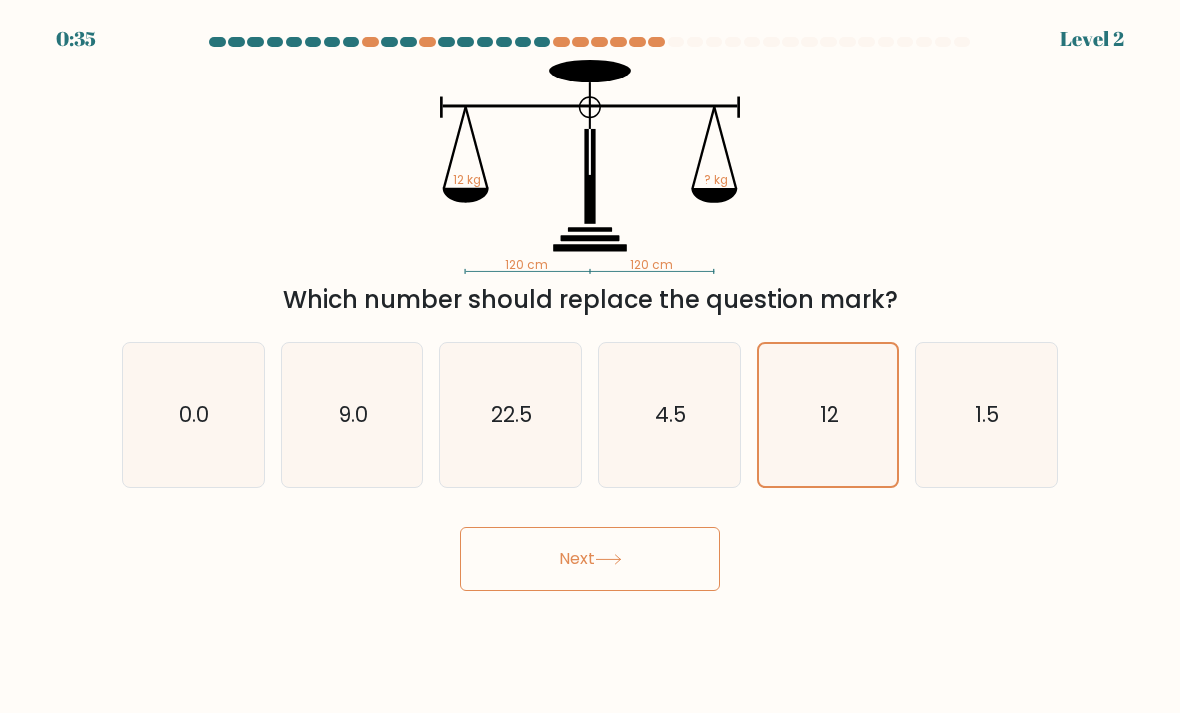 click on "Next" at bounding box center (590, 559) 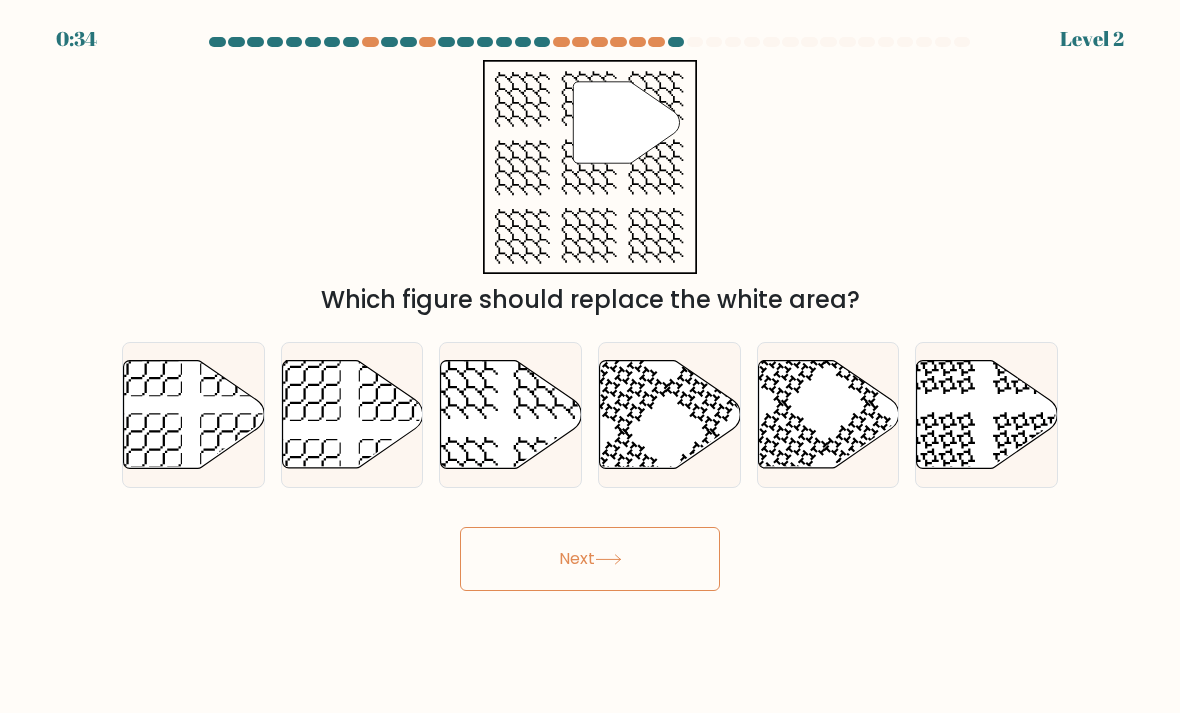 click on "Next" at bounding box center [590, 559] 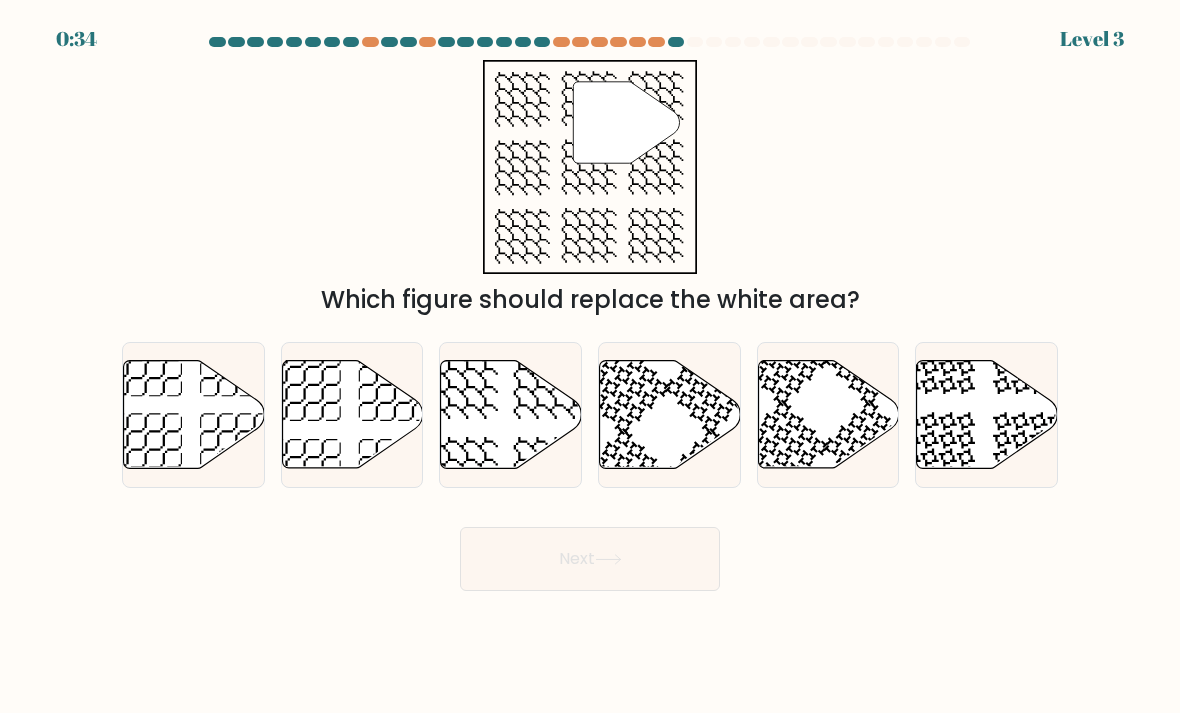 click on "Next" at bounding box center [590, 559] 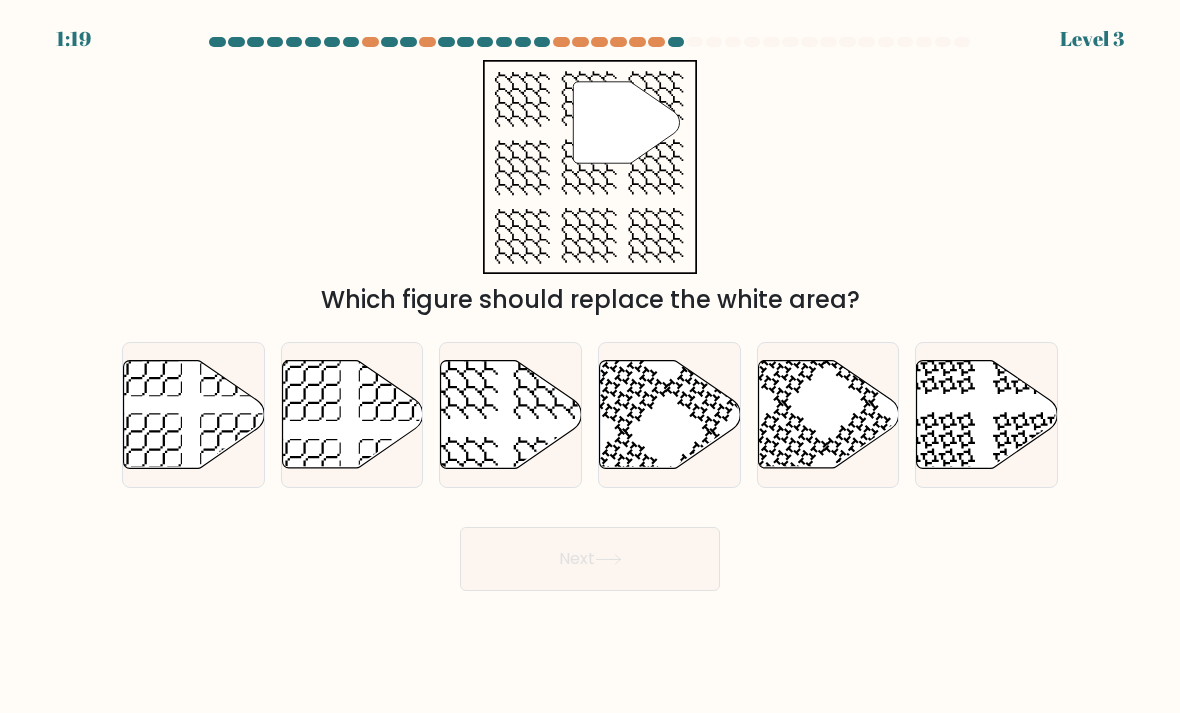 click on ""
Which figure should replace the white area?" at bounding box center (590, 189) 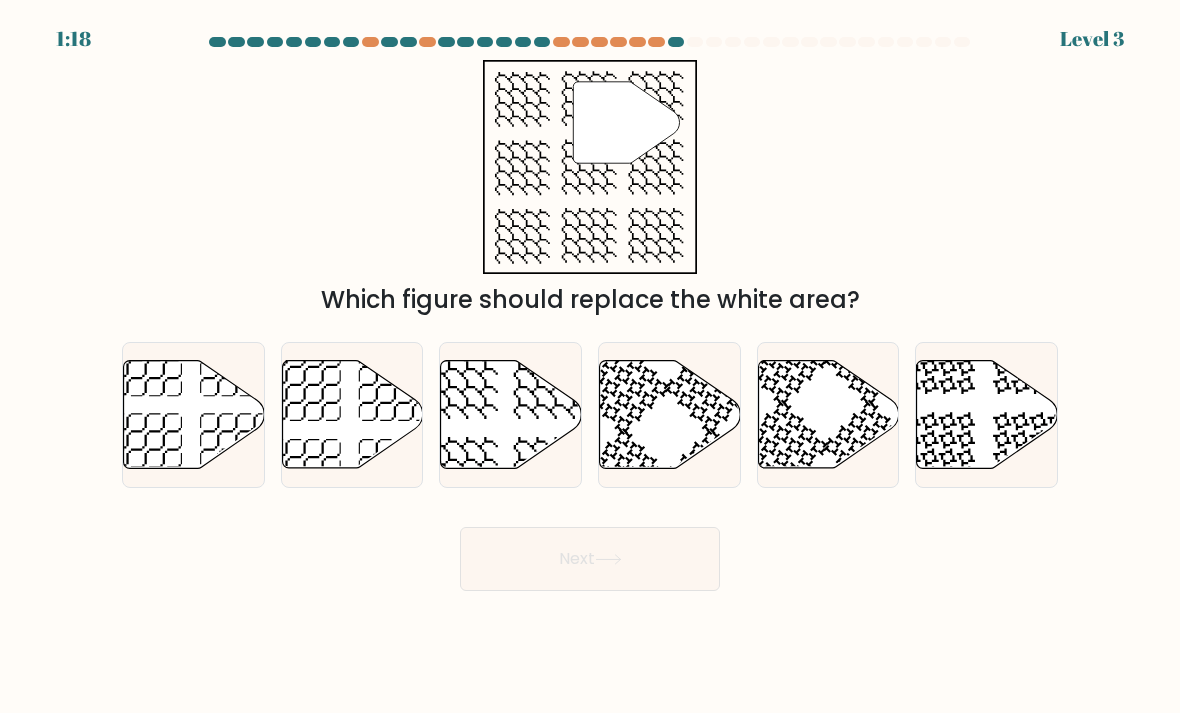 click on ""
Which figure should replace the white area?" at bounding box center [590, 189] 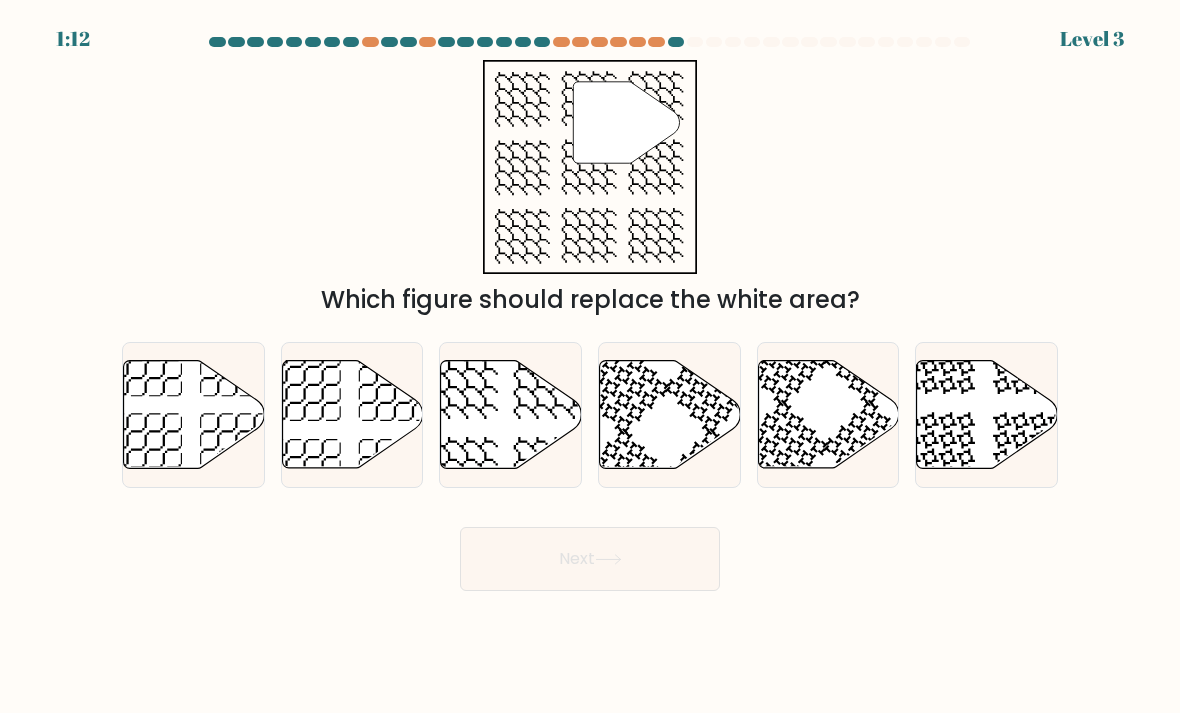 click 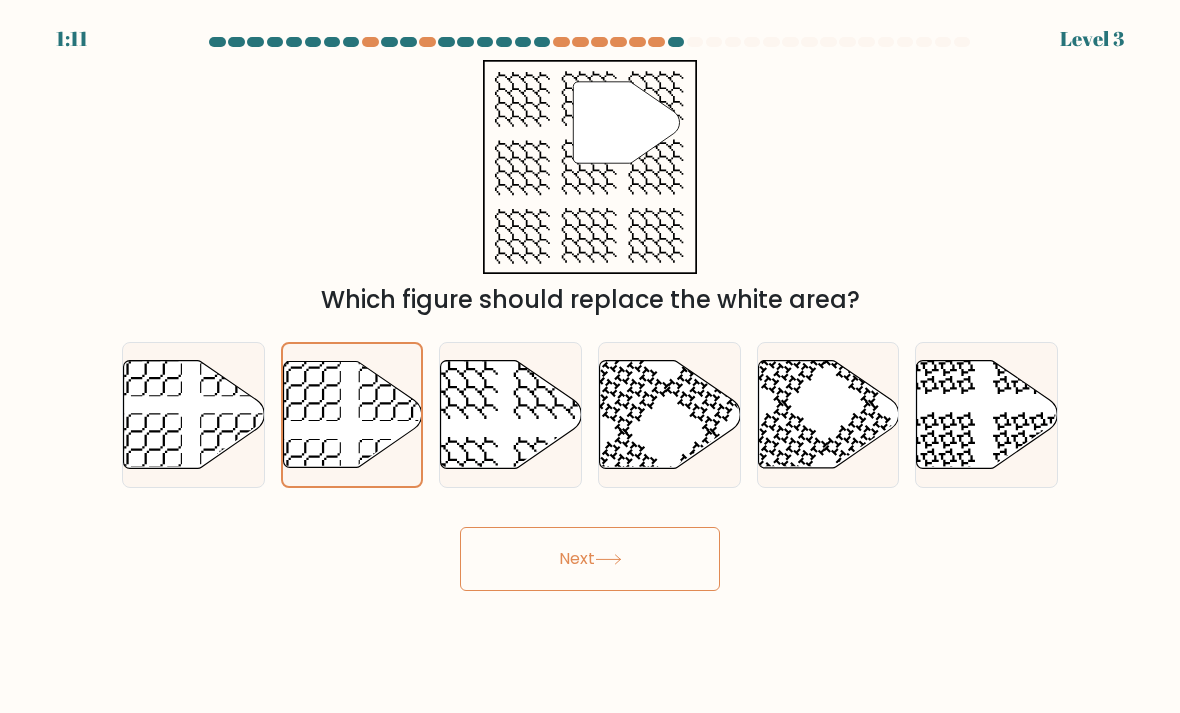 click at bounding box center (352, 415) 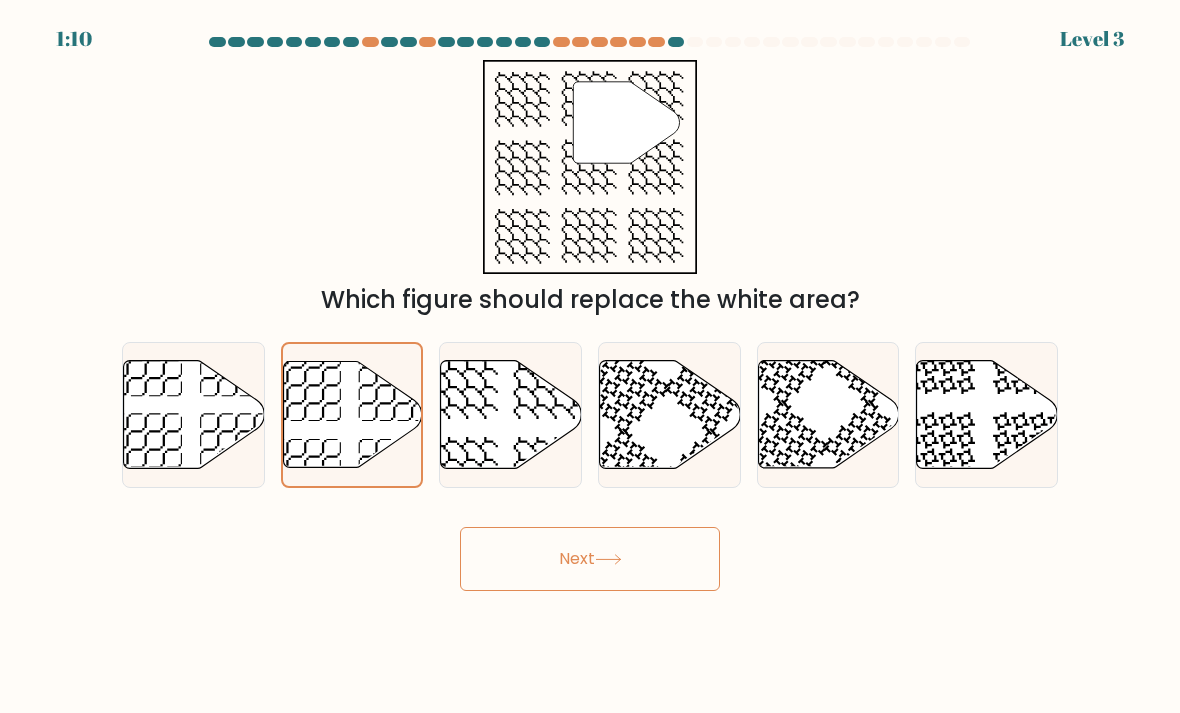 click on "Next" at bounding box center [590, 559] 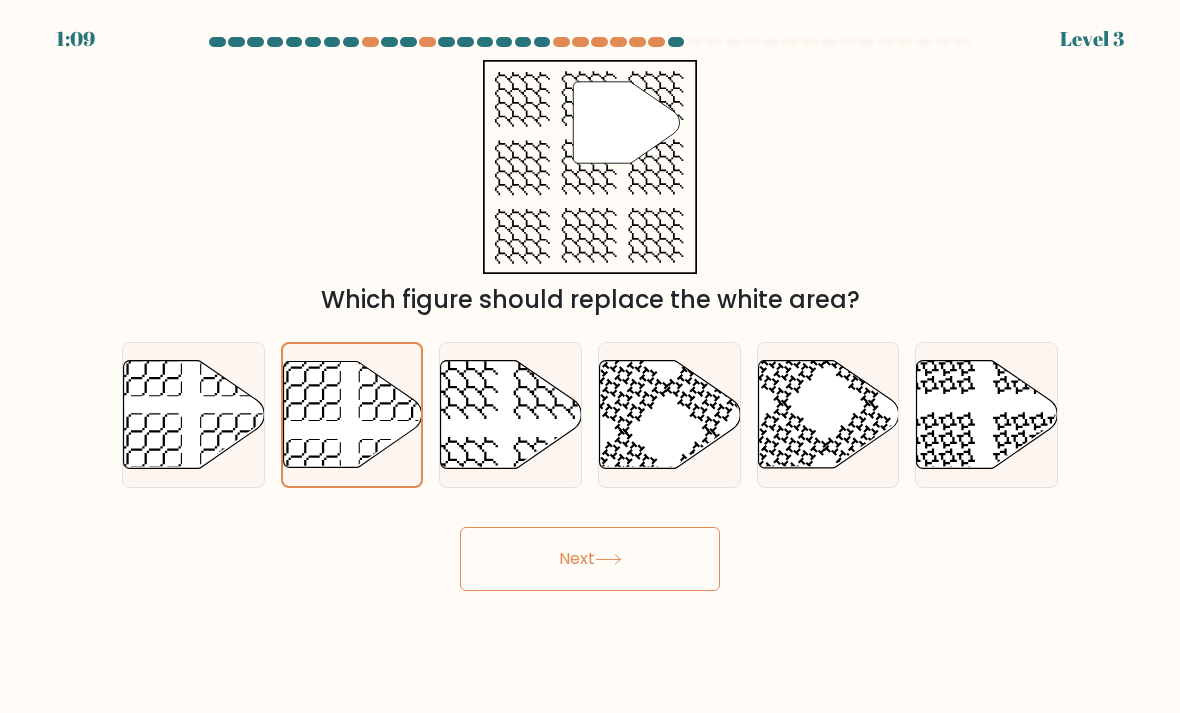 click on "Next" at bounding box center [590, 559] 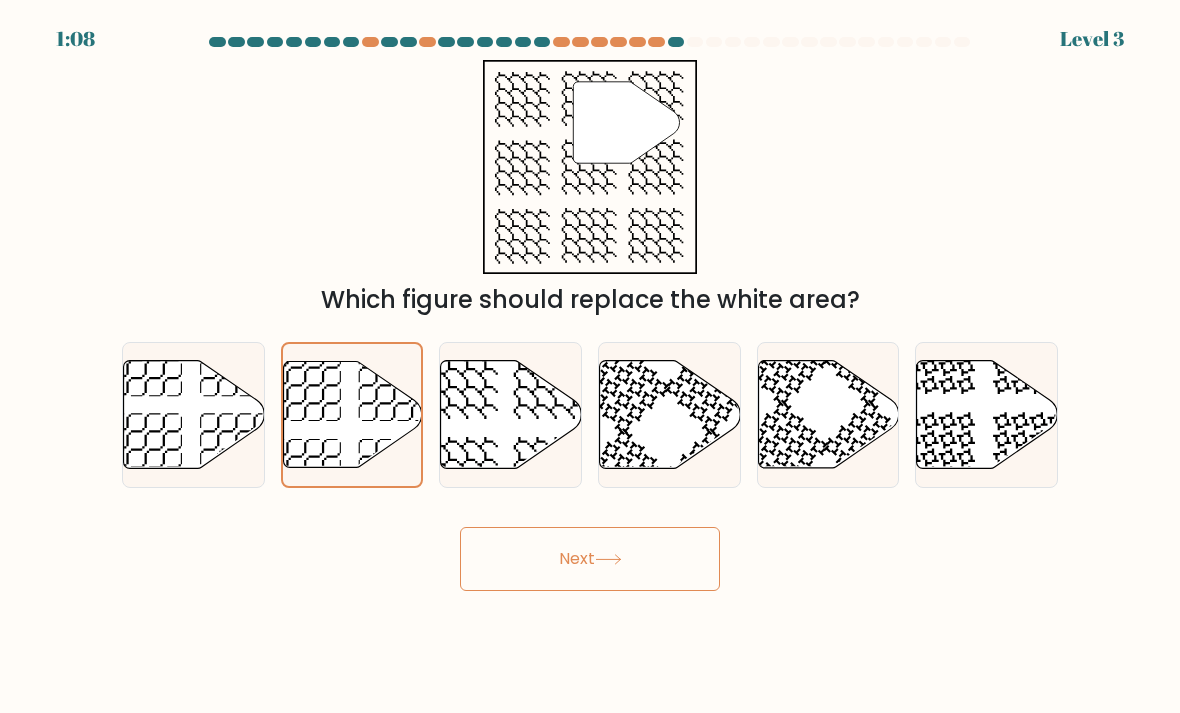 click on "Next" at bounding box center (590, 551) 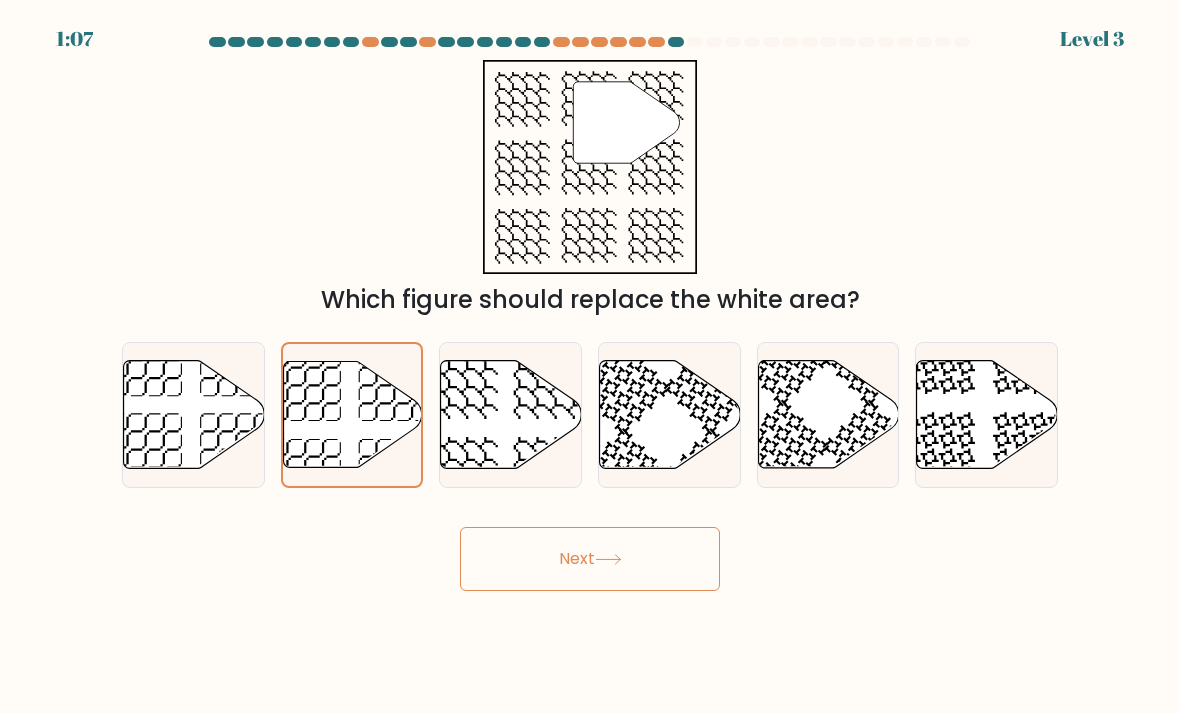 scroll, scrollTop: 27, scrollLeft: 0, axis: vertical 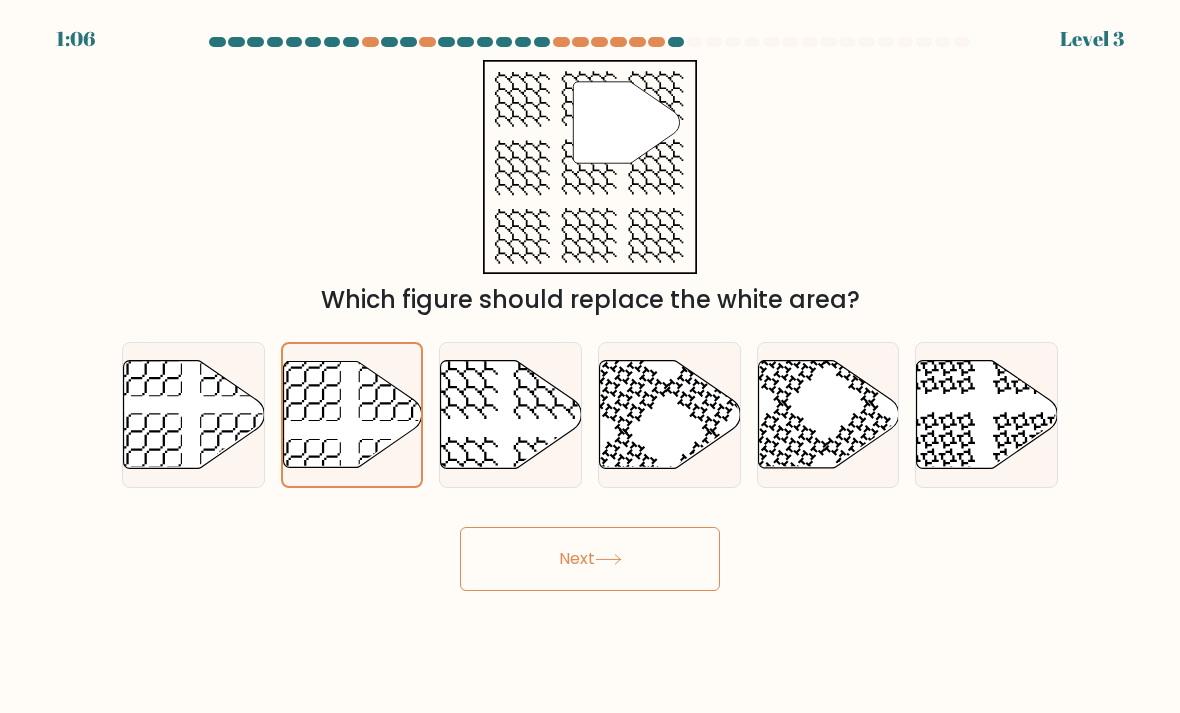 click on "1:06
Level 3" at bounding box center [590, 356] 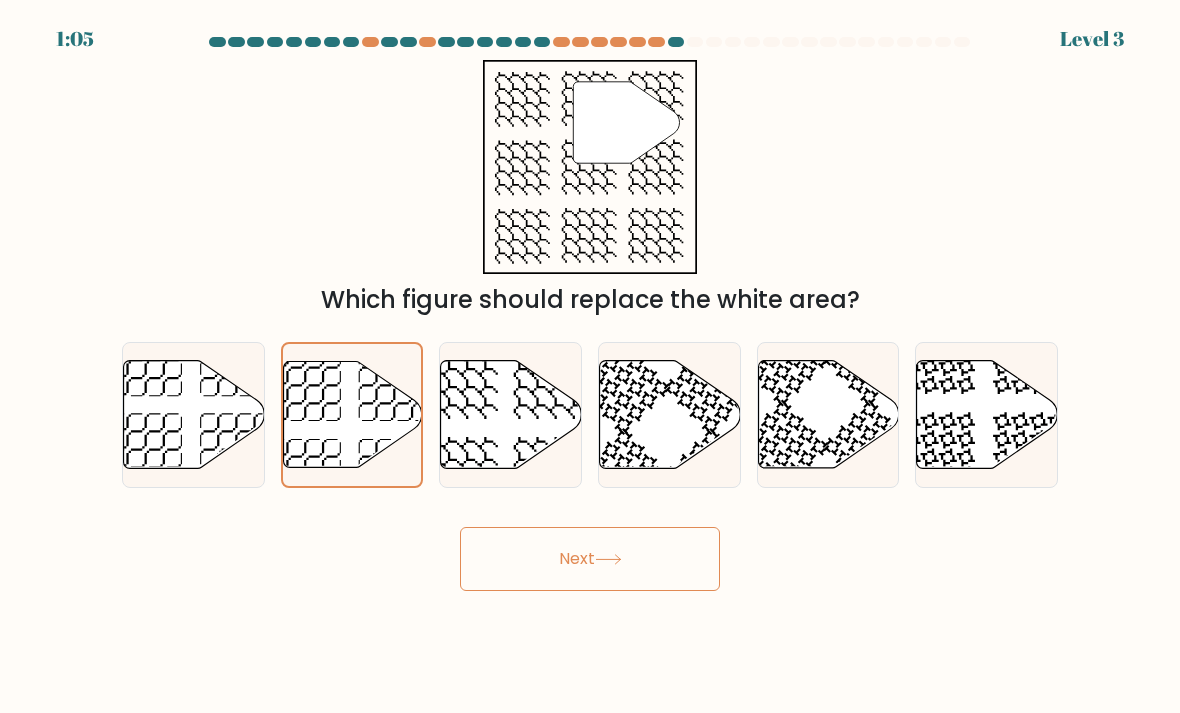 scroll, scrollTop: 36, scrollLeft: 0, axis: vertical 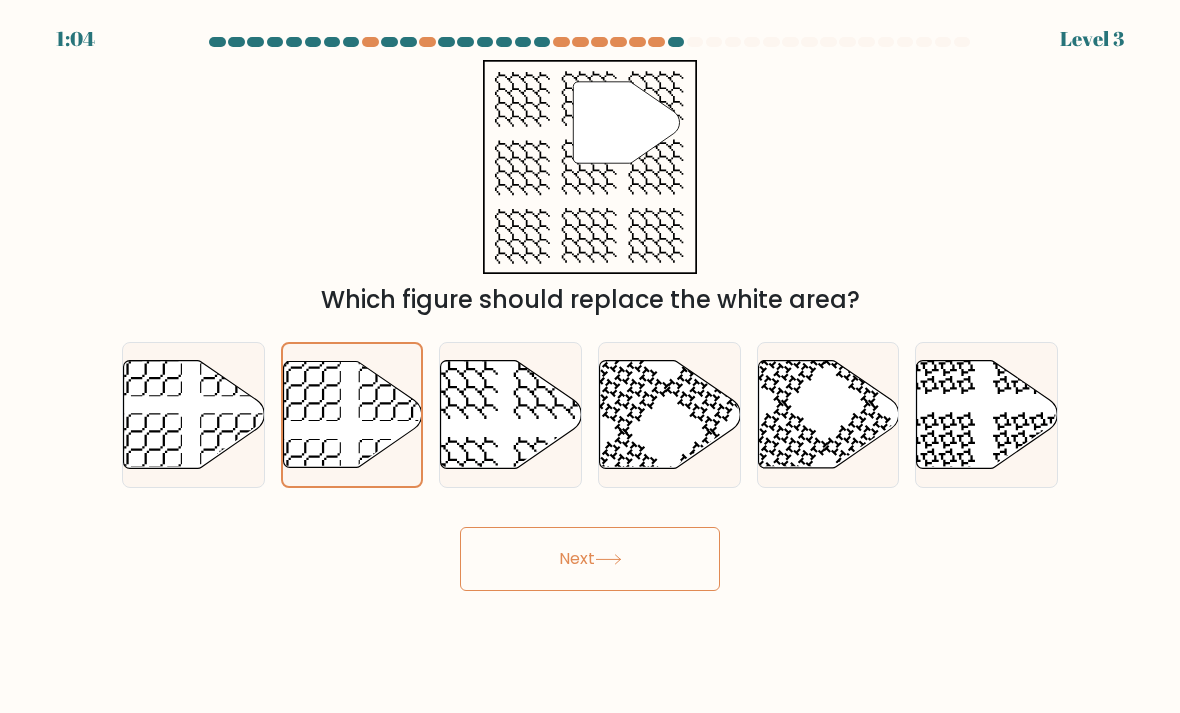 click on "Next" at bounding box center [590, 559] 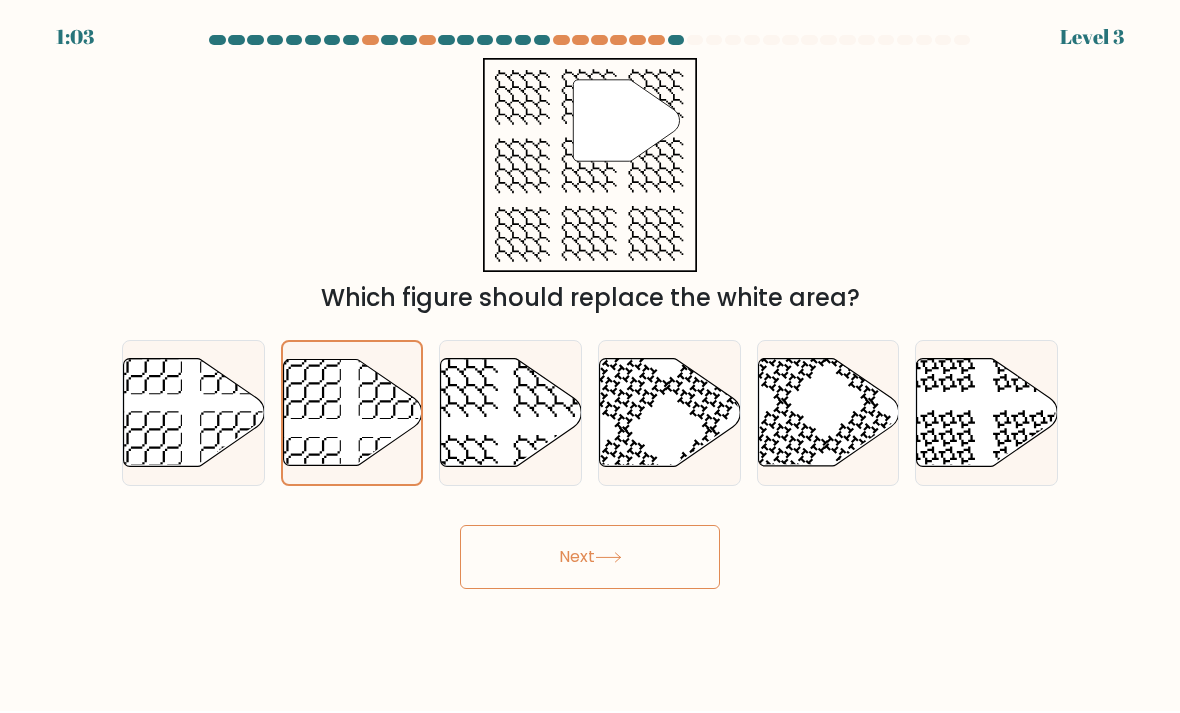 scroll, scrollTop: 0, scrollLeft: 0, axis: both 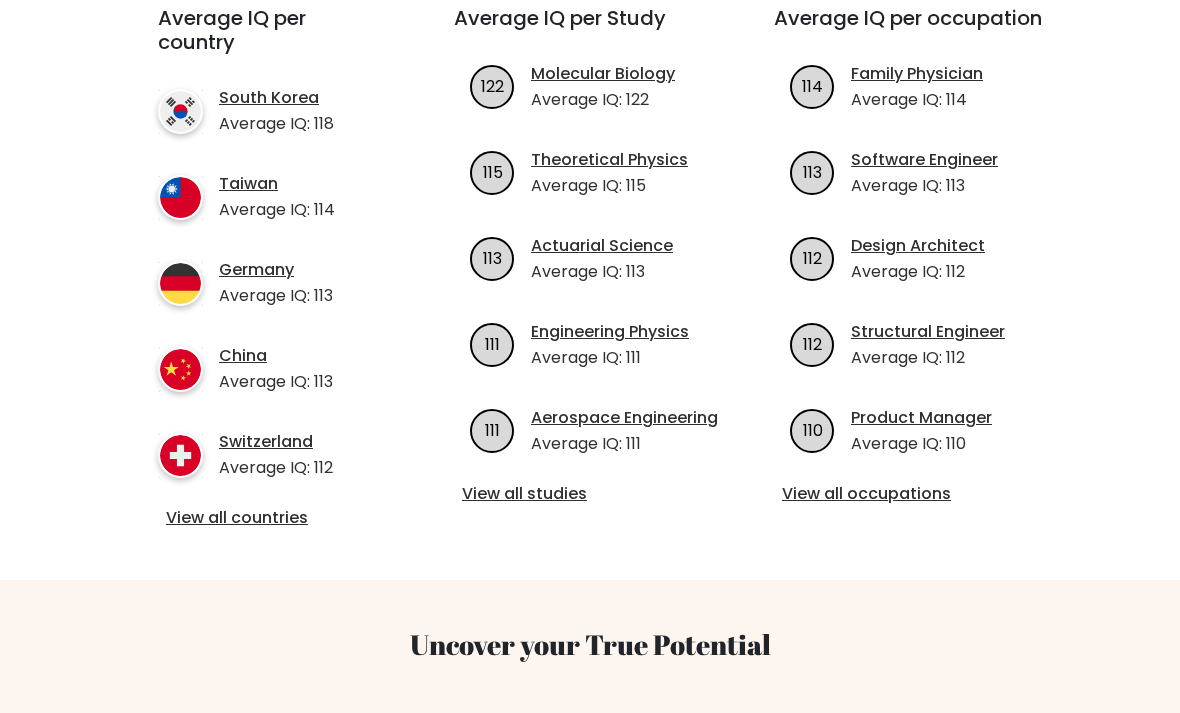 click on "View all countries" at bounding box center [270, 518] 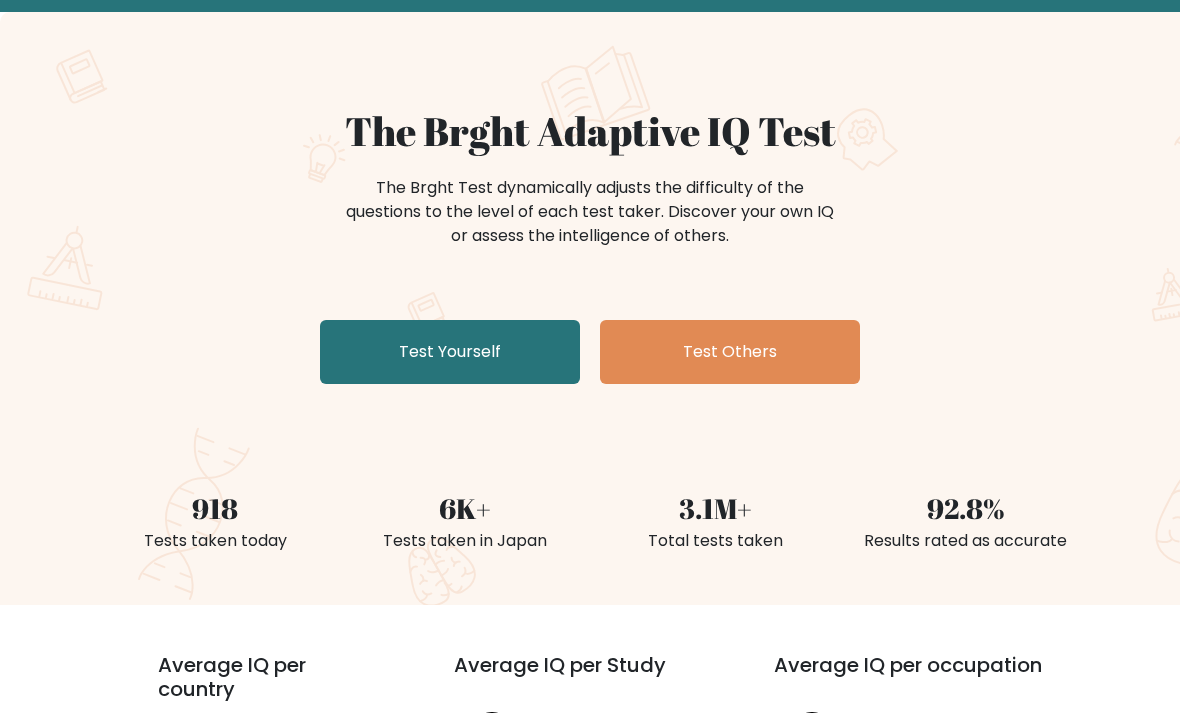 scroll, scrollTop: 93, scrollLeft: 0, axis: vertical 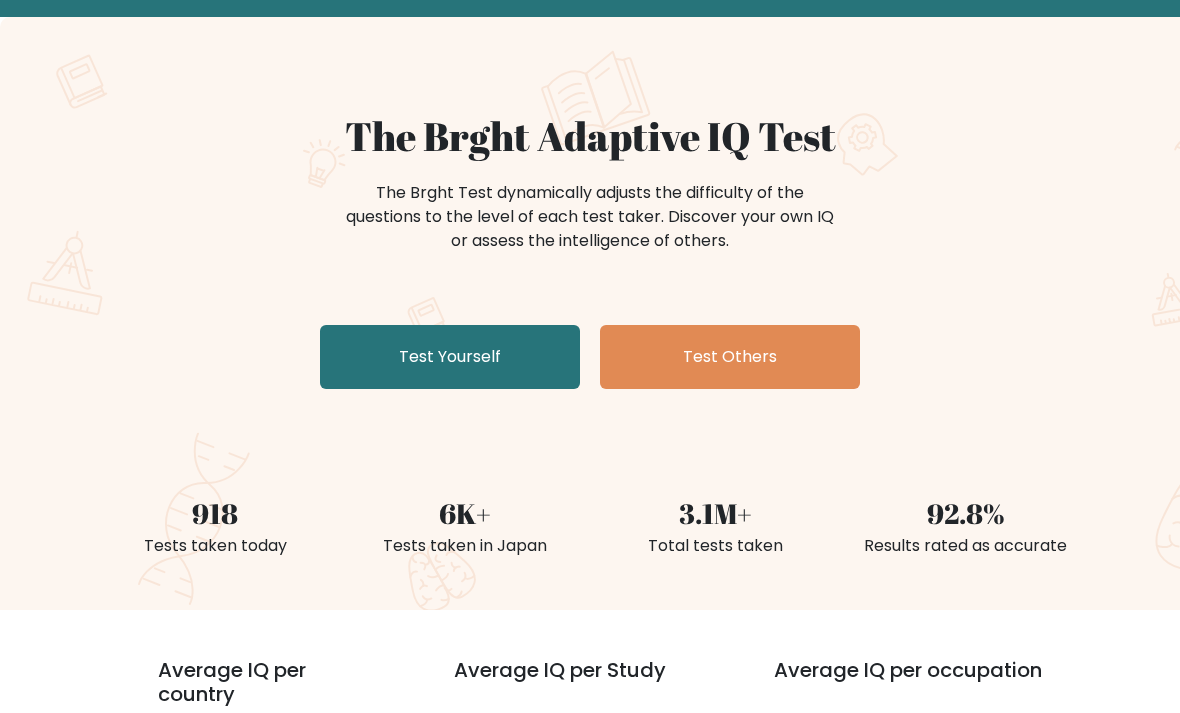 click on "Test Yourself" at bounding box center (450, 357) 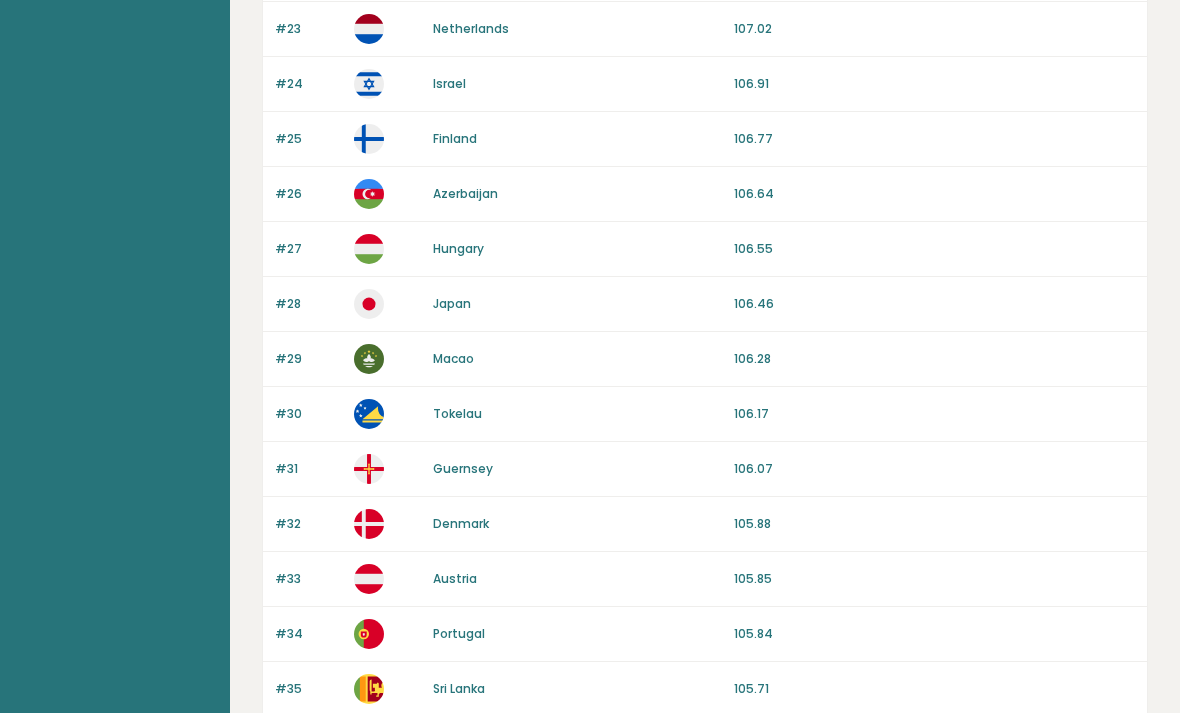 scroll, scrollTop: 1456, scrollLeft: 0, axis: vertical 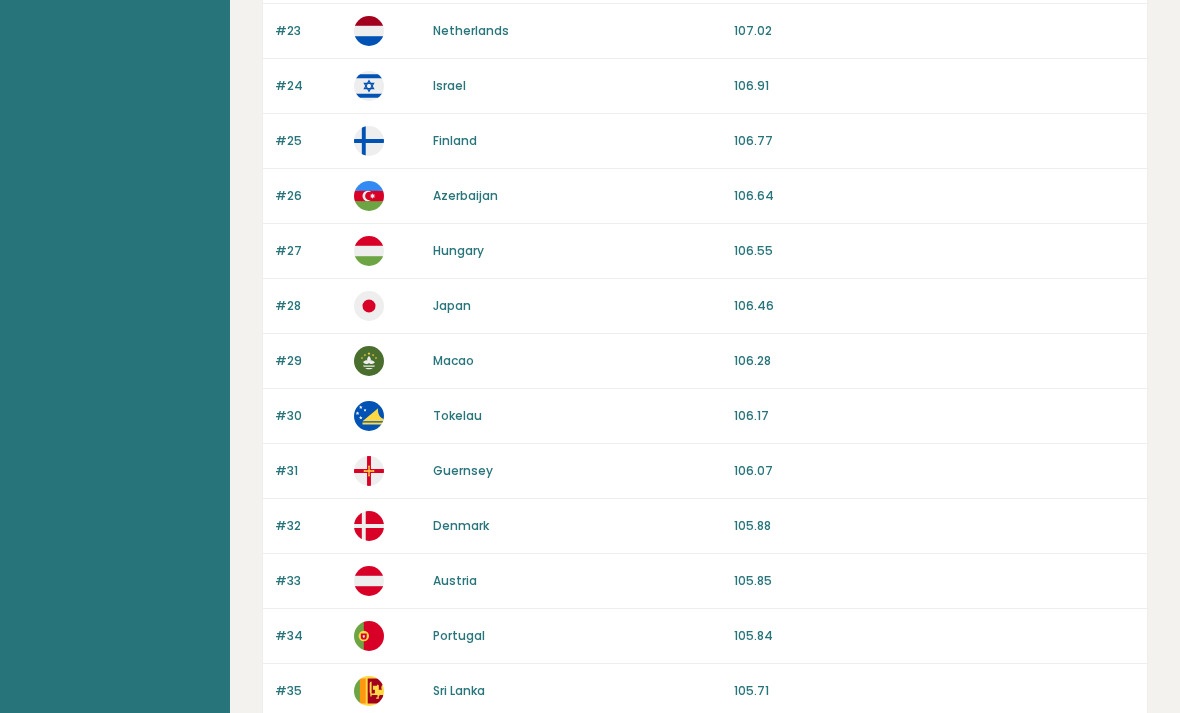 click on "106.28" at bounding box center (934, 361) 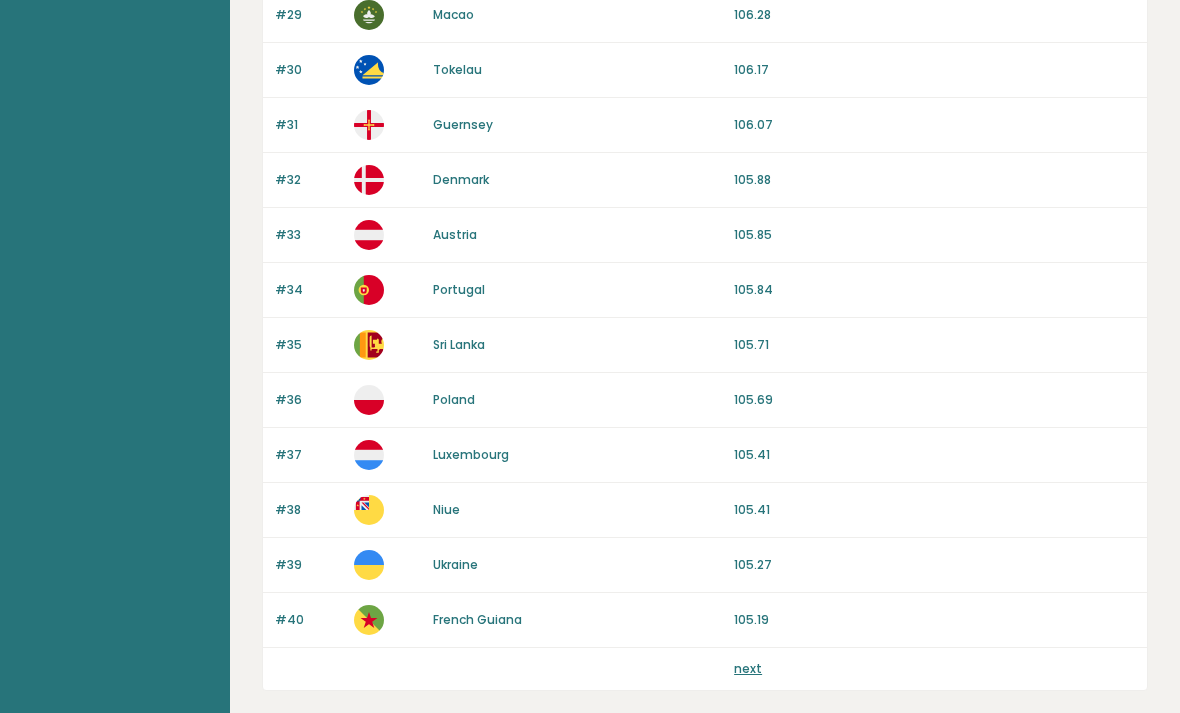 scroll, scrollTop: 1819, scrollLeft: 0, axis: vertical 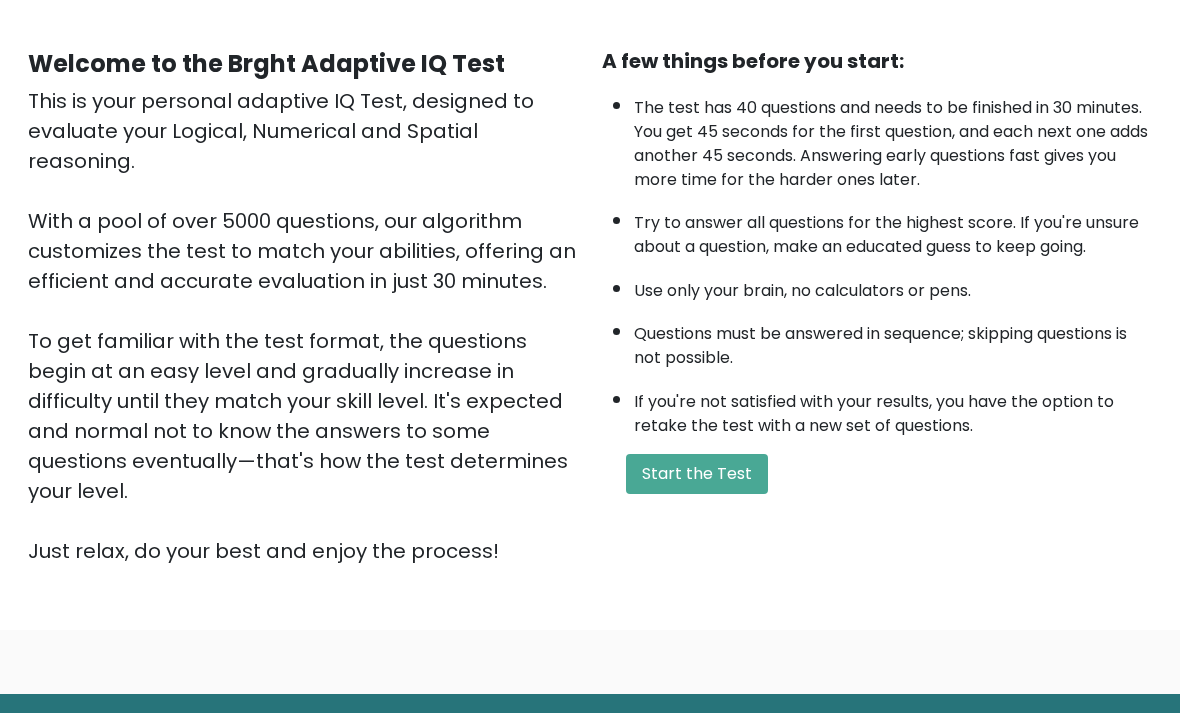 click on "Start the Test" at bounding box center (697, 474) 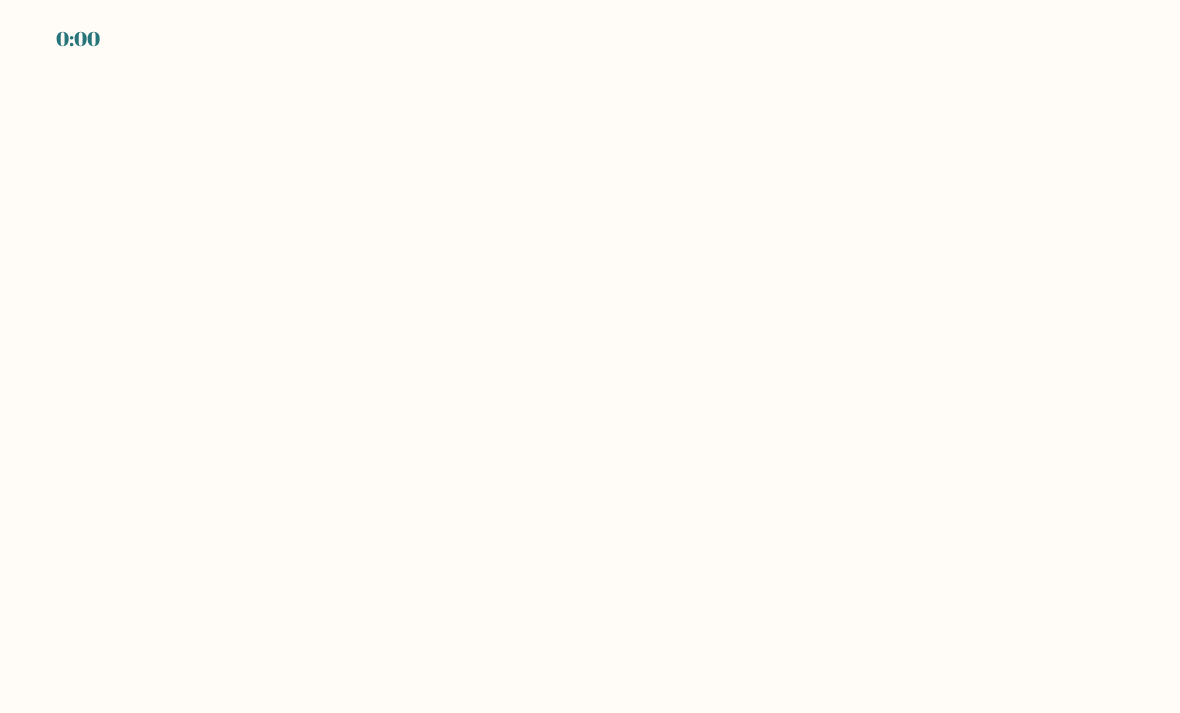 scroll, scrollTop: 0, scrollLeft: 0, axis: both 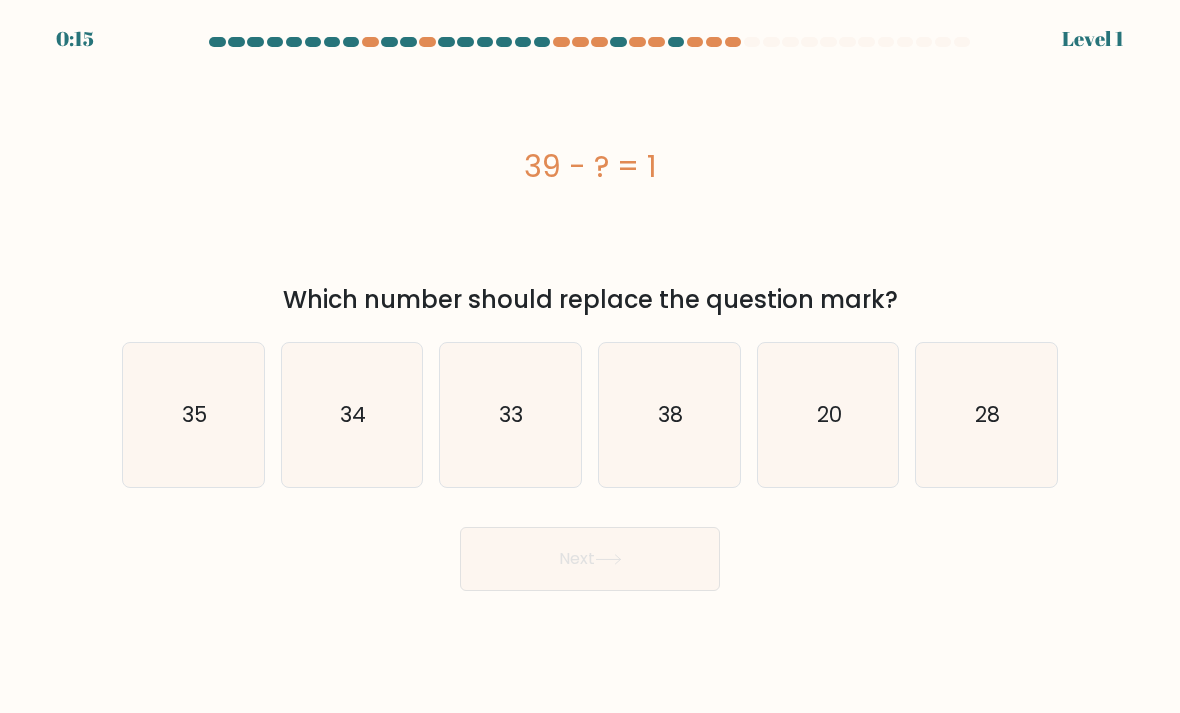 click on "38" 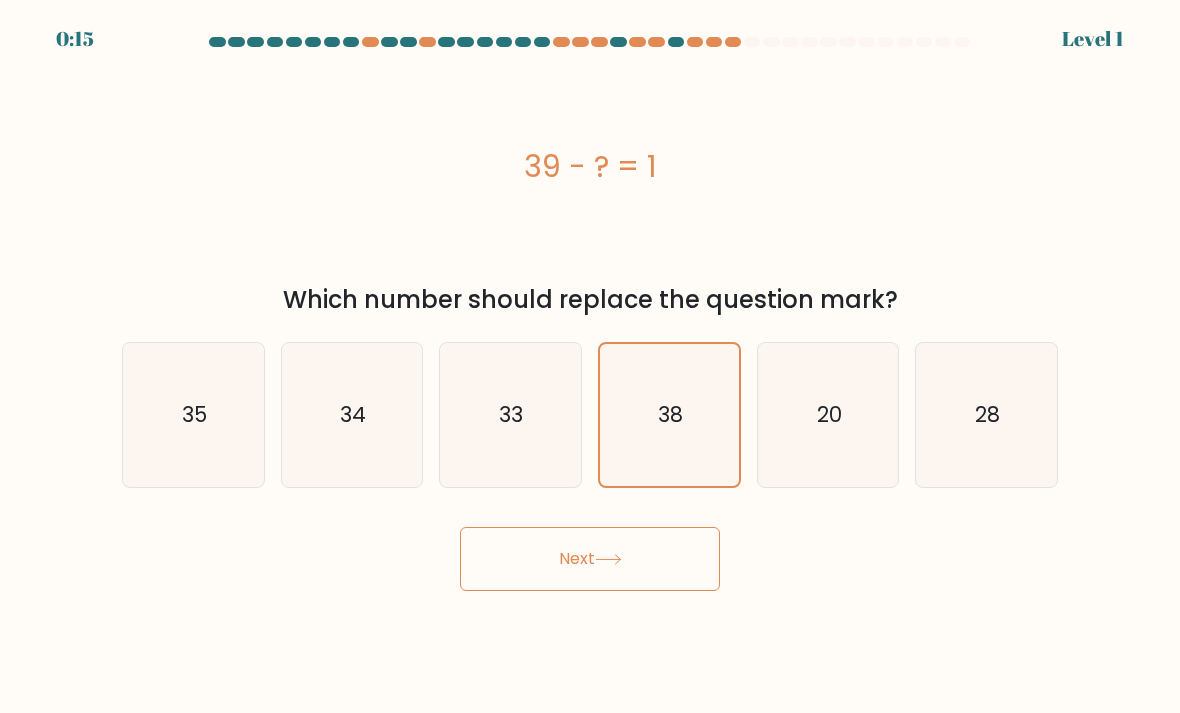 click on "Next" at bounding box center [590, 559] 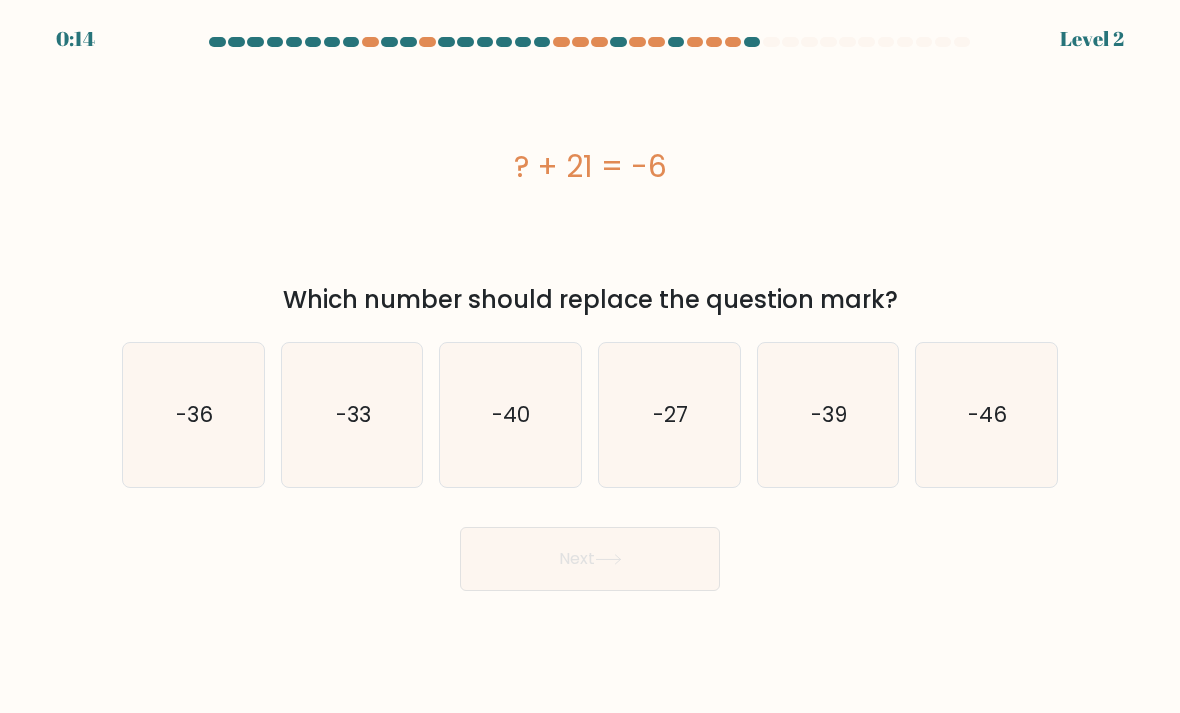click 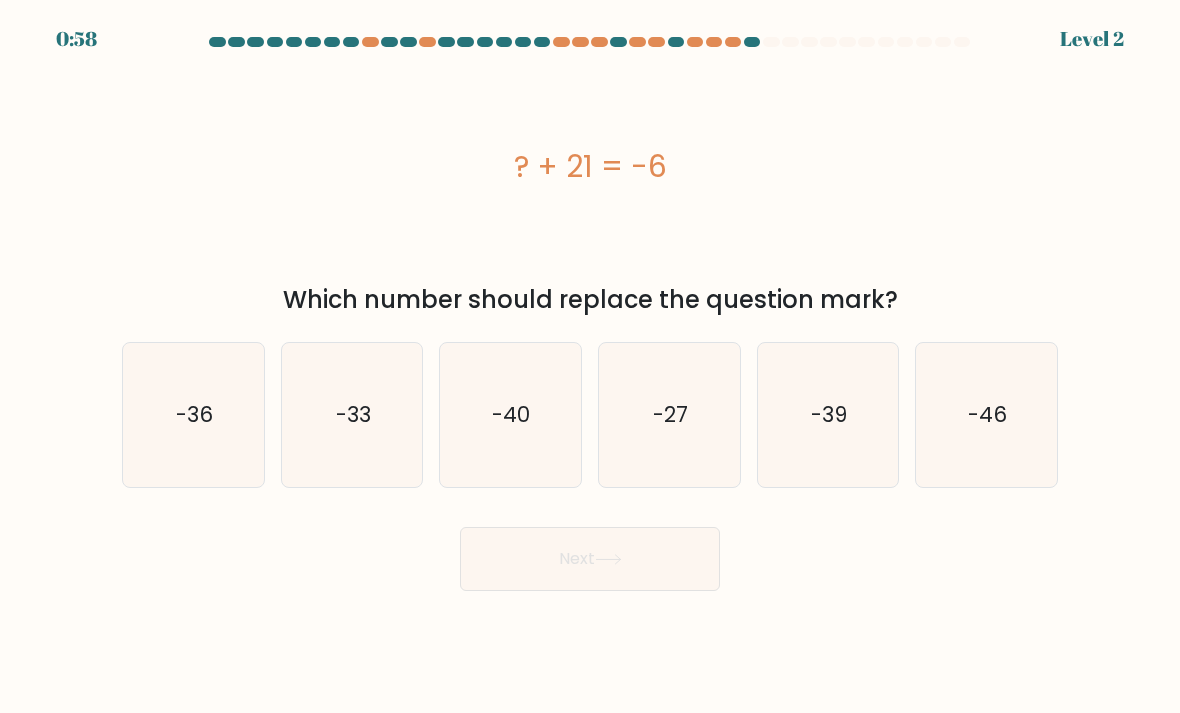 click on "Next" at bounding box center (590, 551) 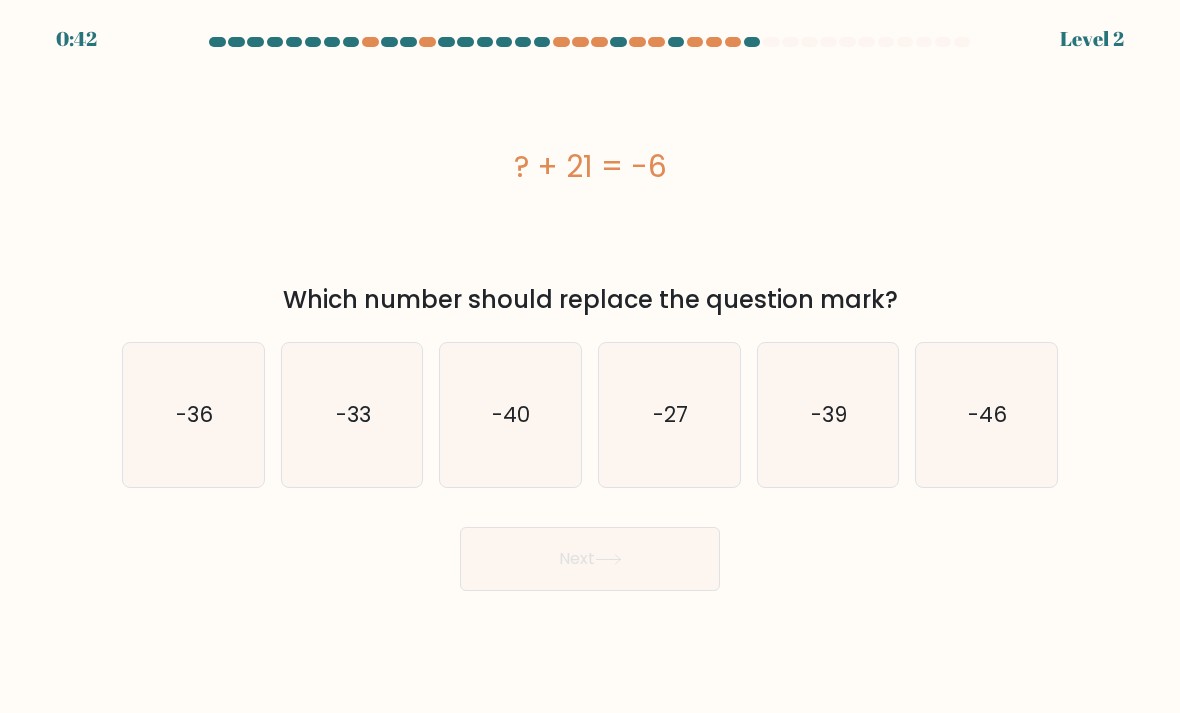 click on "-27" 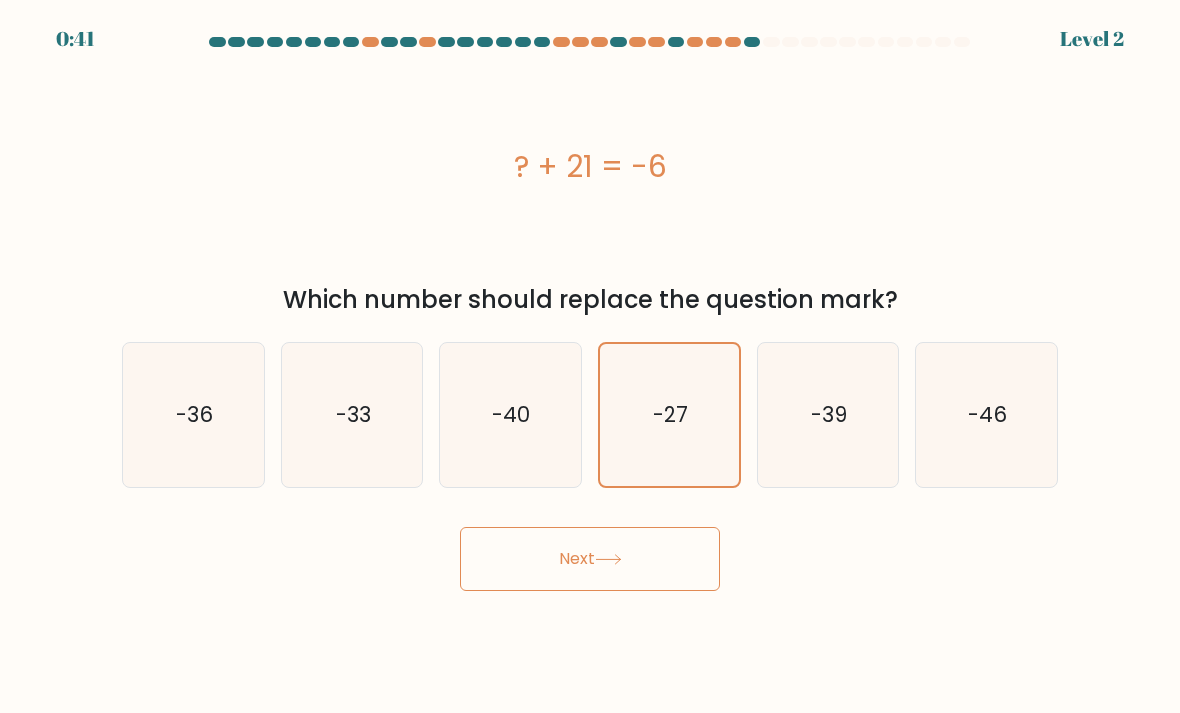 click on "Next" at bounding box center (590, 559) 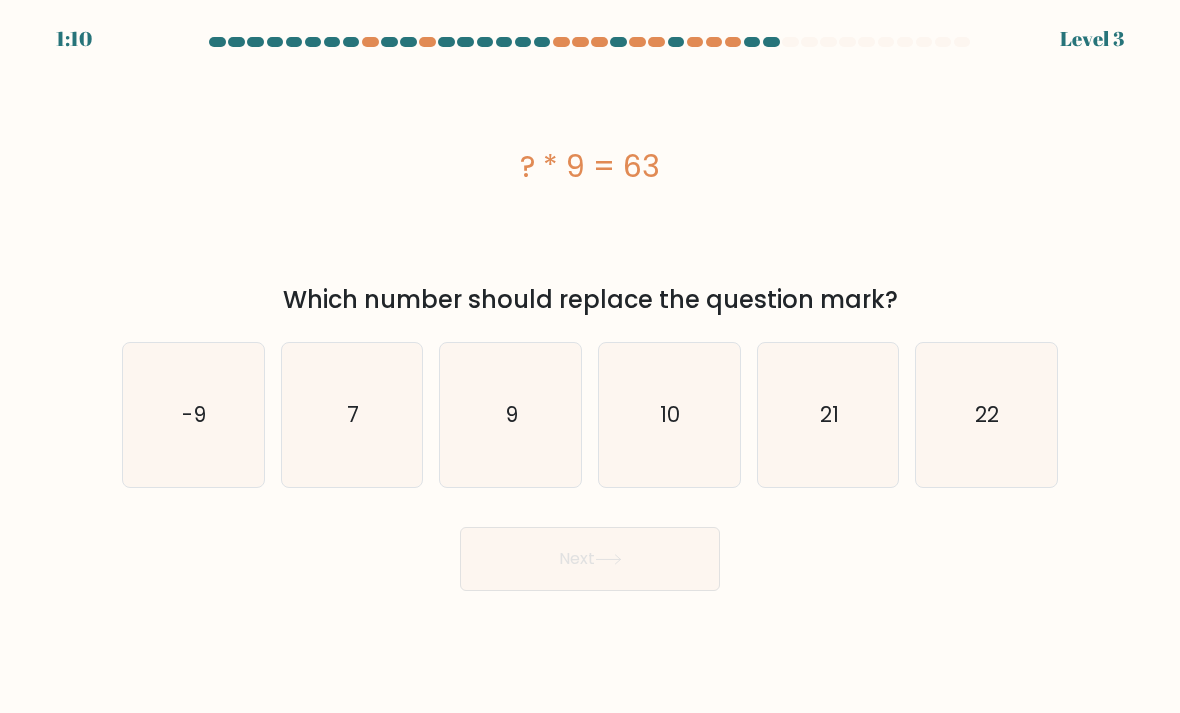 scroll, scrollTop: 0, scrollLeft: 0, axis: both 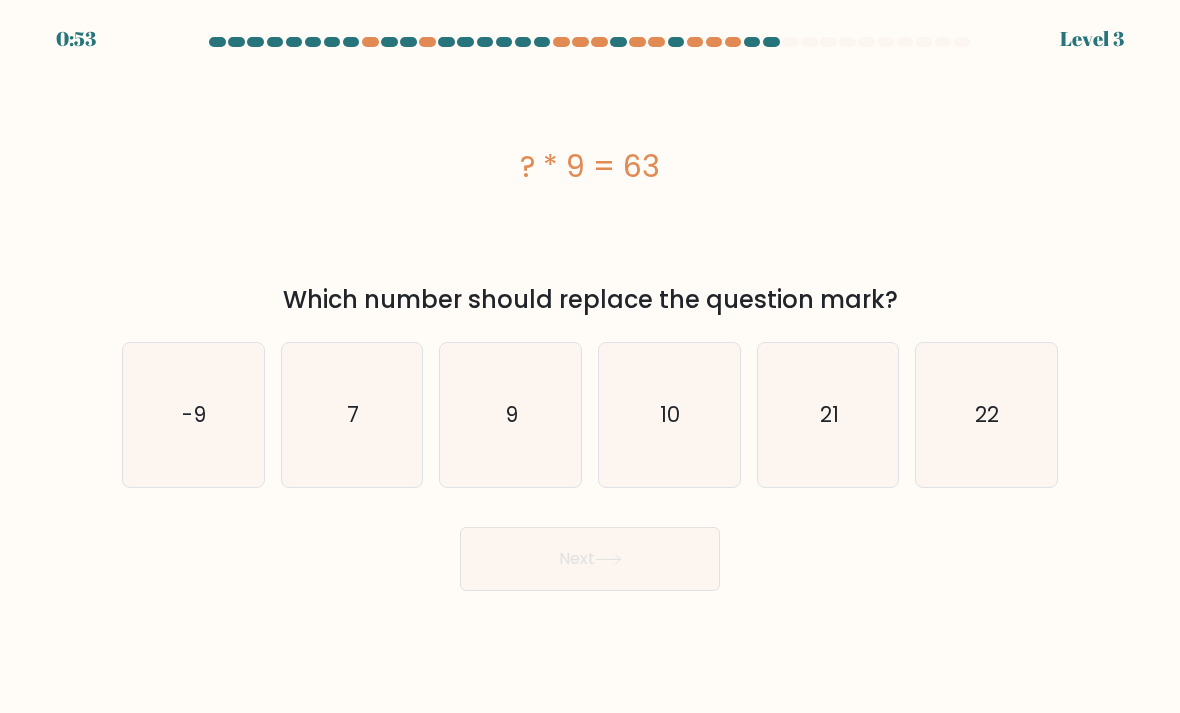 click on "21" 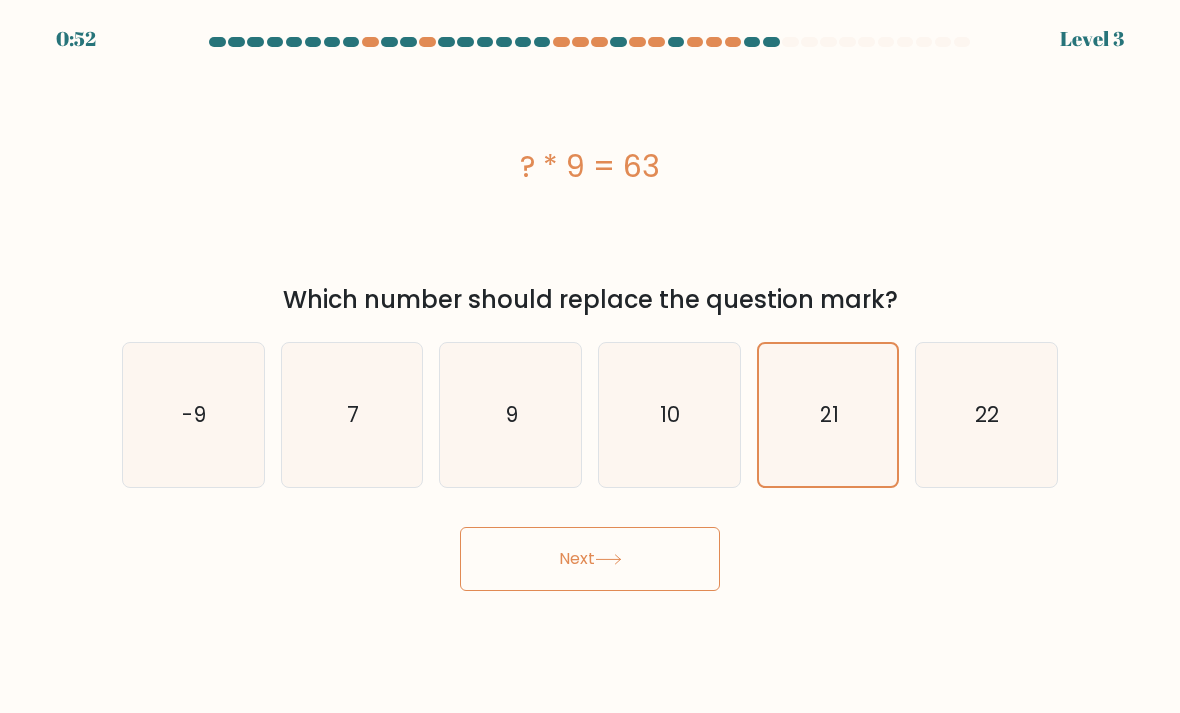 click on "Next" at bounding box center (590, 559) 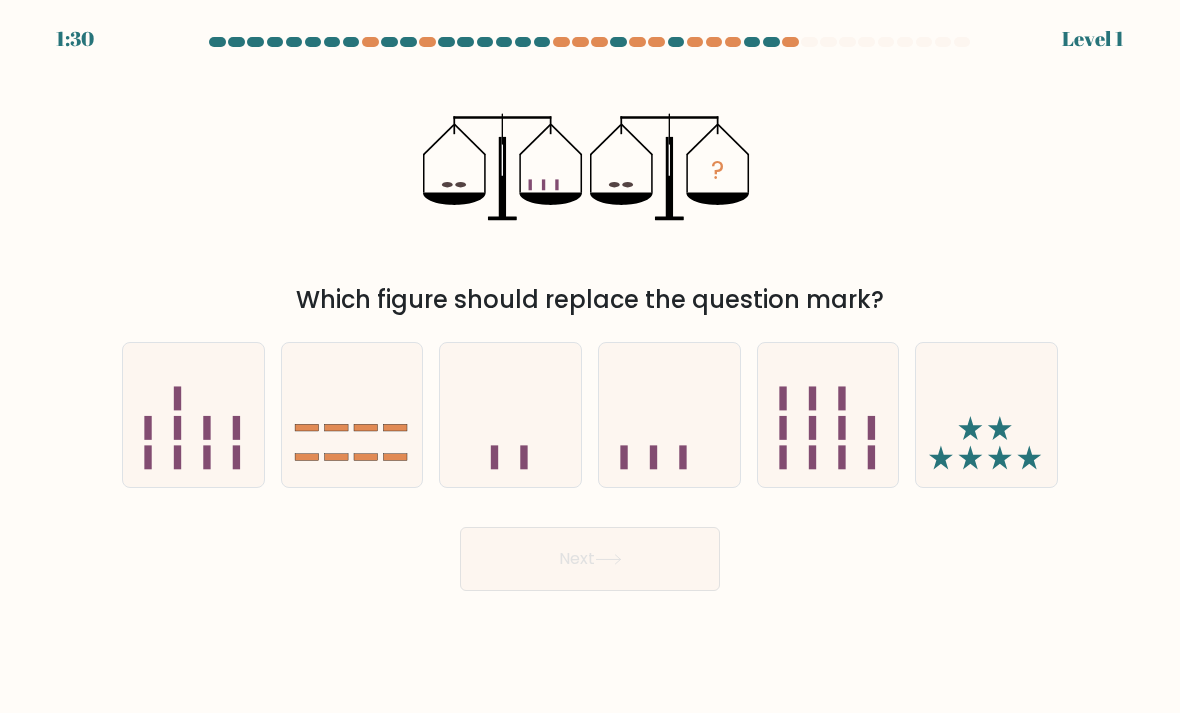 click 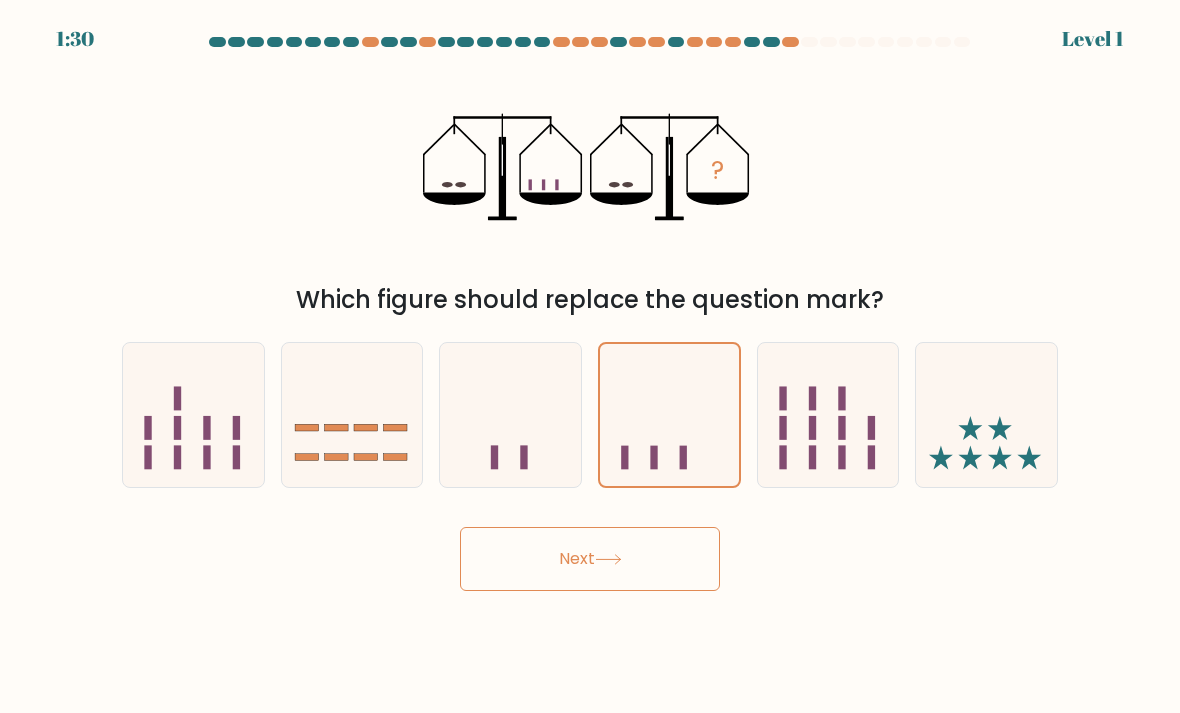 click on "Next" at bounding box center (590, 559) 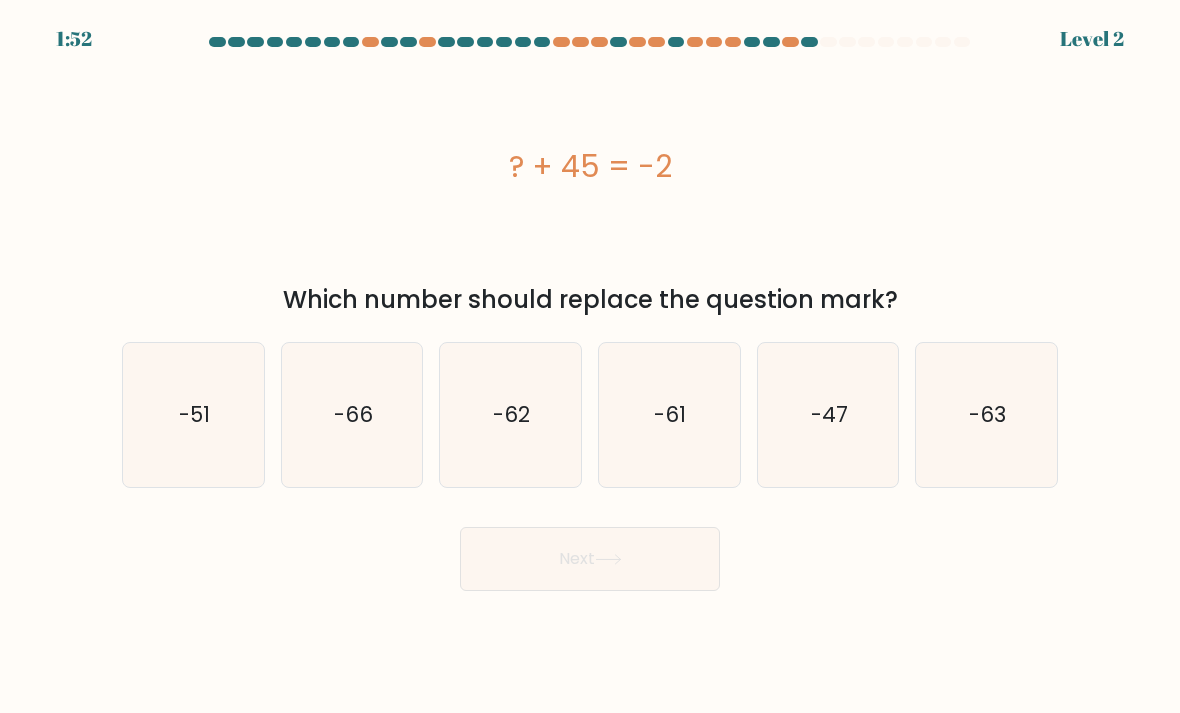 click on "-47" 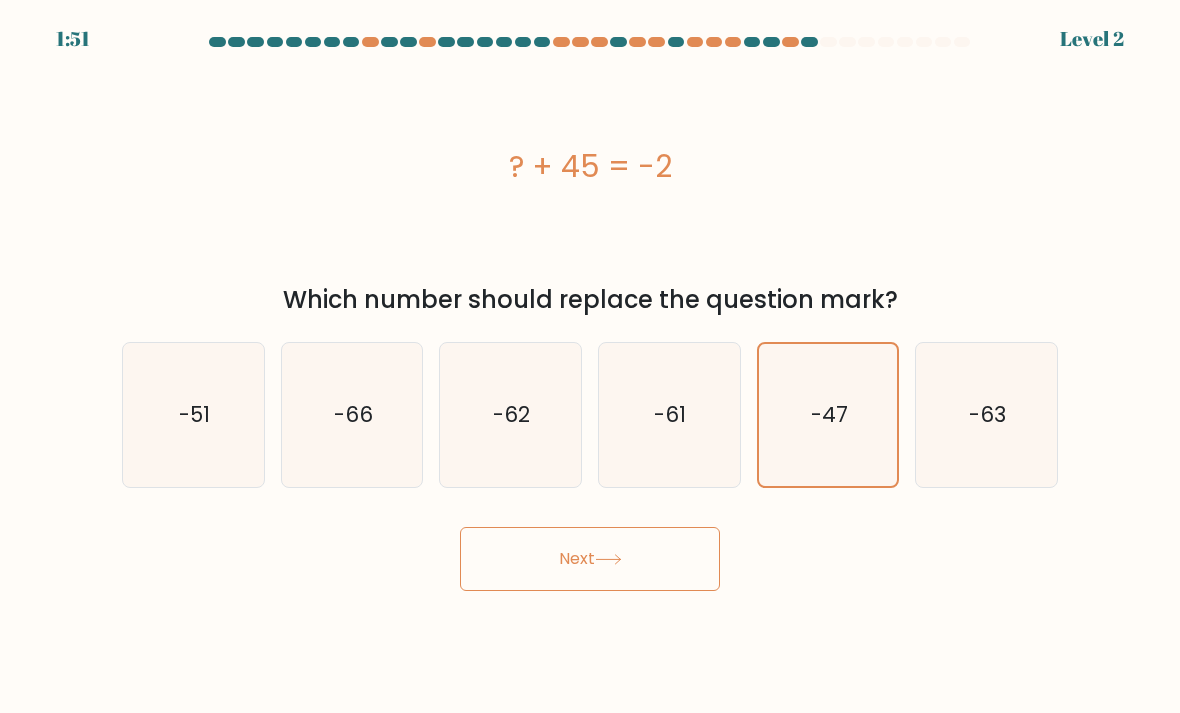 click on "Next" at bounding box center [590, 559] 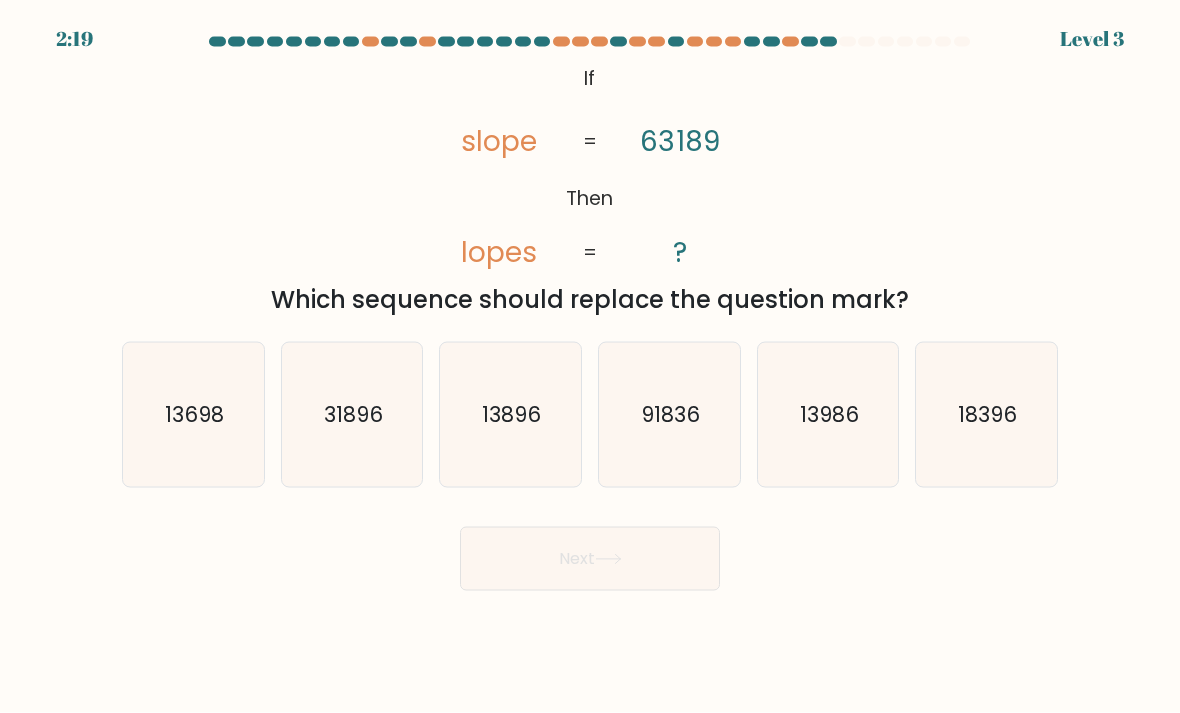 scroll, scrollTop: 0, scrollLeft: 0, axis: both 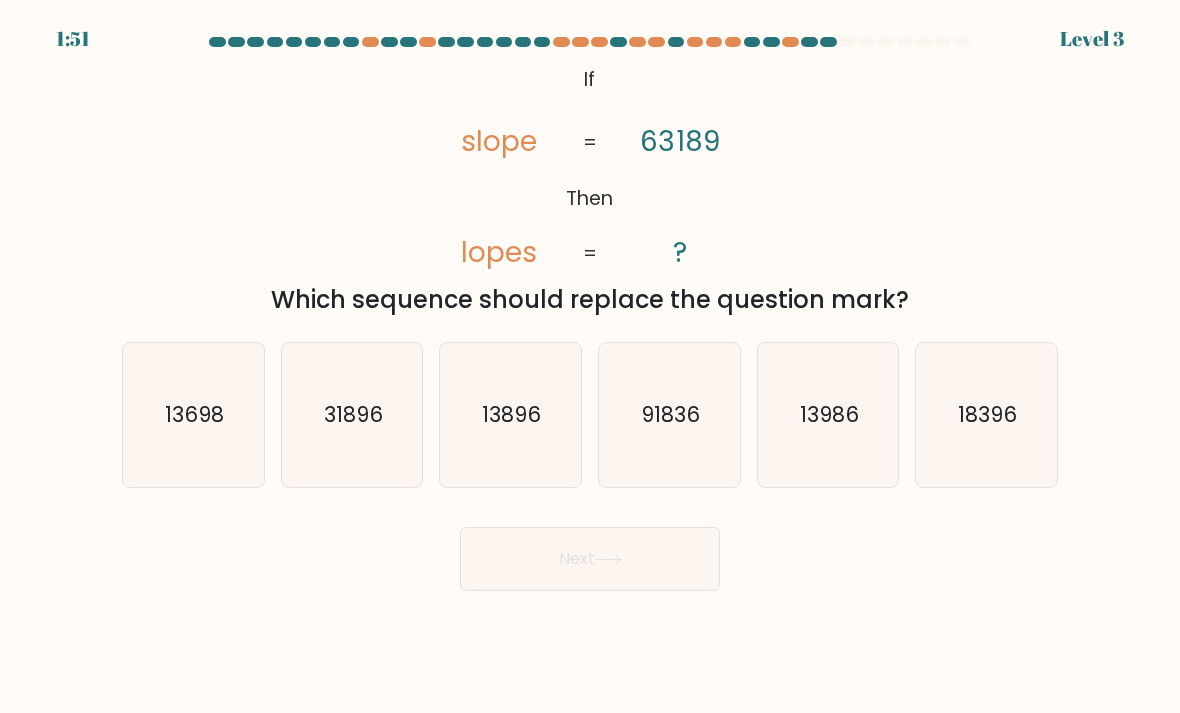 click on "31896" 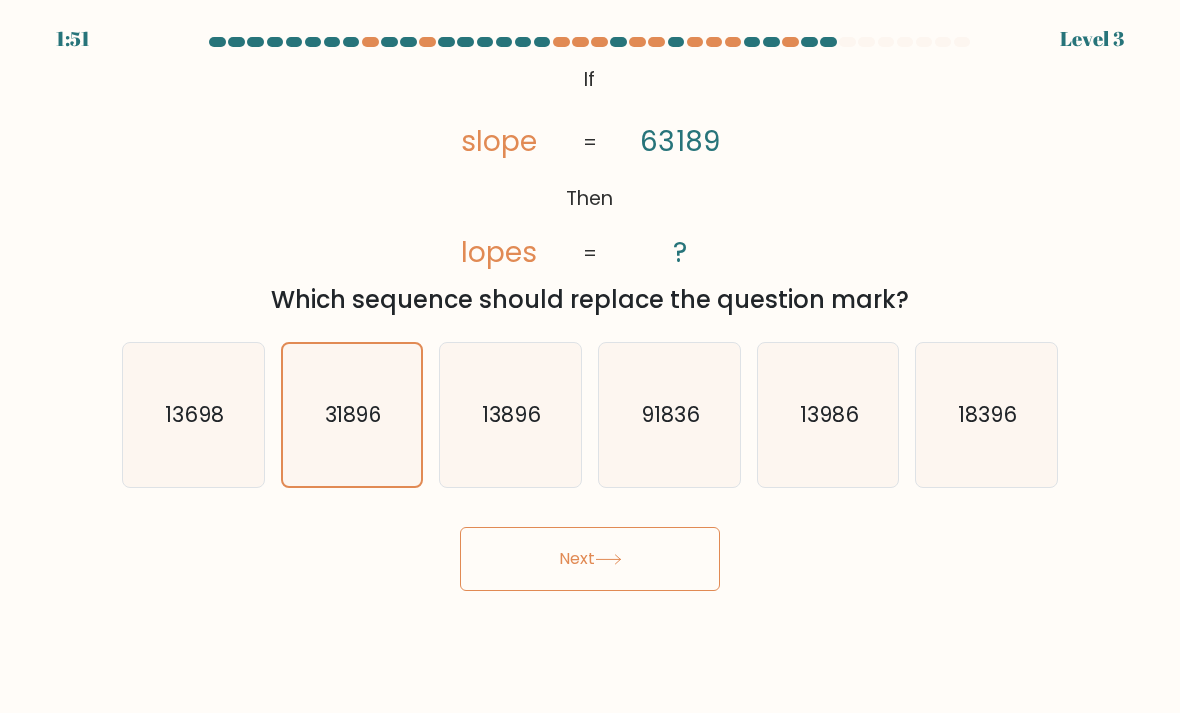 click on "Next" at bounding box center [590, 559] 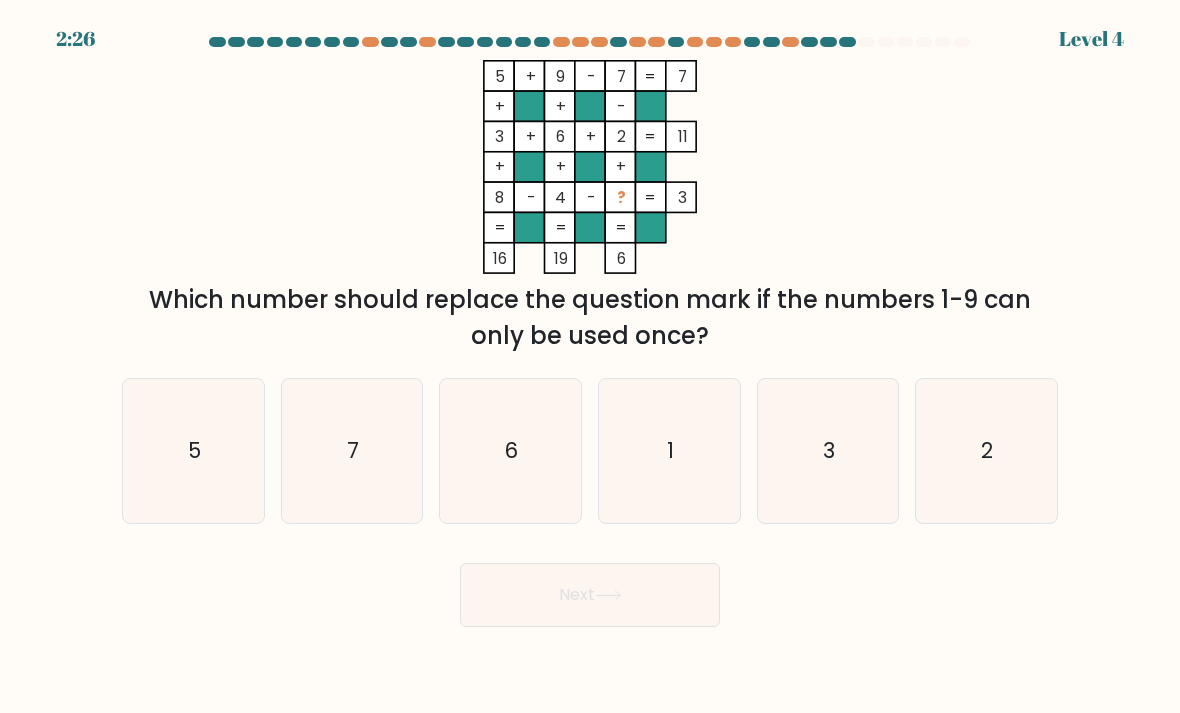 click on "1" 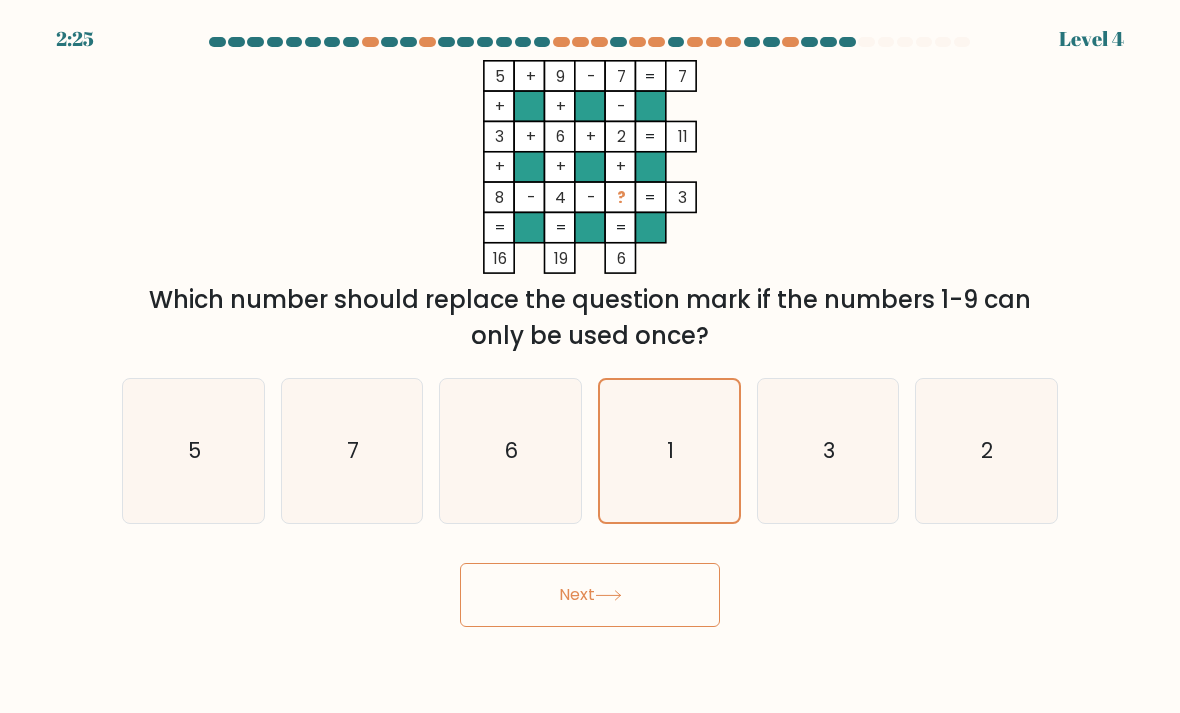 click on "Next" at bounding box center (590, 595) 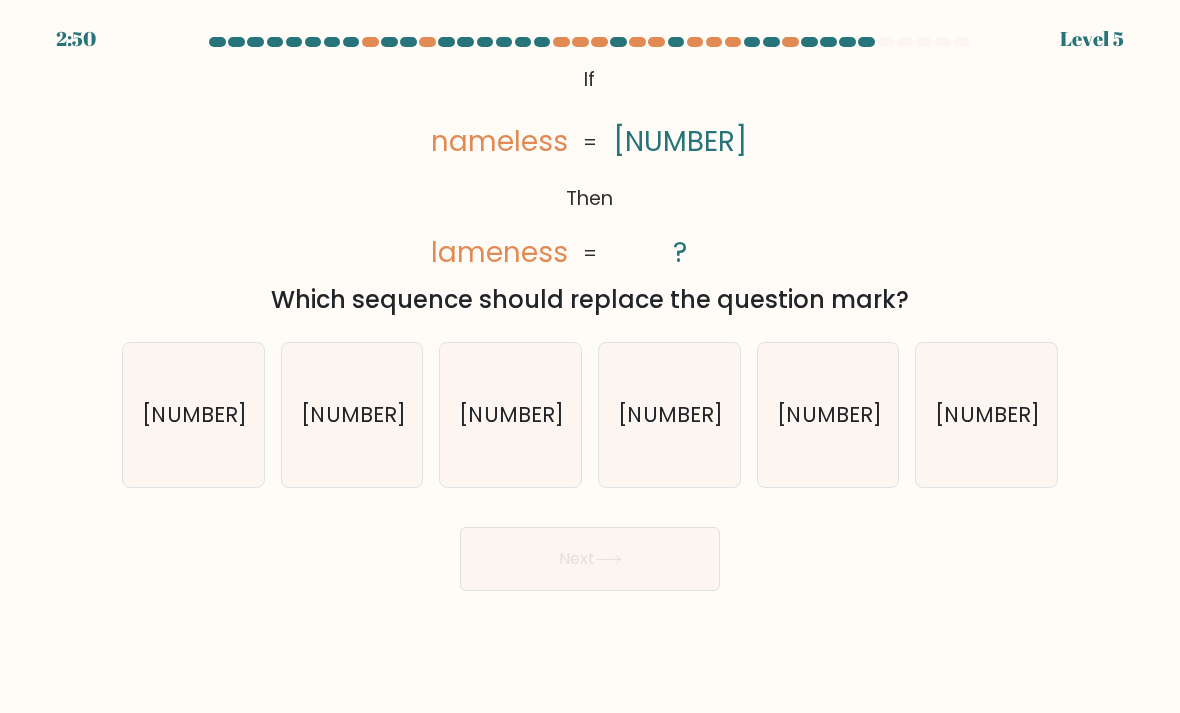 click on "59471788" 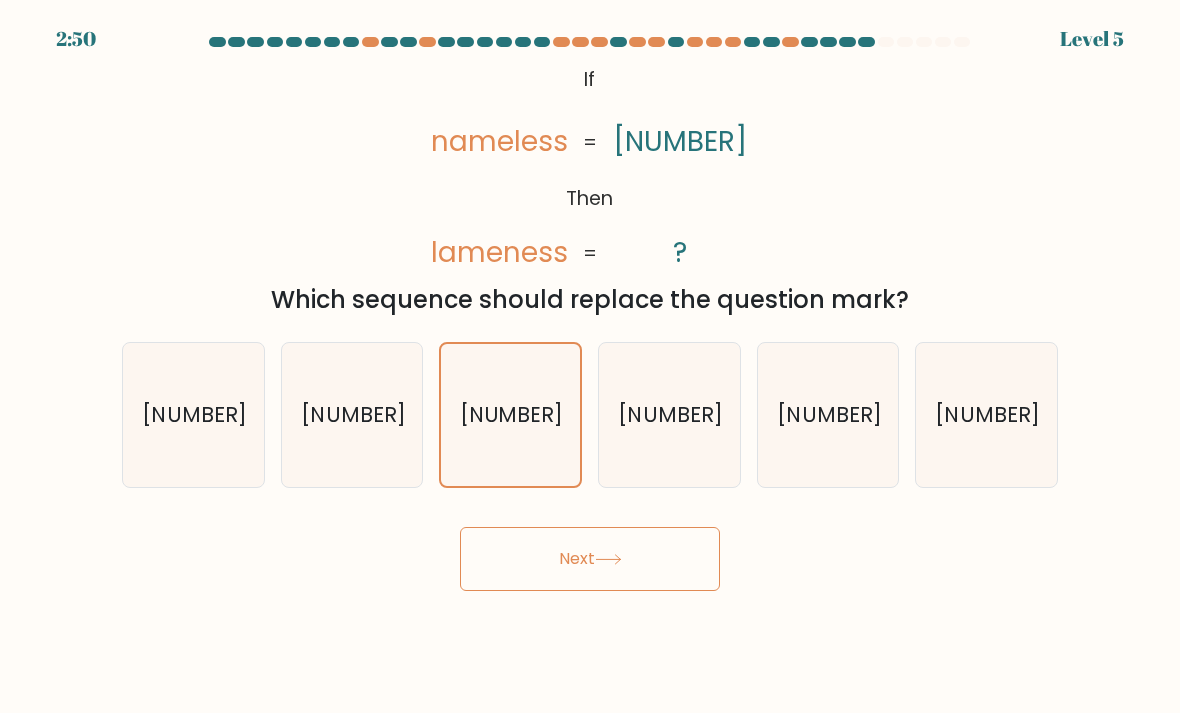 click on "Next" at bounding box center [590, 559] 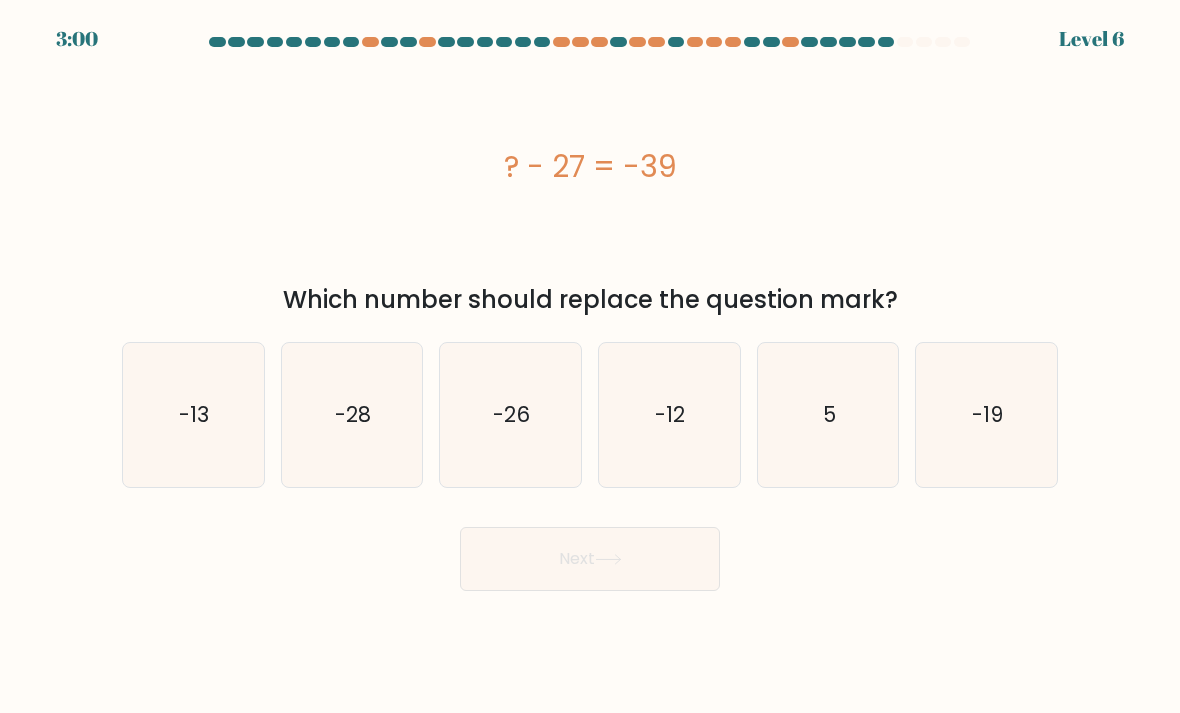 click on "-28" 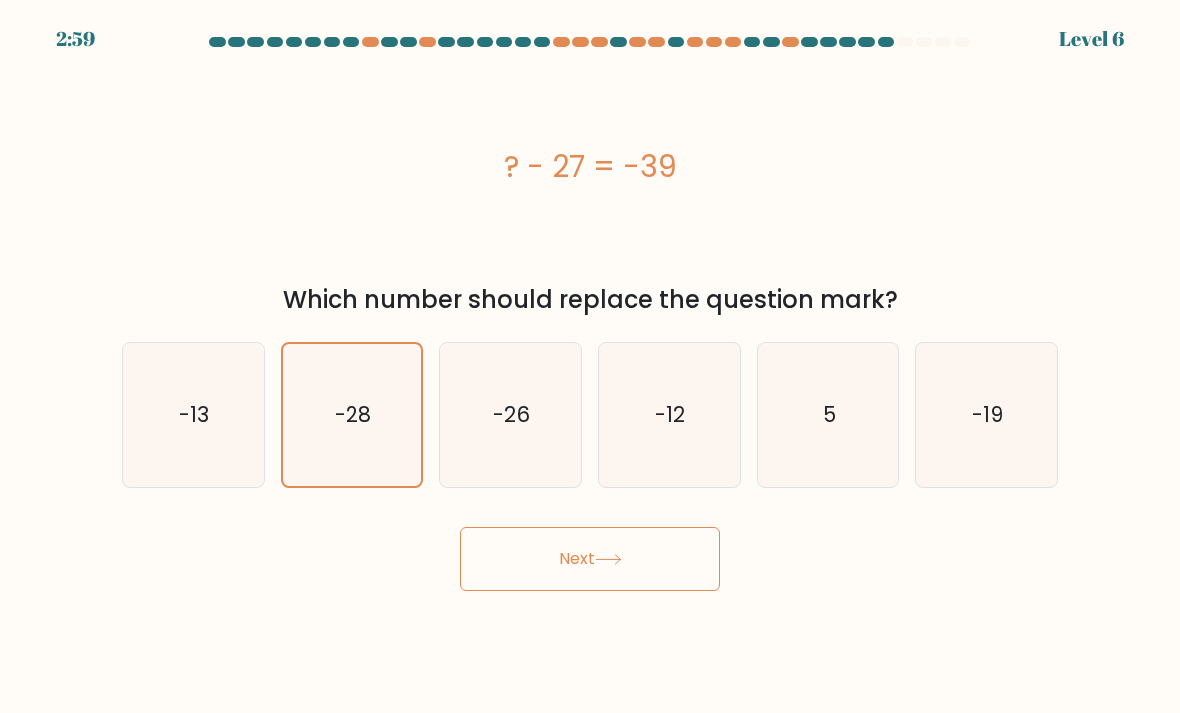 click on "Next" at bounding box center (590, 559) 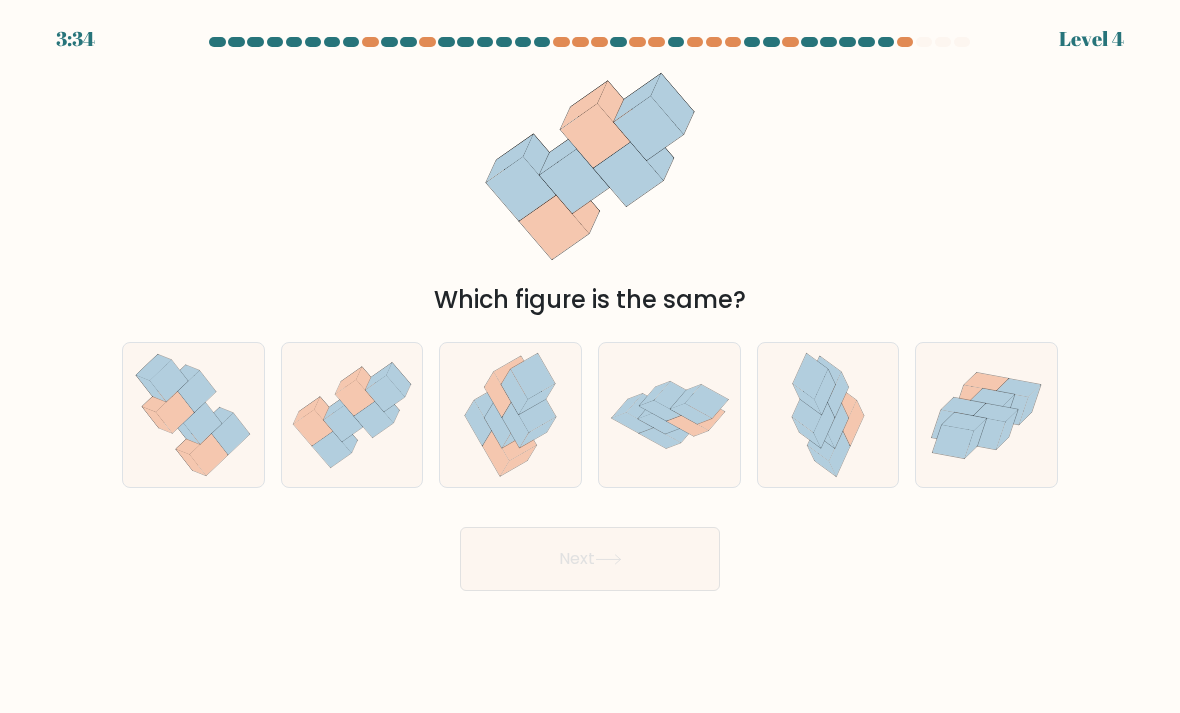 click 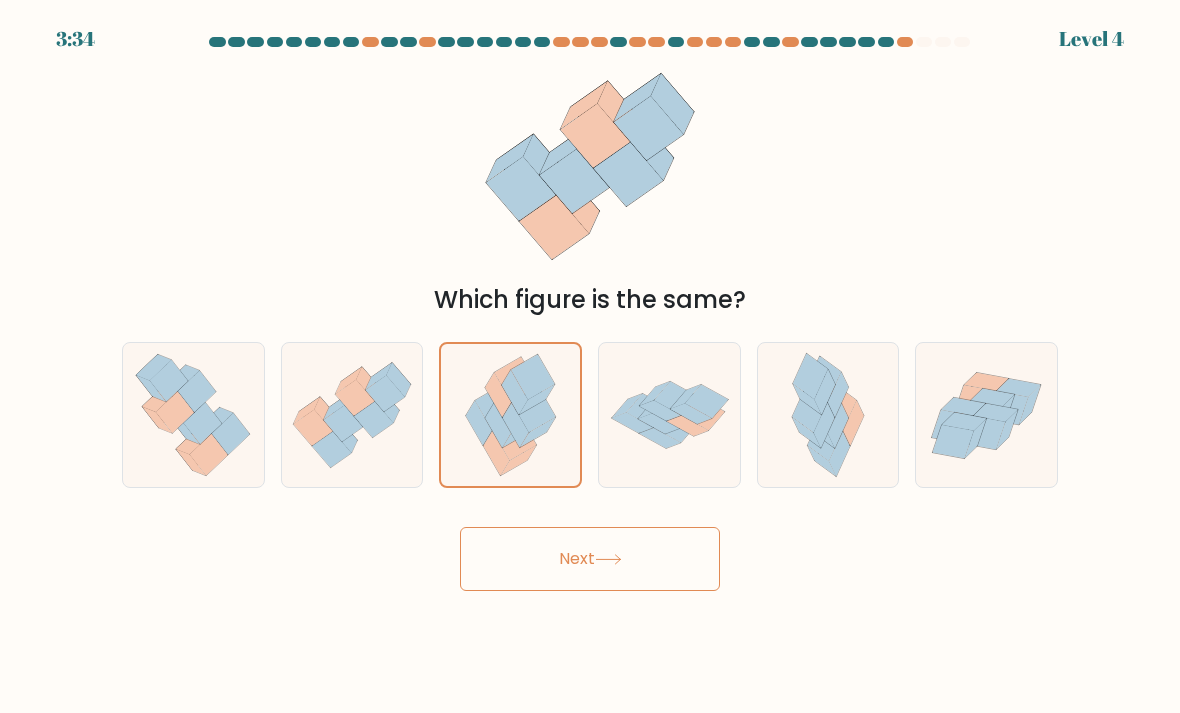 click on "Next" at bounding box center (590, 559) 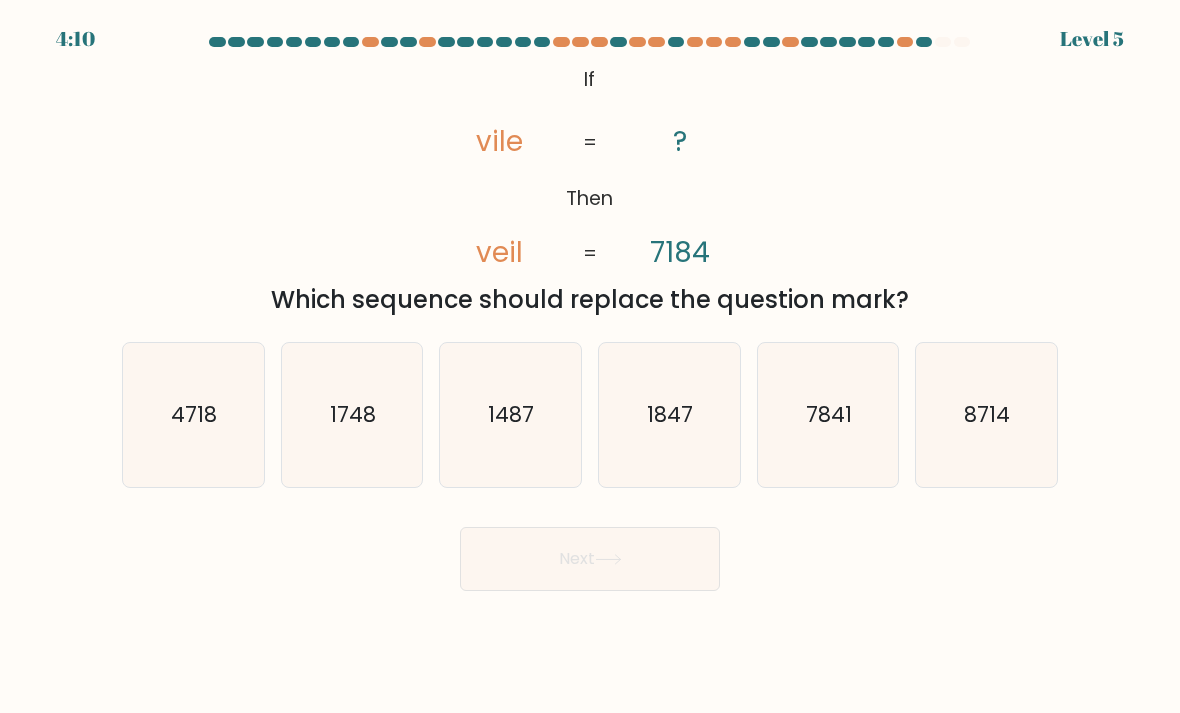 click on "7841" 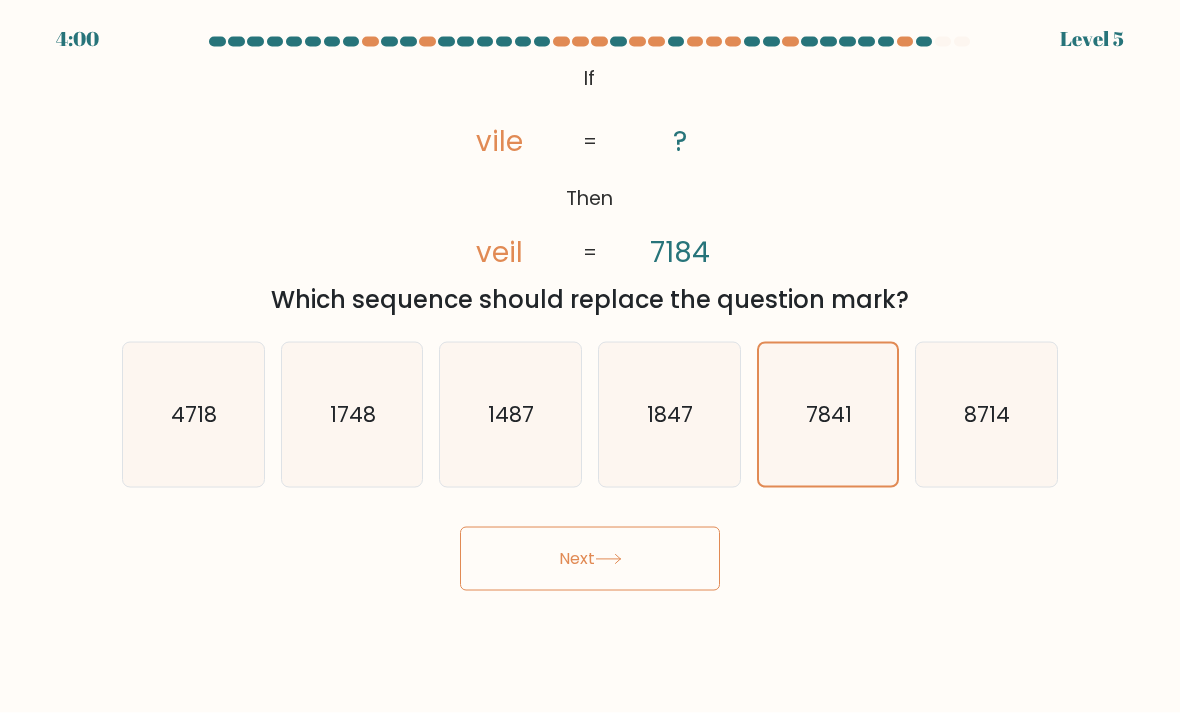 scroll, scrollTop: 0, scrollLeft: 0, axis: both 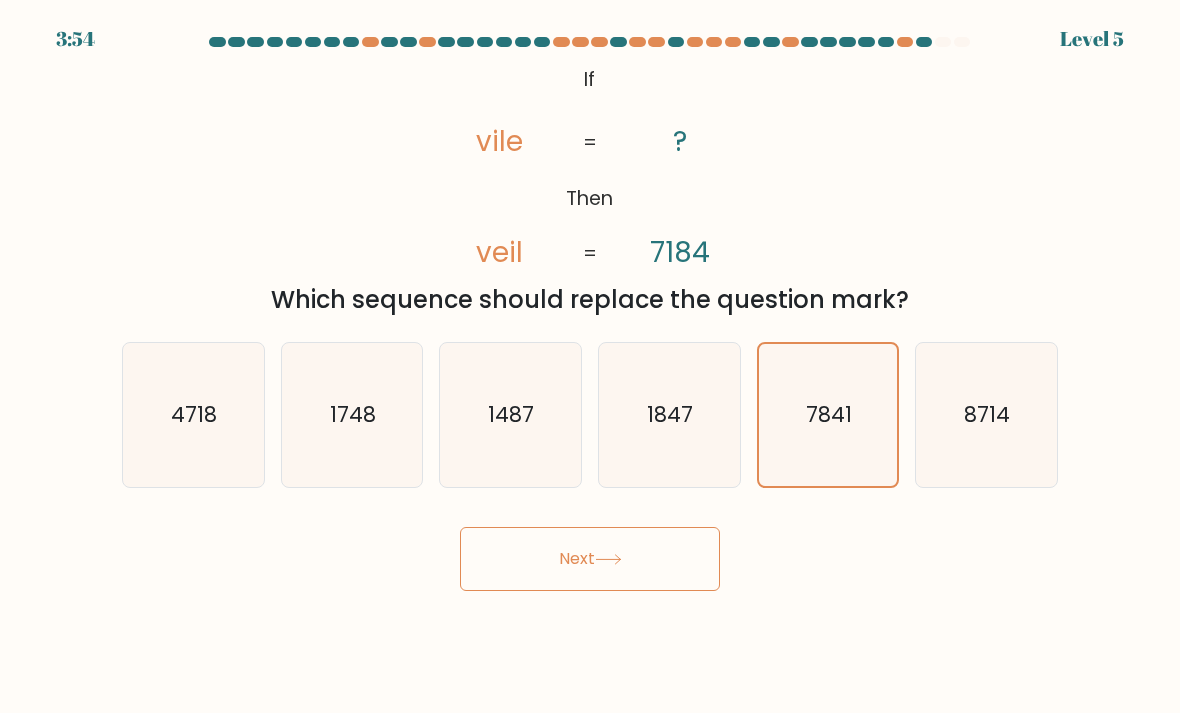 click on "Next" at bounding box center (590, 559) 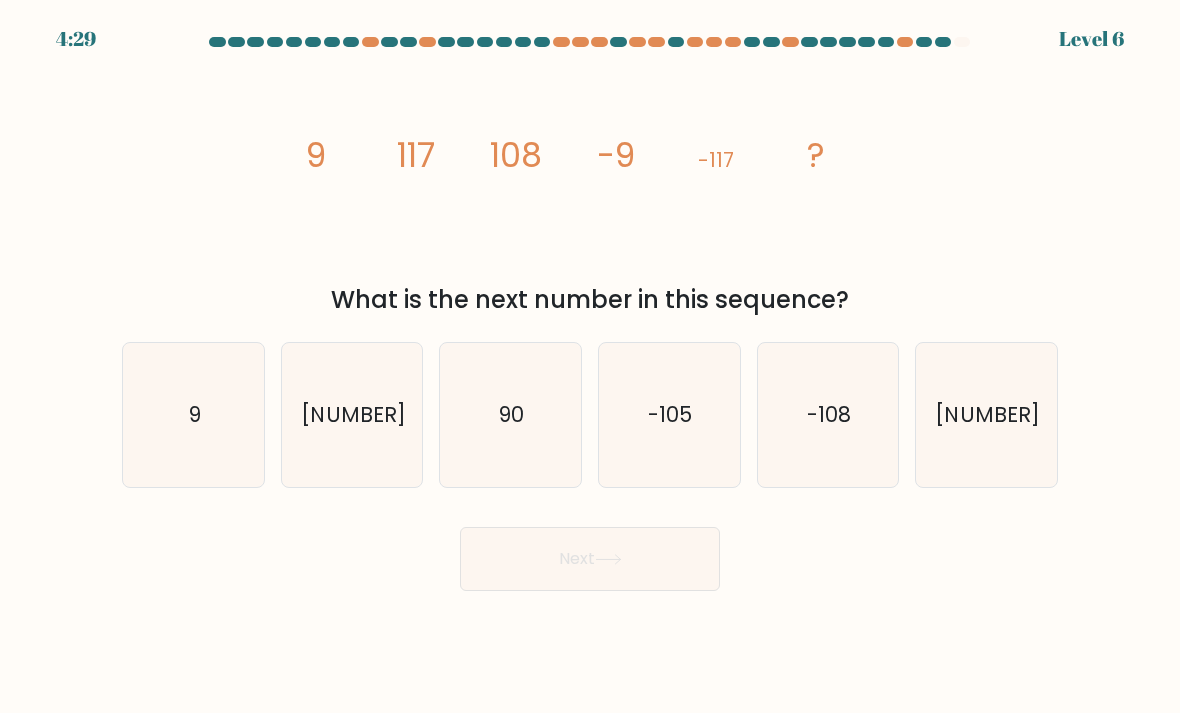 click on "-105" 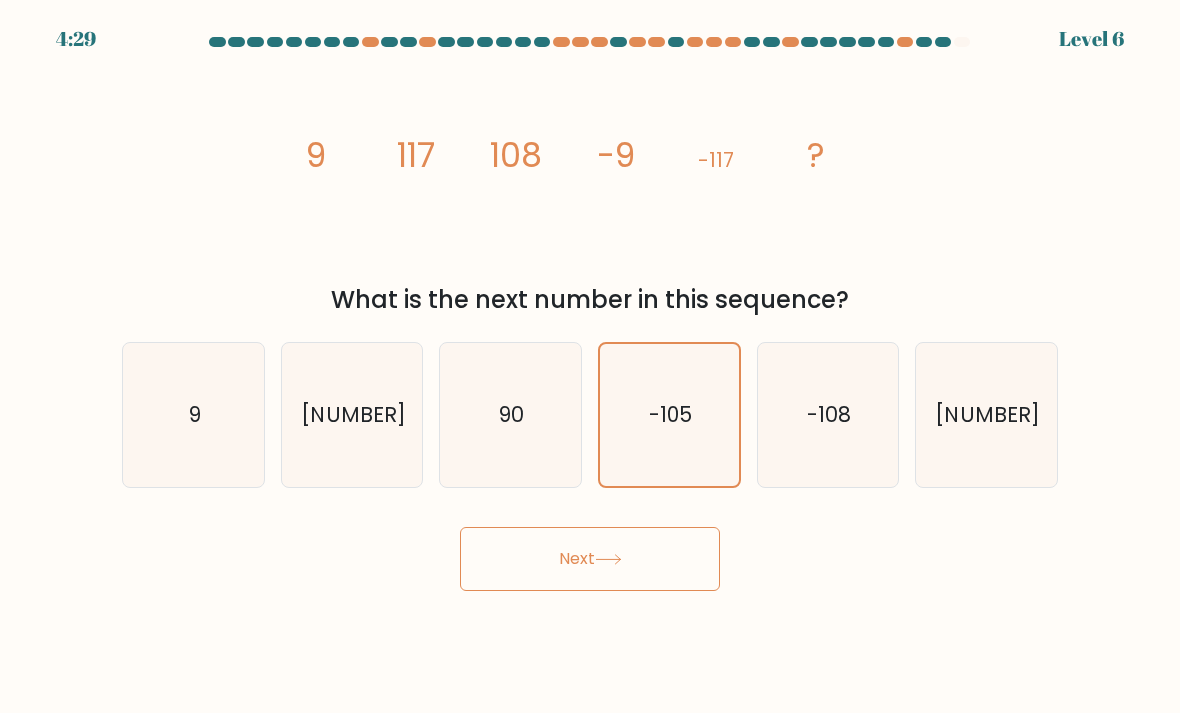 click on "Next" at bounding box center (590, 559) 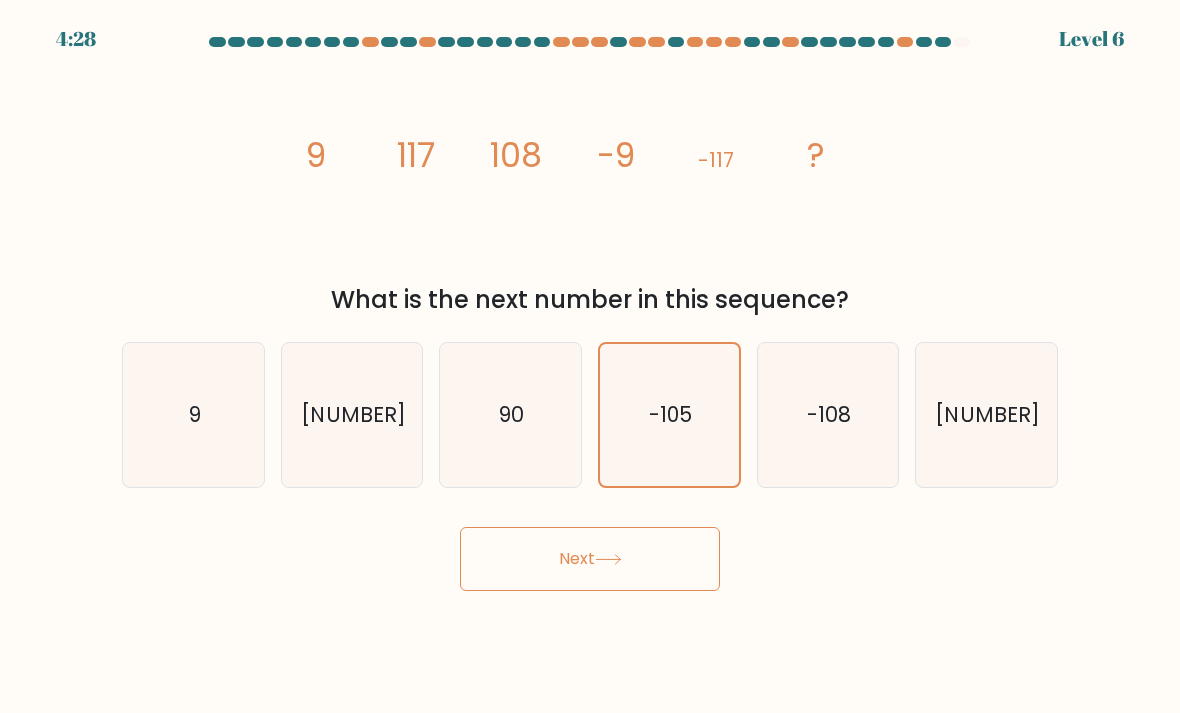 click on "Next" at bounding box center [590, 559] 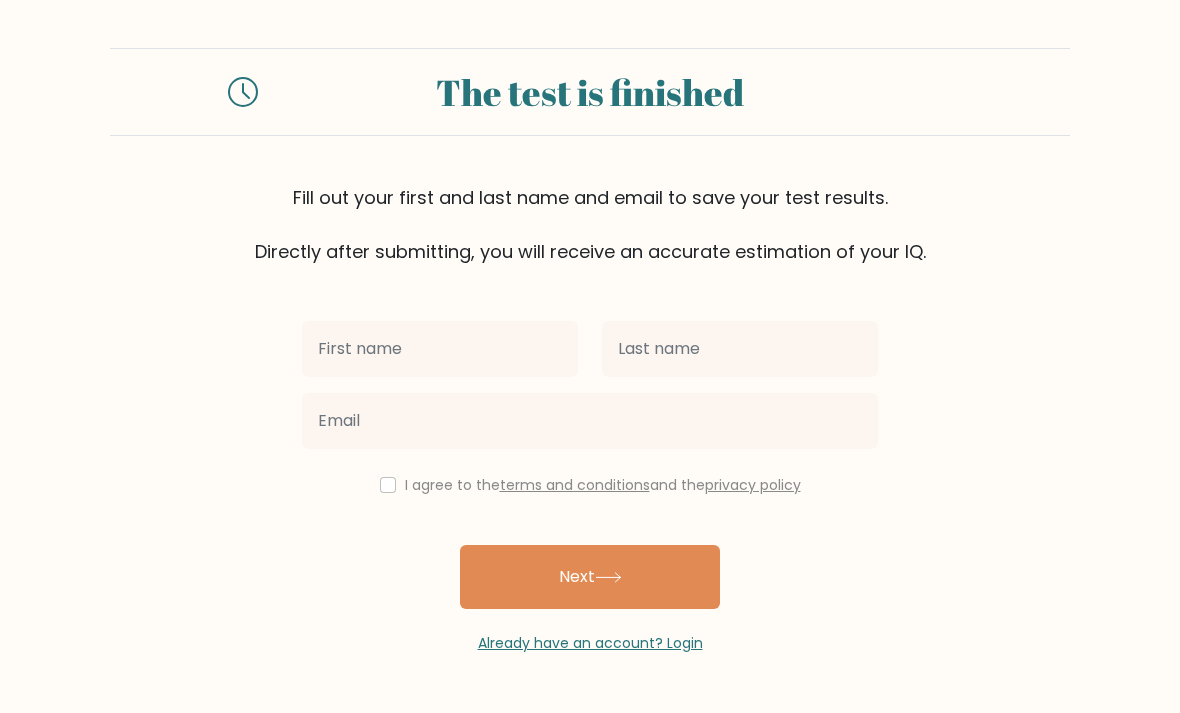 scroll, scrollTop: 0, scrollLeft: 0, axis: both 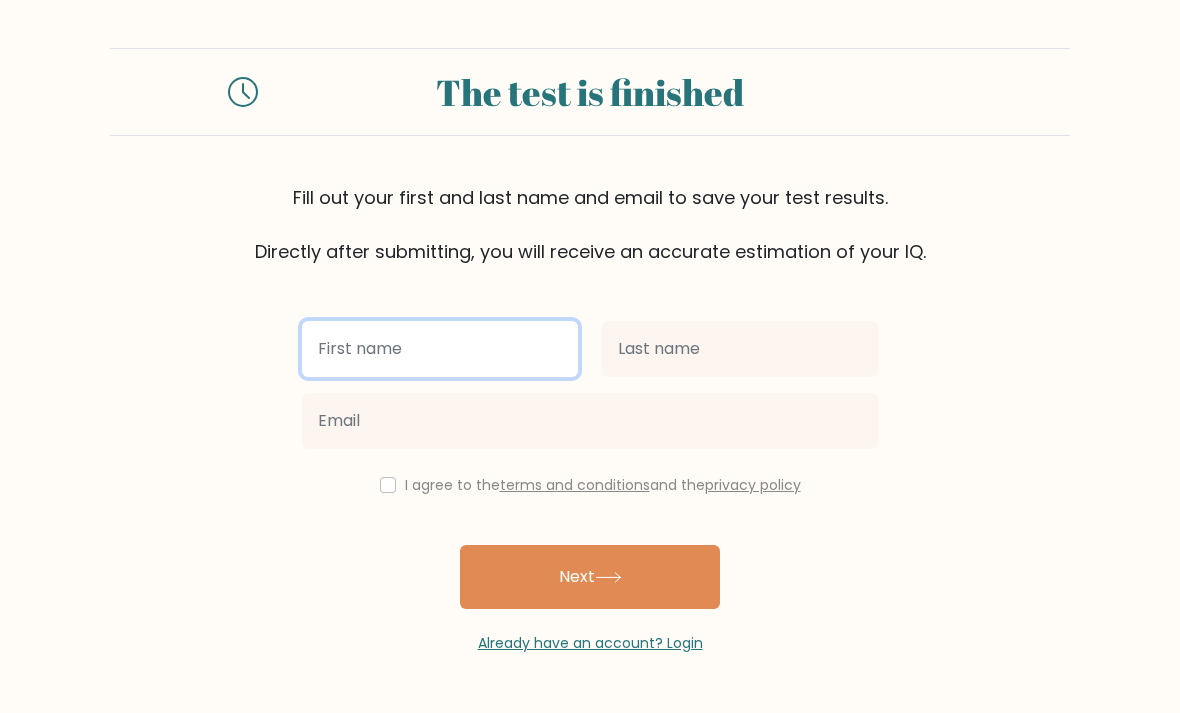 click at bounding box center (440, 349) 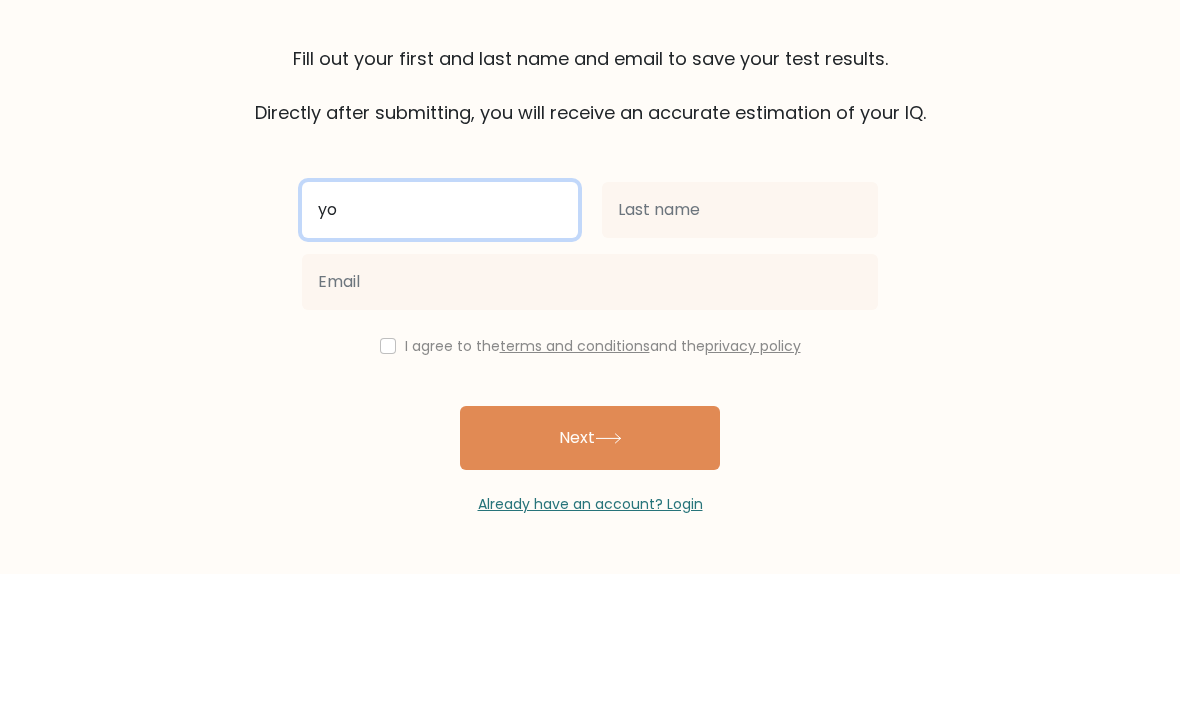 type on "y" 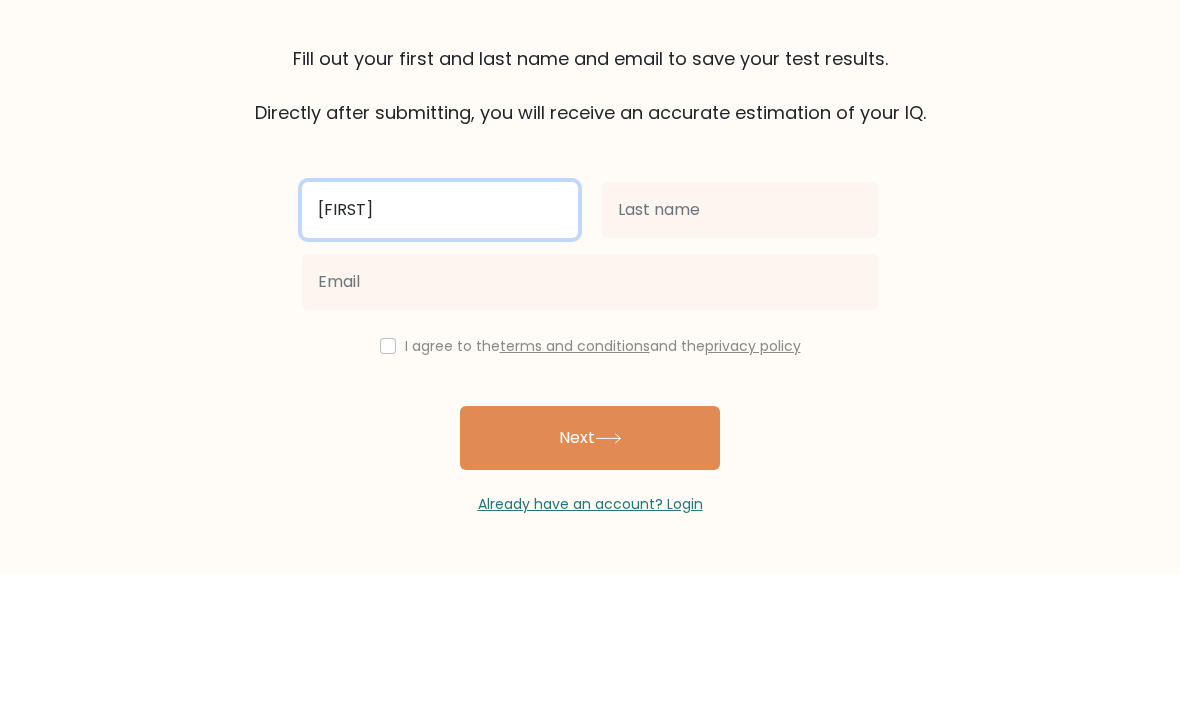 type on "[FIRST]" 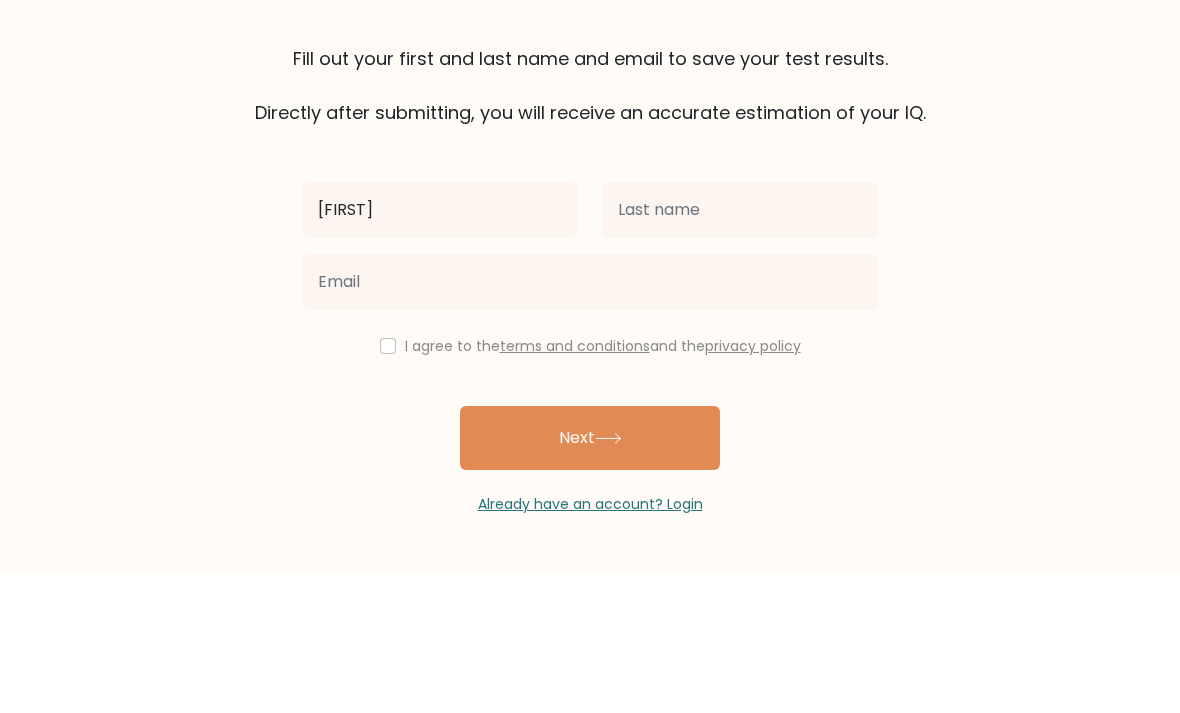 click at bounding box center (590, 421) 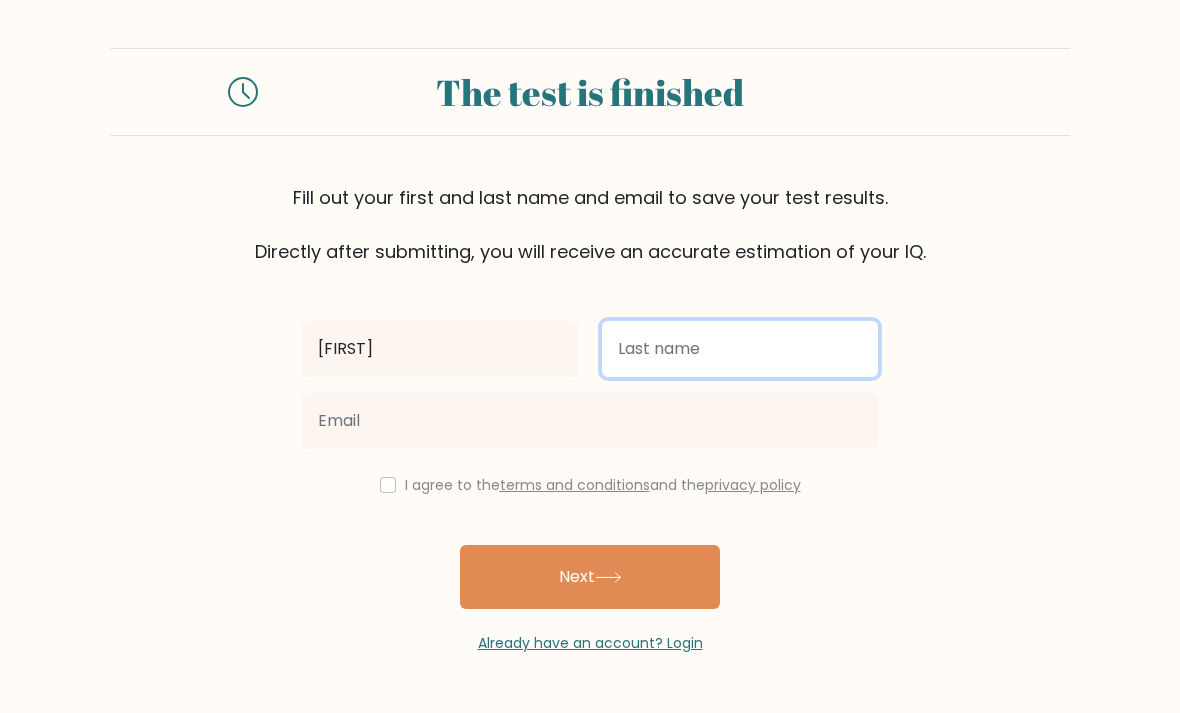 click at bounding box center (740, 349) 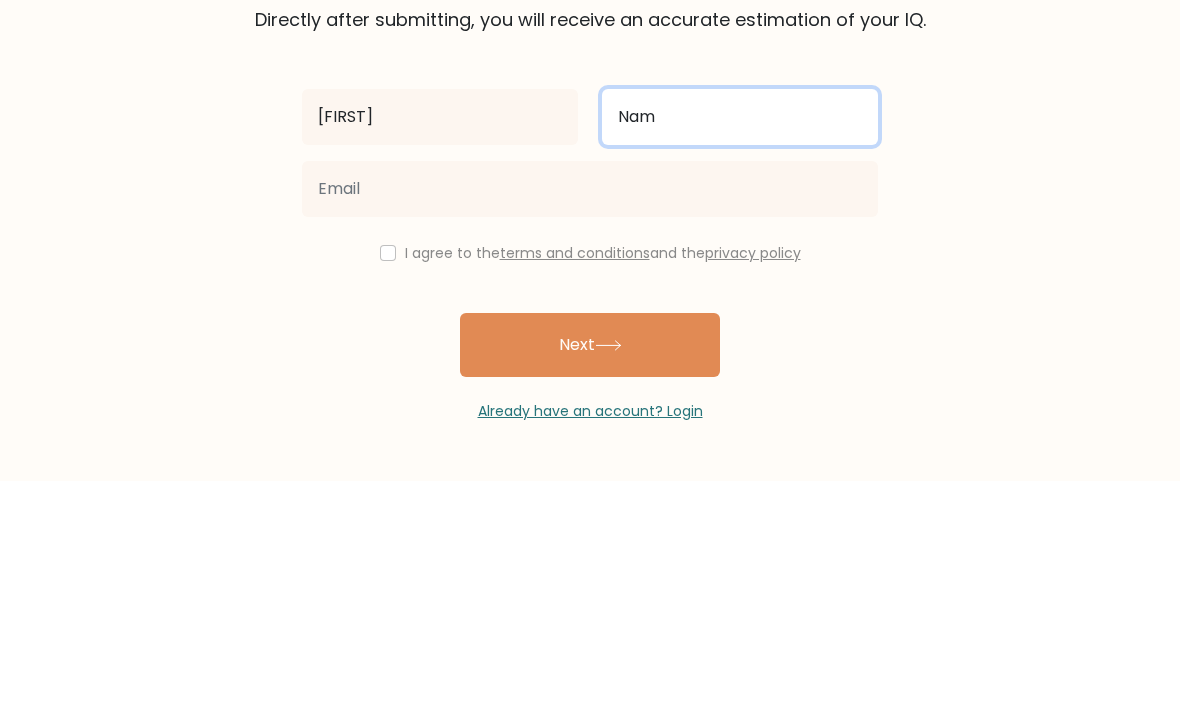 type on "Nam" 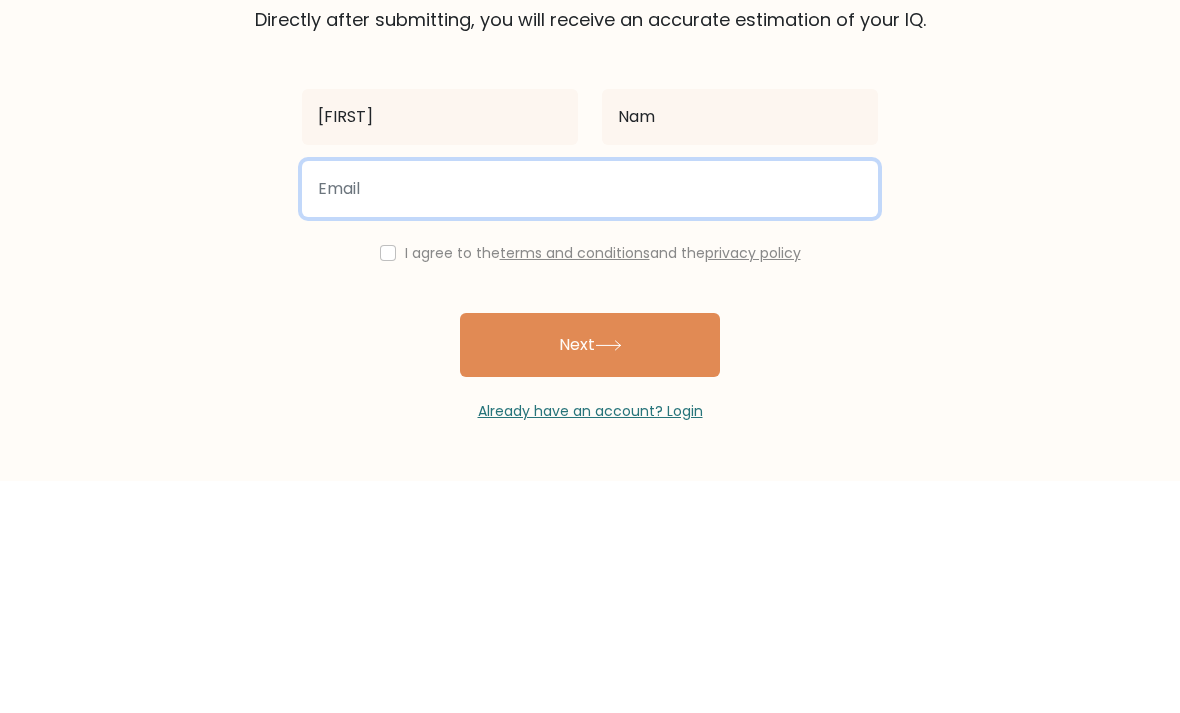click at bounding box center [590, 421] 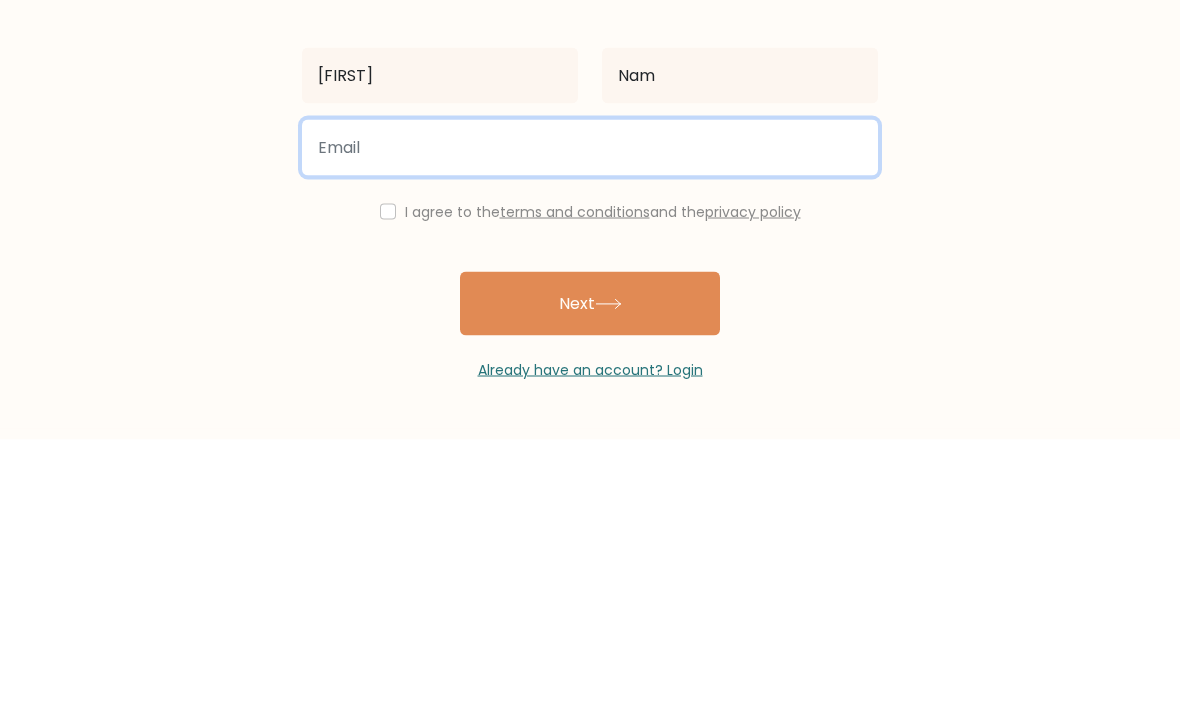 type on "love.ichigo.ichigo@example.com" 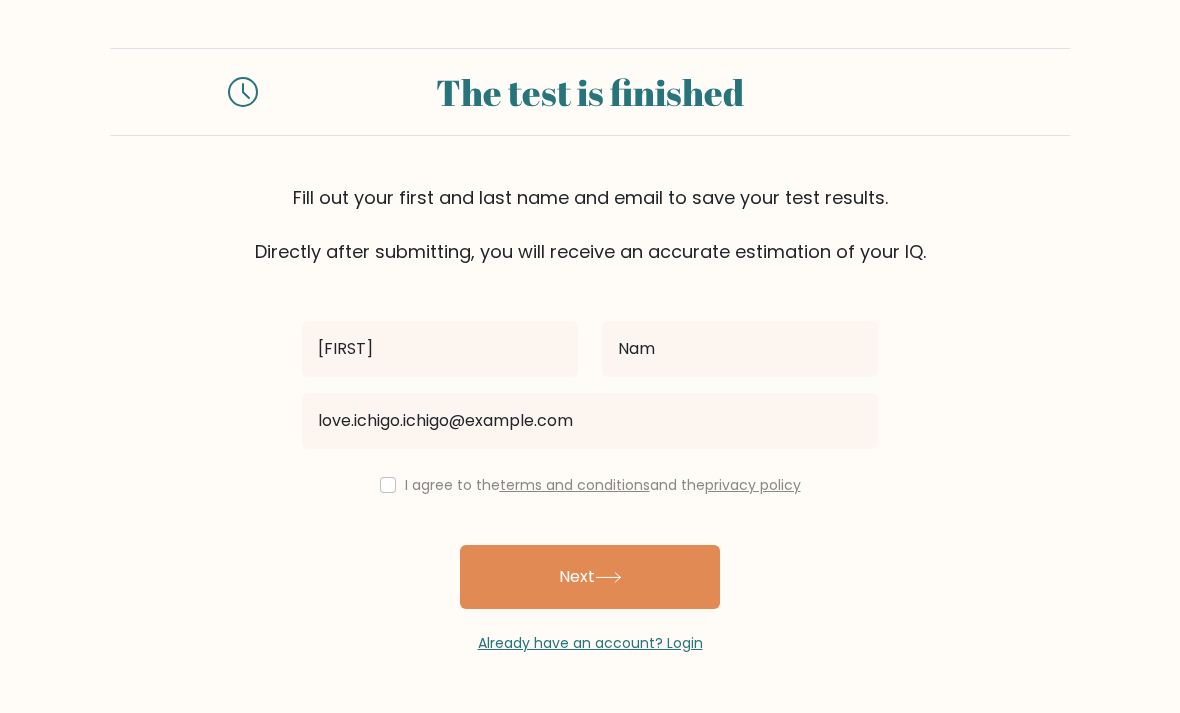 click on "Next" at bounding box center [590, 577] 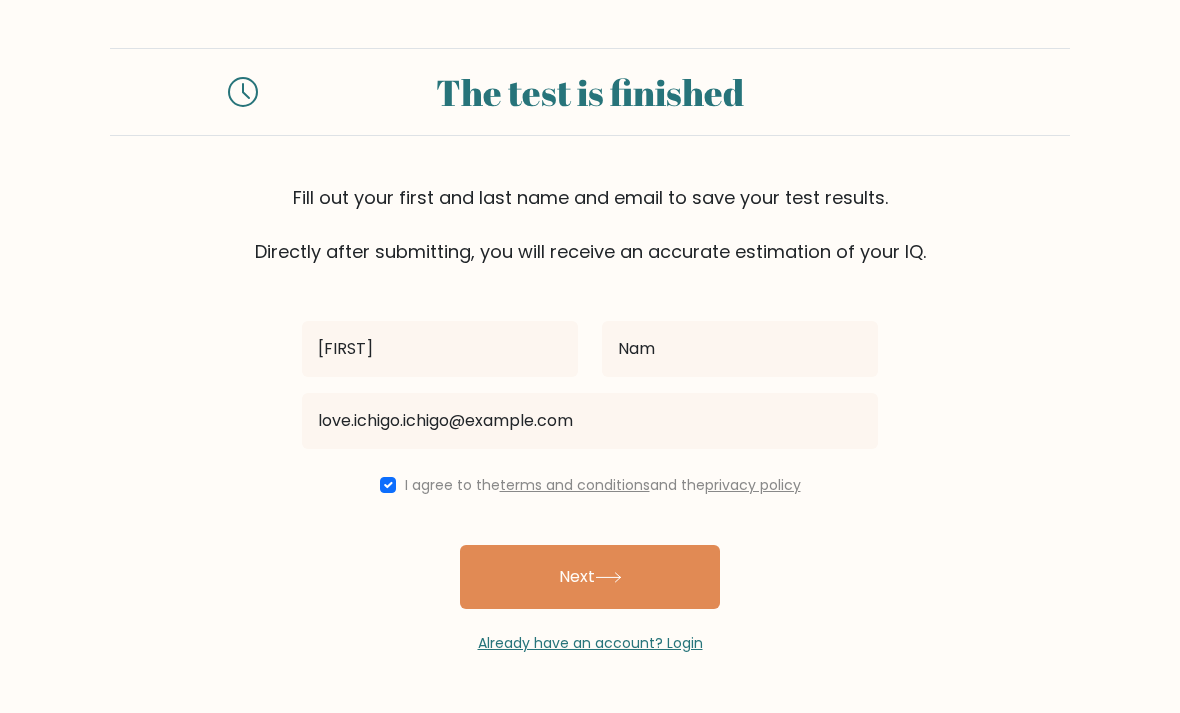 click on "Next" at bounding box center [590, 577] 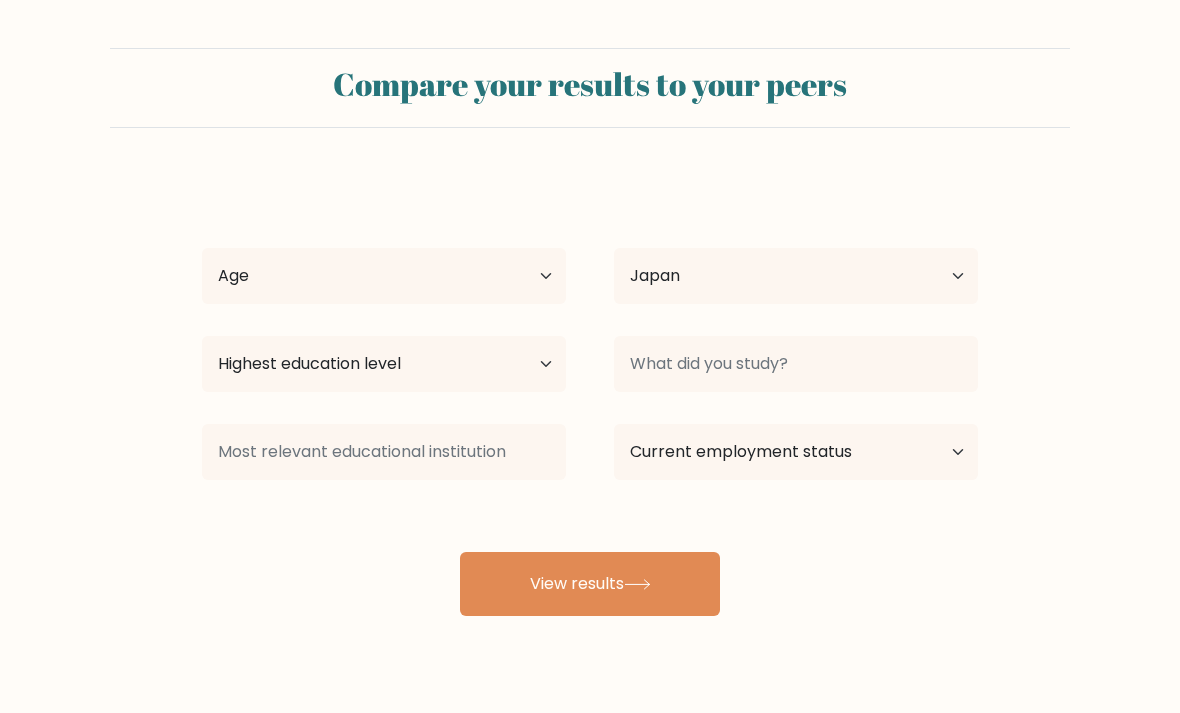 select on "JP" 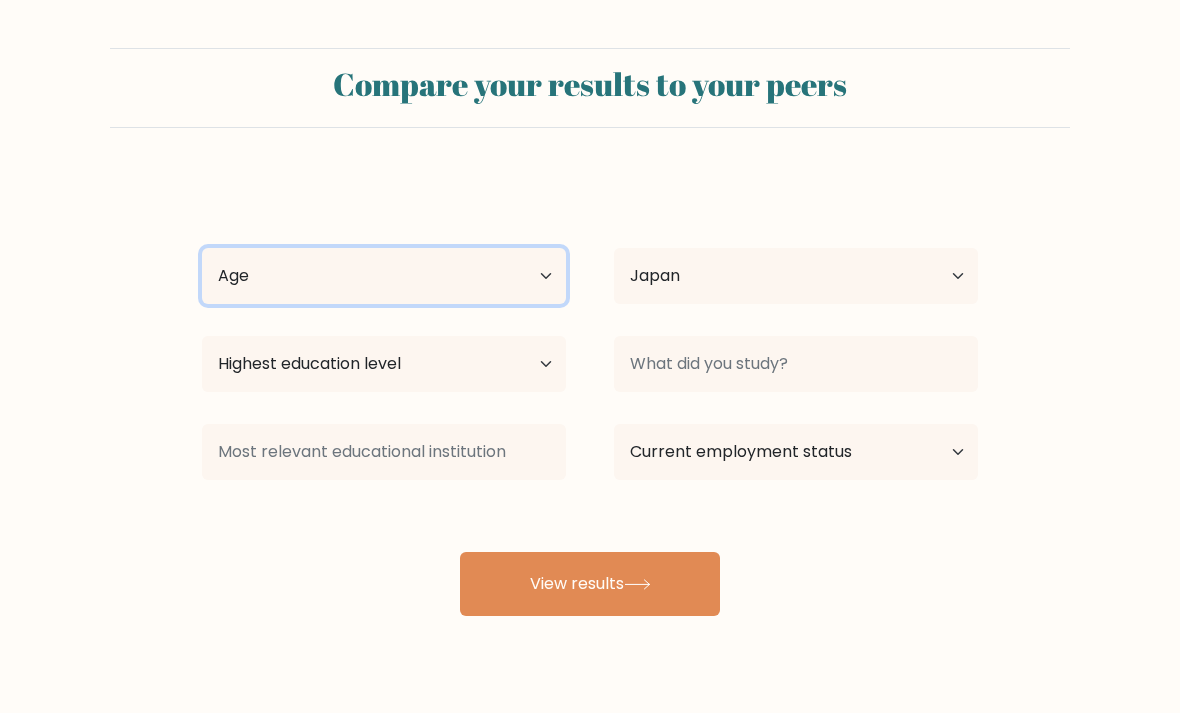 click on "Age
Under 18 years old
18-24 years old
25-34 years old
35-44 years old
45-54 years old
55-64 years old
65 years old and above" at bounding box center [384, 276] 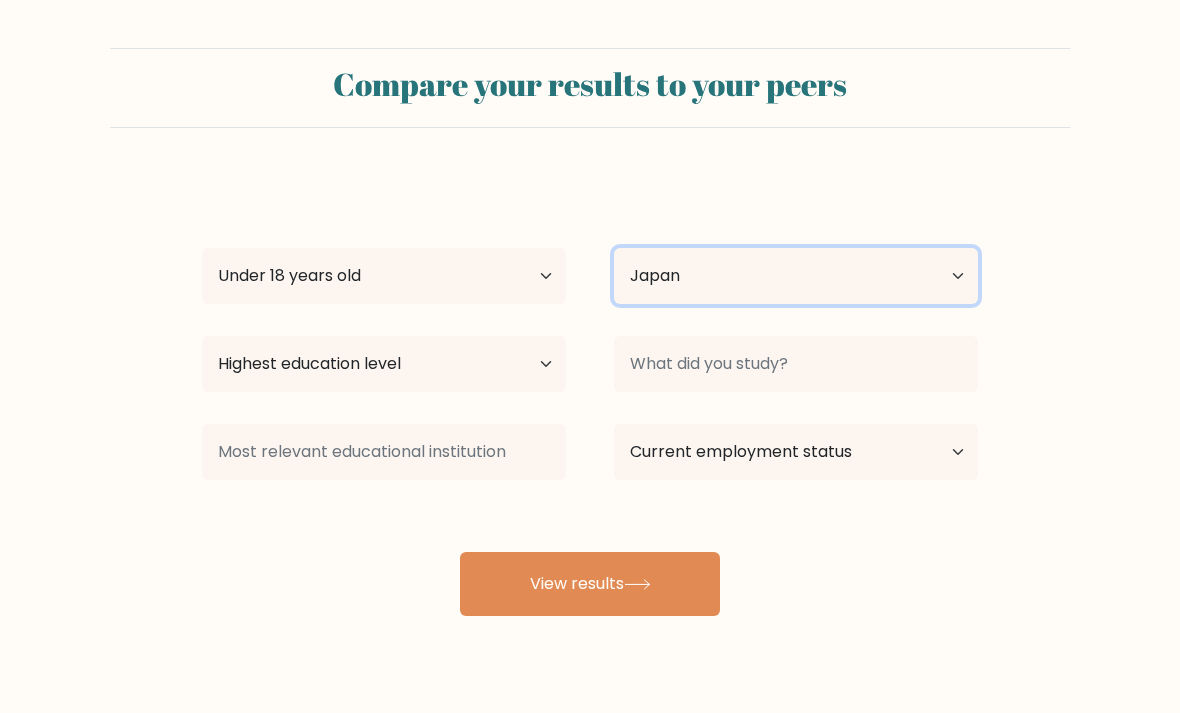 click on "Country
Afghanistan
Albania
Algeria
American Samoa
Andorra
Angola
Anguilla
Antarctica
Antigua and Barbuda
Argentina
Armenia
Aruba
Australia
Austria
Azerbaijan
Bahamas
Bahrain
Bangladesh
Barbados
Belarus
Belgium
Belize
Benin
Bermuda
Bhutan
Bolivia
Bonaire, Sint Eustatius and Saba
Bosnia and Herzegovina
Botswana
Bouvet Island
Brazil
British Indian Ocean Territory
Brunei
Bulgaria
Burkina Faso
Burundi
Cabo Verde
Cambodia
Cameroon
Canada
Cayman Islands
Central African Republic
Chad
Chile
China
Christmas Island
Cocos (Keeling) Islands
Colombia
Comoros
Congo
Congo (the Democratic Republic of the)
Cook Islands
Costa Rica
Côte d'Ivoire
Croatia
Cuba" at bounding box center (796, 276) 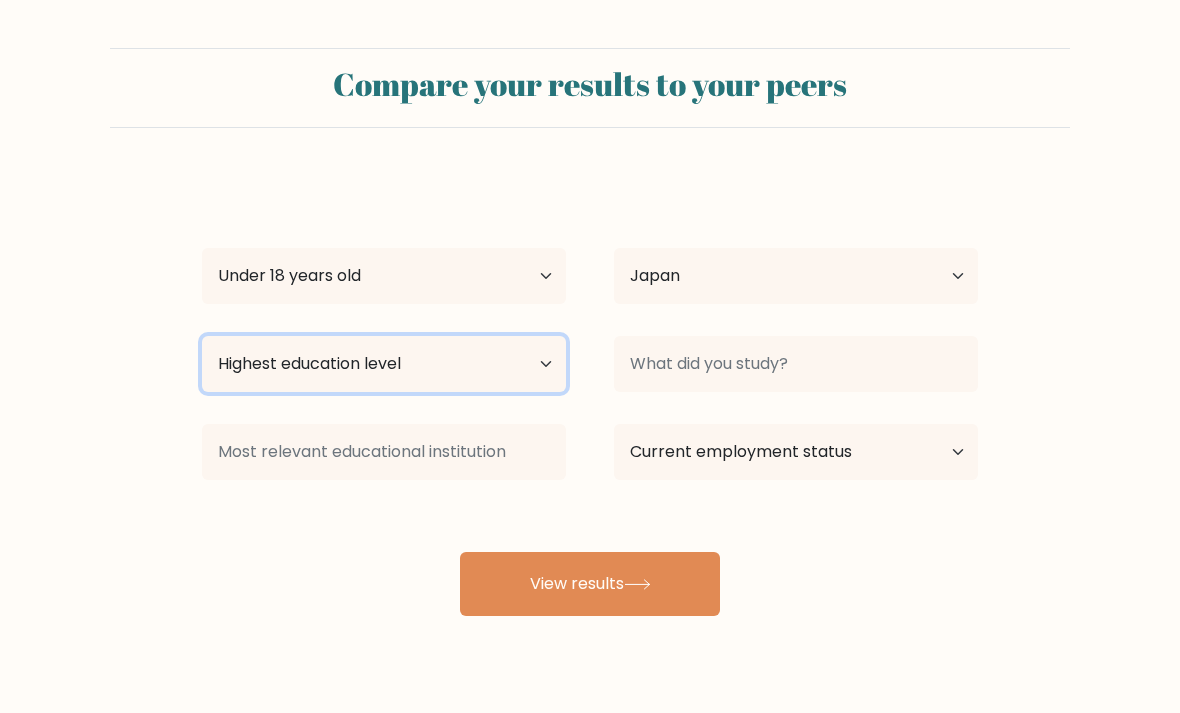 click on "Highest education level
No schooling
Primary
Lower Secondary
Upper Secondary
Occupation Specific
Bachelor's degree
Master's degree
Doctoral degree" at bounding box center [384, 364] 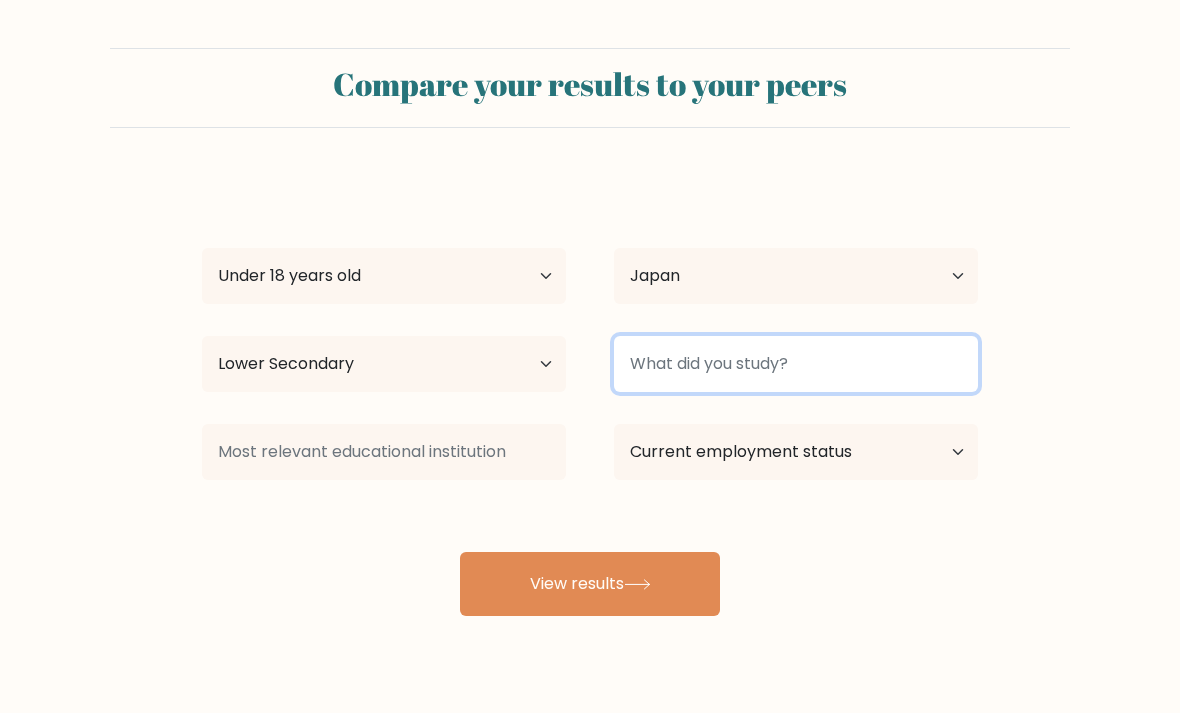 click at bounding box center (796, 364) 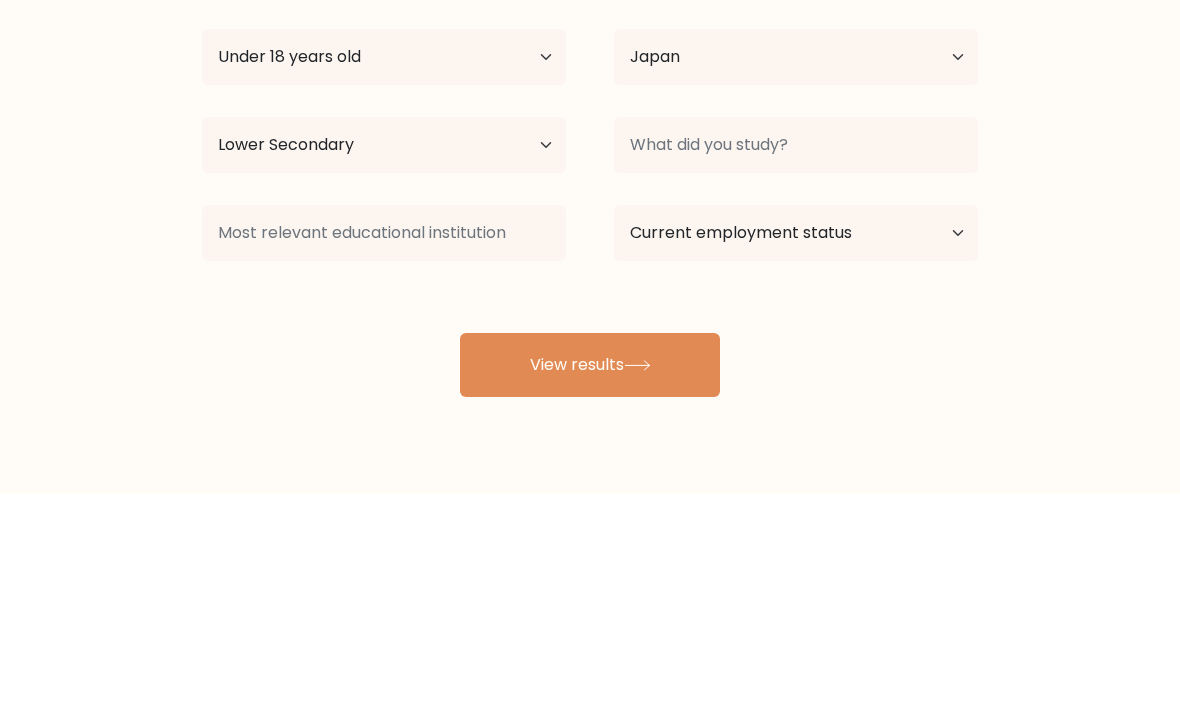 click on "Compare your results to your peers
Yoojin
Nam
Age
Under 18 years old
18-24 years old
25-34 years old
35-44 years old
45-54 years old
55-64 years old
65 years old and above
Country
Afghanistan
Albania
Algeria
American Samoa
Andorra
Angola
Anguilla
Antarctica
Antigua and Barbuda
Argentina
Armenia
Aruba
Australia
Austria" at bounding box center (590, 332) 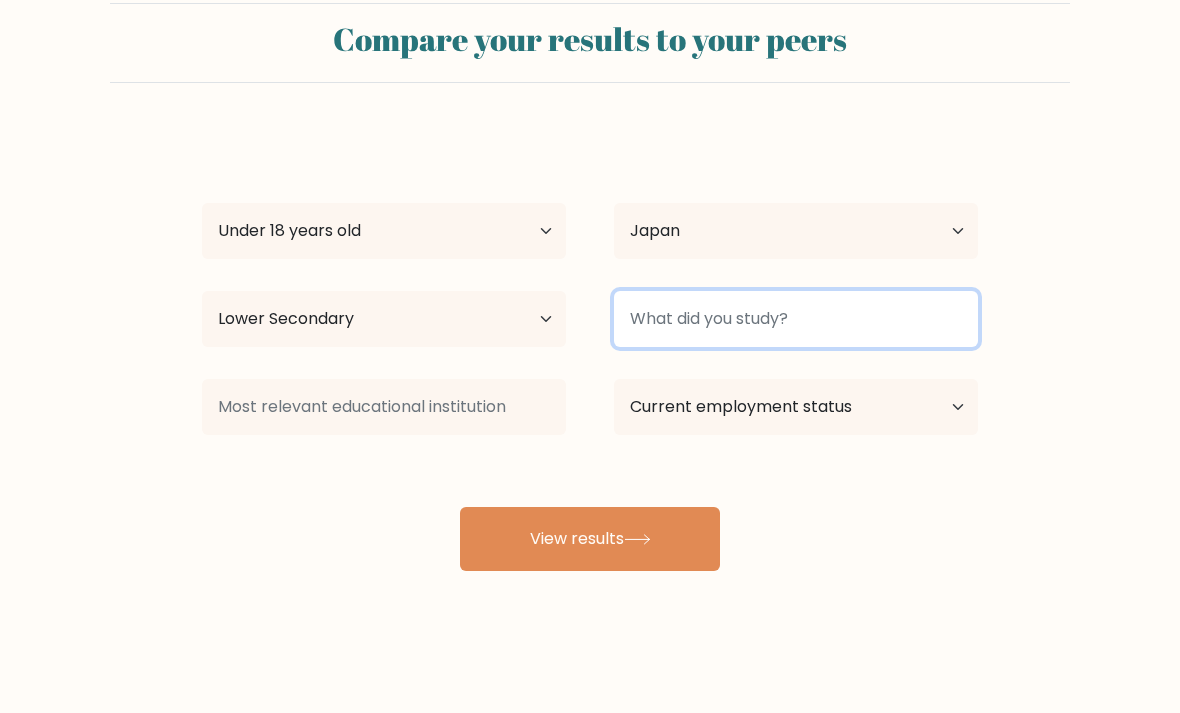 click at bounding box center [796, 319] 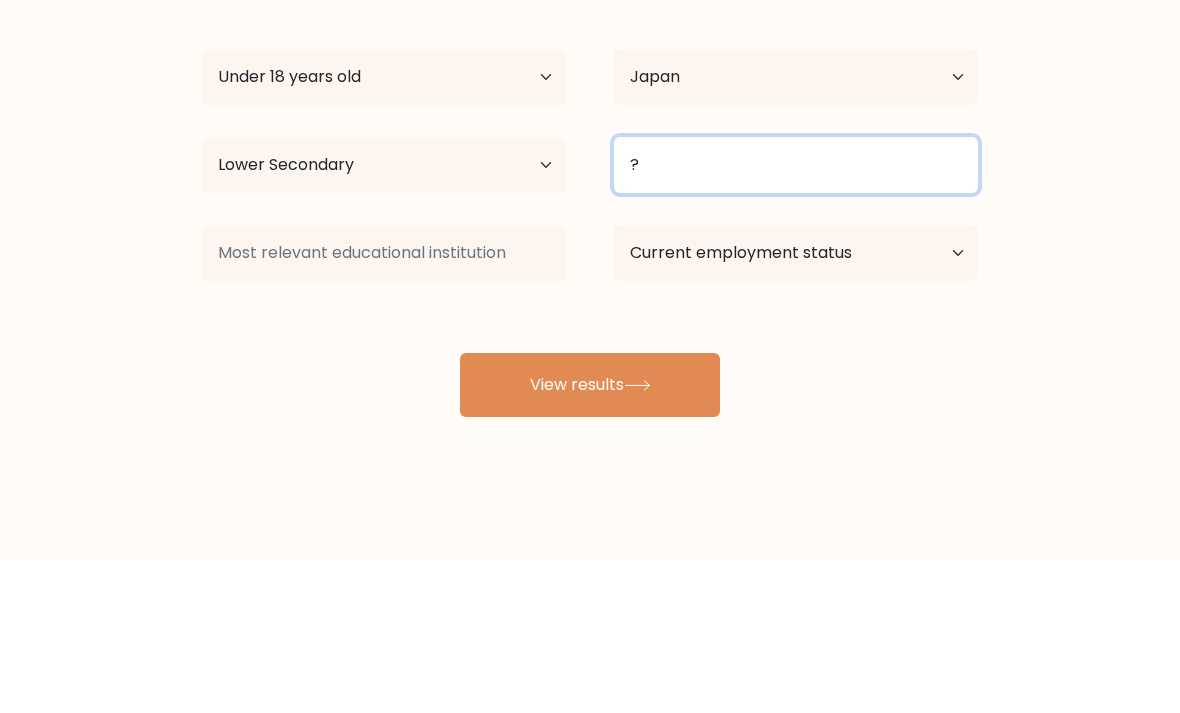 type on "?" 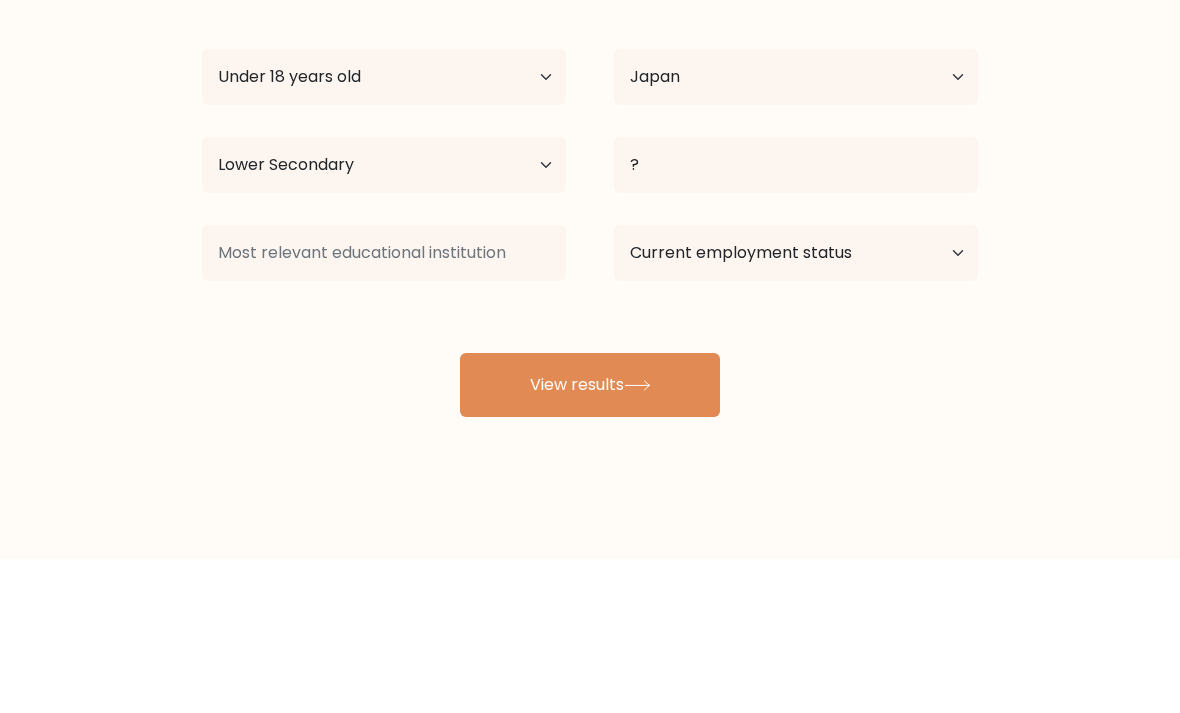 click on "Compare your results to your peers
Yoojin
Nam
Age
Under 18 years old
18-24 years old
25-34 years old
35-44 years old
45-54 years old
55-64 years old
65 years old and above
Country
Afghanistan
Albania
Algeria
American Samoa
Andorra
Angola
Anguilla
Antarctica
Antigua and Barbuda
Argentina
Armenia
Aruba
Australia
Austria" at bounding box center [590, 287] 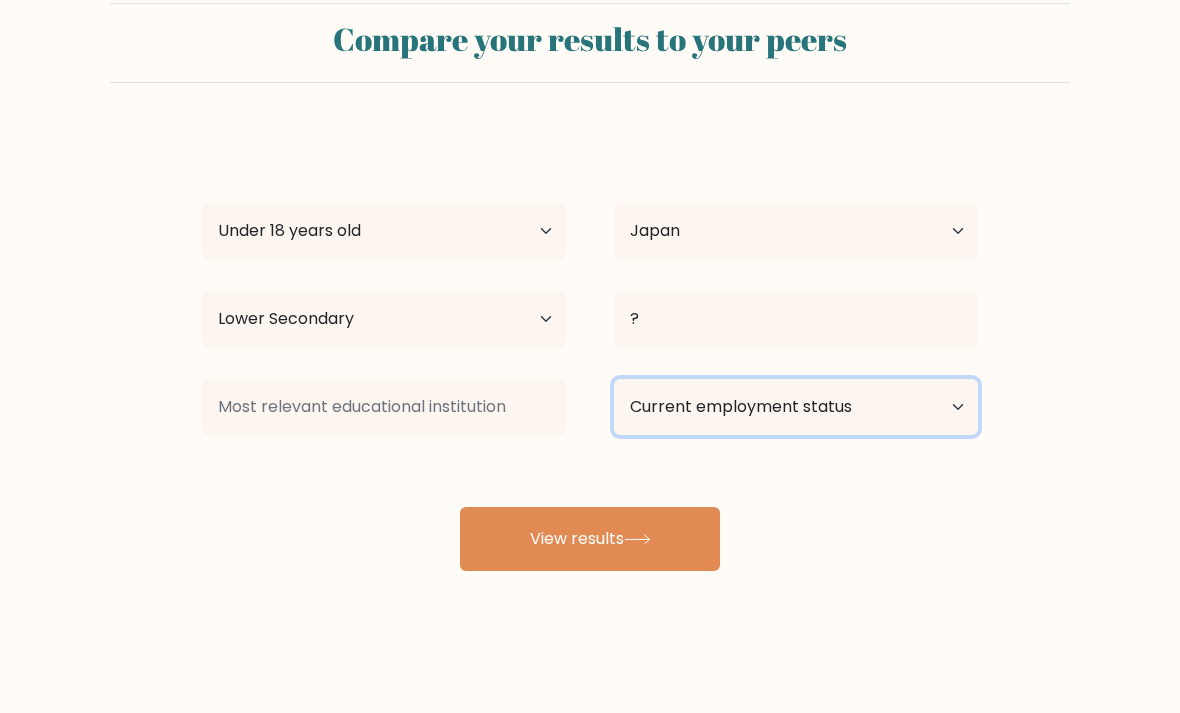 click on "Current employment status
Employed
Student
Retired
Other / prefer not to answer" at bounding box center (796, 407) 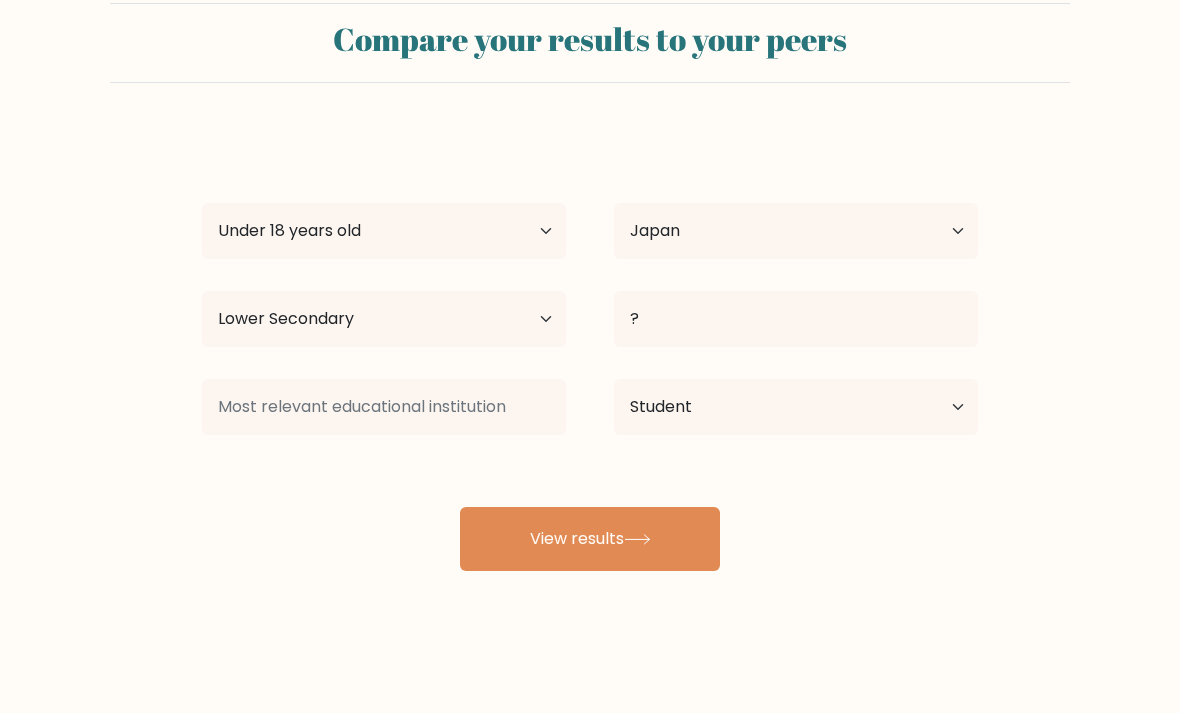 click on "View results" at bounding box center (590, 539) 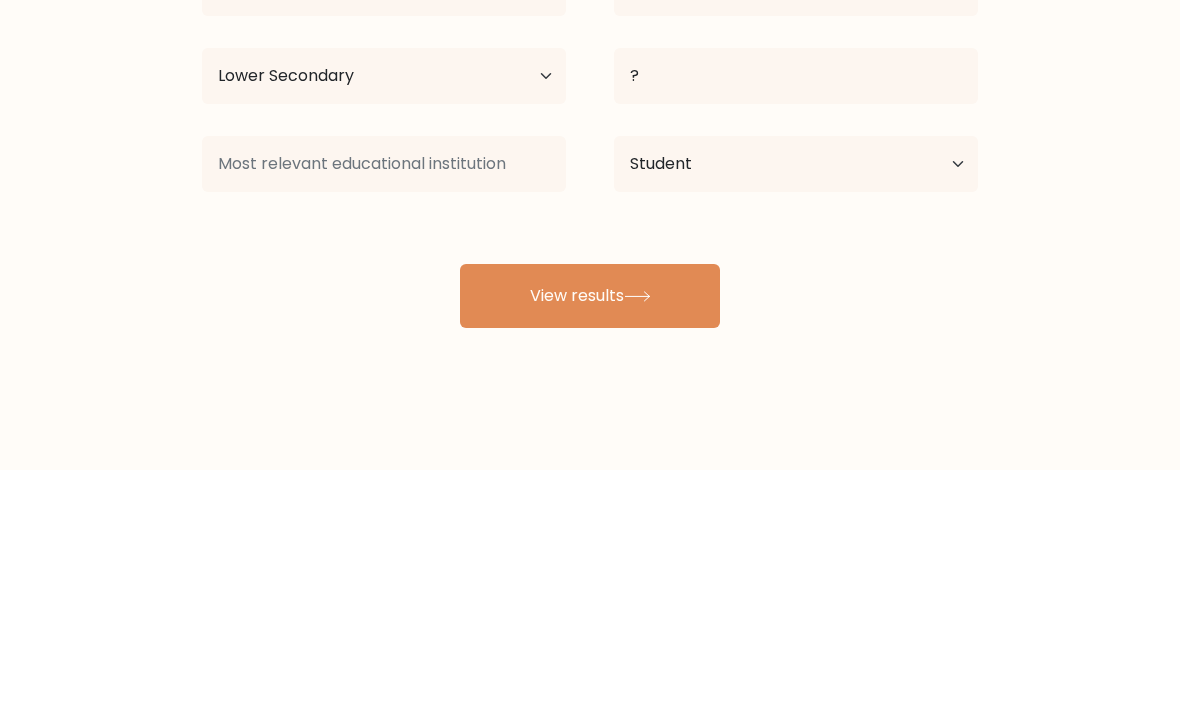 click on "Compare your results to your peers
Yoojin
Nam
Age
Under 18 years old
18-24 years old
25-34 years old
35-44 years old
45-54 years old
55-64 years old
65 years old and above
Country
Afghanistan
Albania
Algeria
American Samoa
Andorra
Angola
Anguilla
Antarctica
Antigua and Barbuda
Argentina
Armenia
Aruba
Australia
Austria" at bounding box center [590, 287] 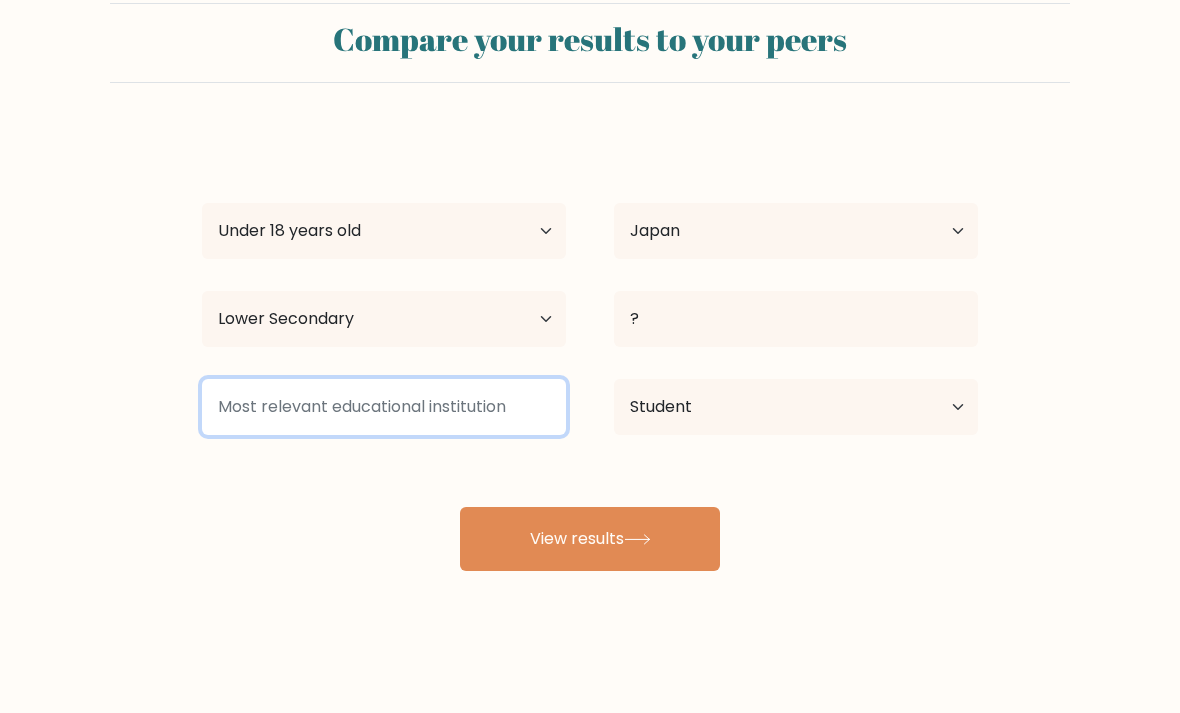click at bounding box center (384, 407) 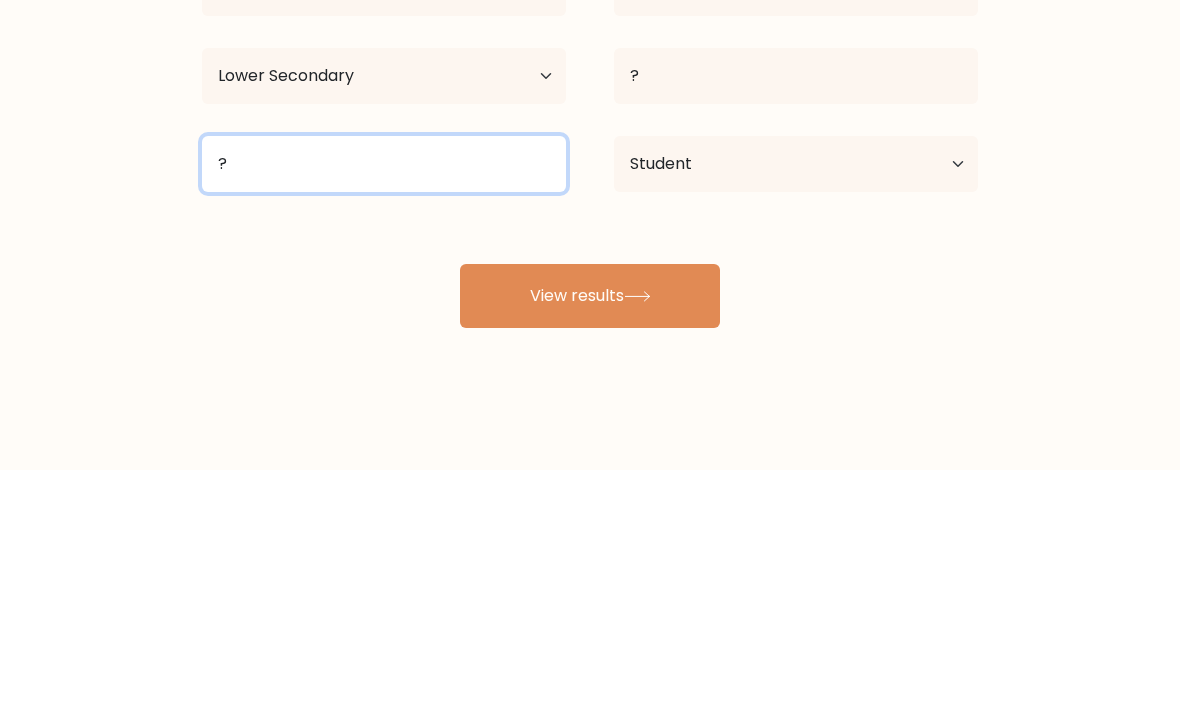 type on "?" 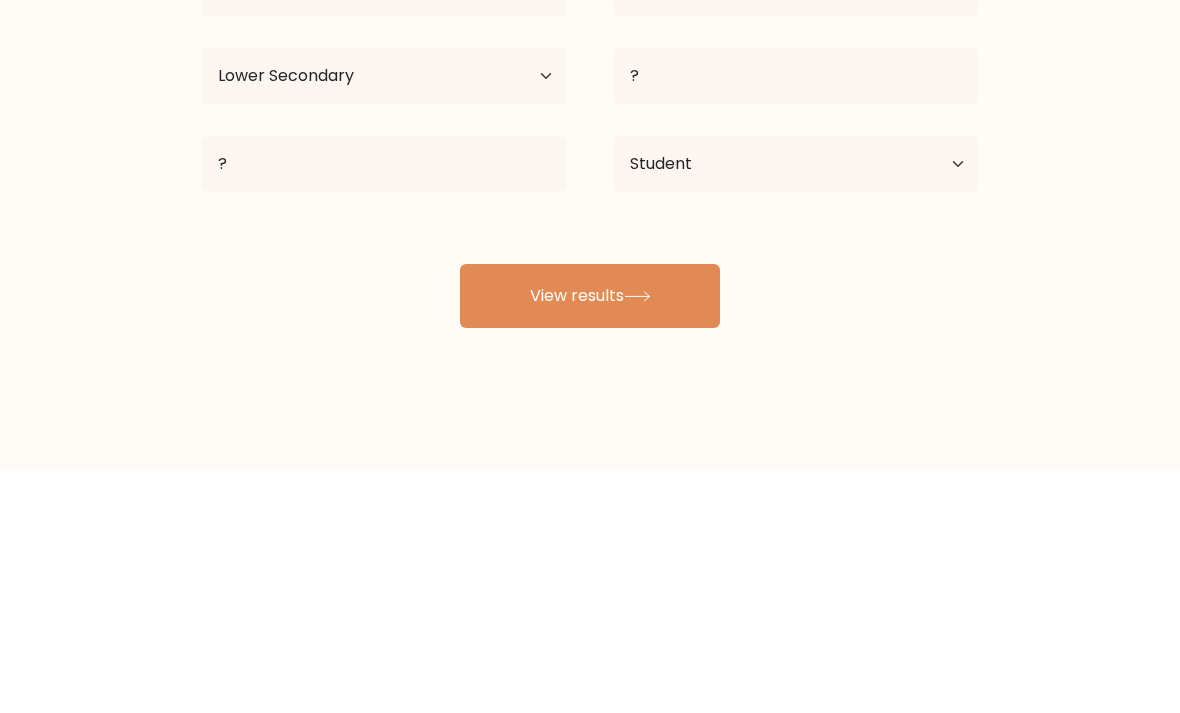 click on "Compare your results to your peers
Yoojin
Nam
Age
Under 18 years old
18-24 years old
25-34 years old
35-44 years old
45-54 years old
55-64 years old
65 years old and above
Country
Afghanistan
Albania
Algeria
American Samoa
Andorra
Angola
Anguilla
Antarctica
Antigua and Barbuda
Argentina
Armenia
Aruba
Australia
Austria" at bounding box center (590, 287) 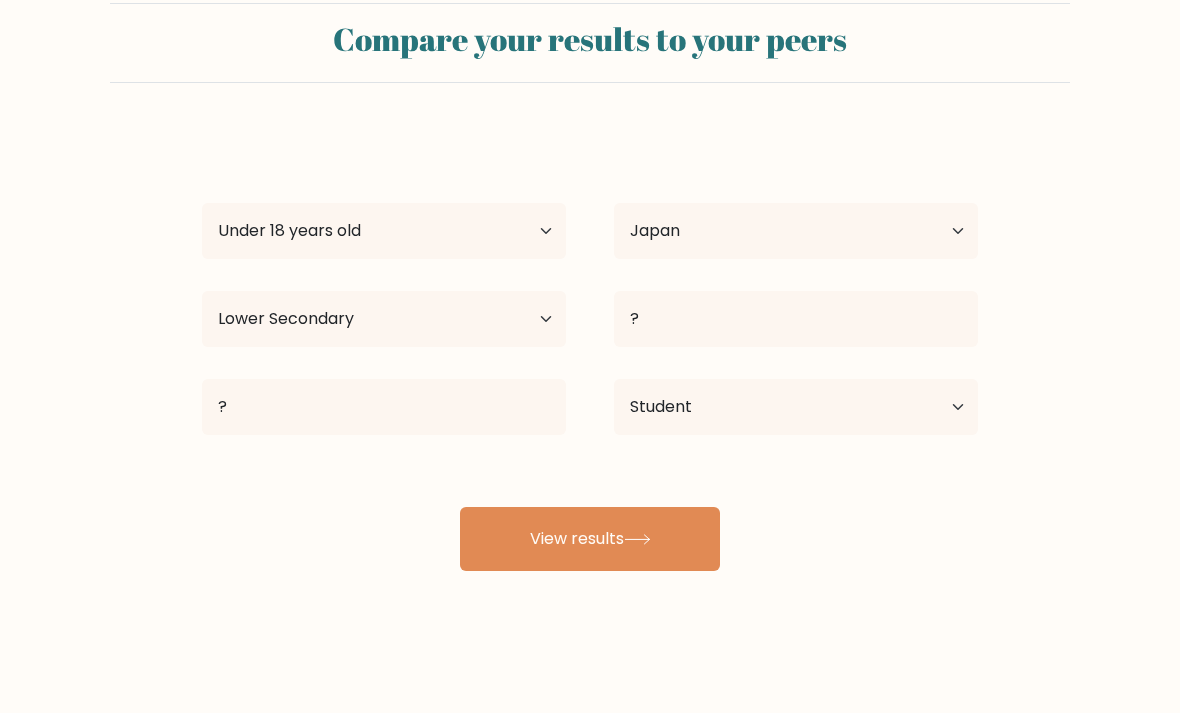click on "View results" at bounding box center [590, 539] 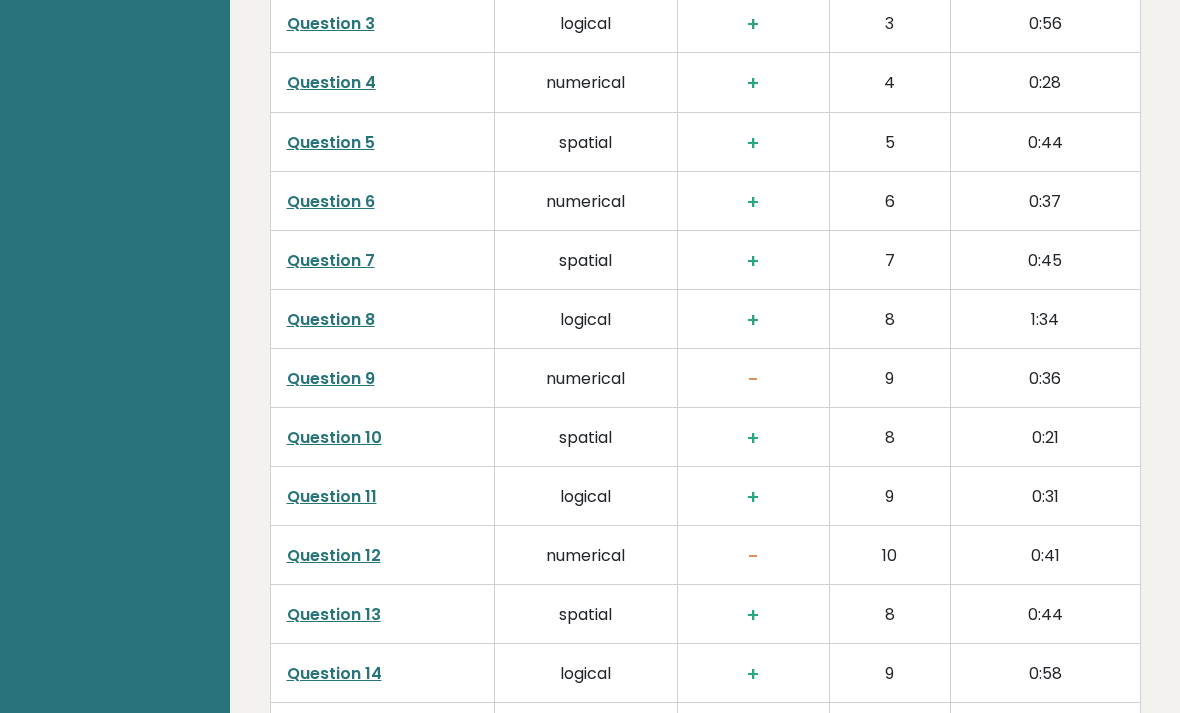 scroll, scrollTop: 3241, scrollLeft: 0, axis: vertical 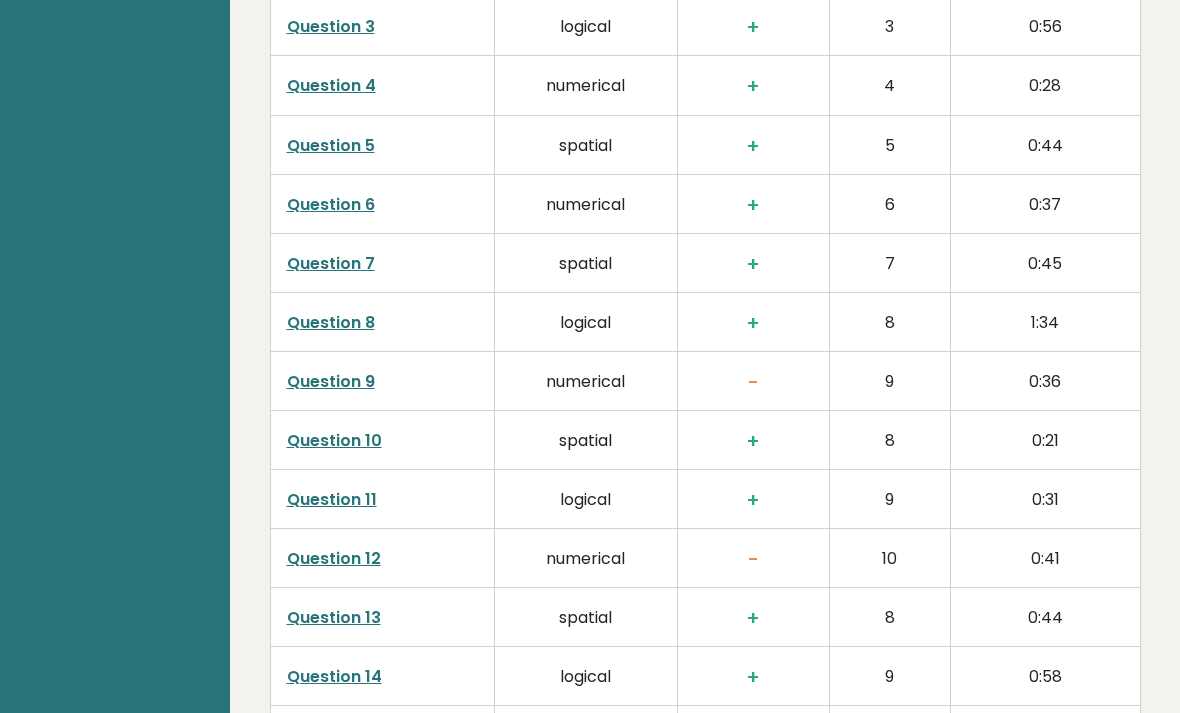 click on "-" at bounding box center [753, 559] 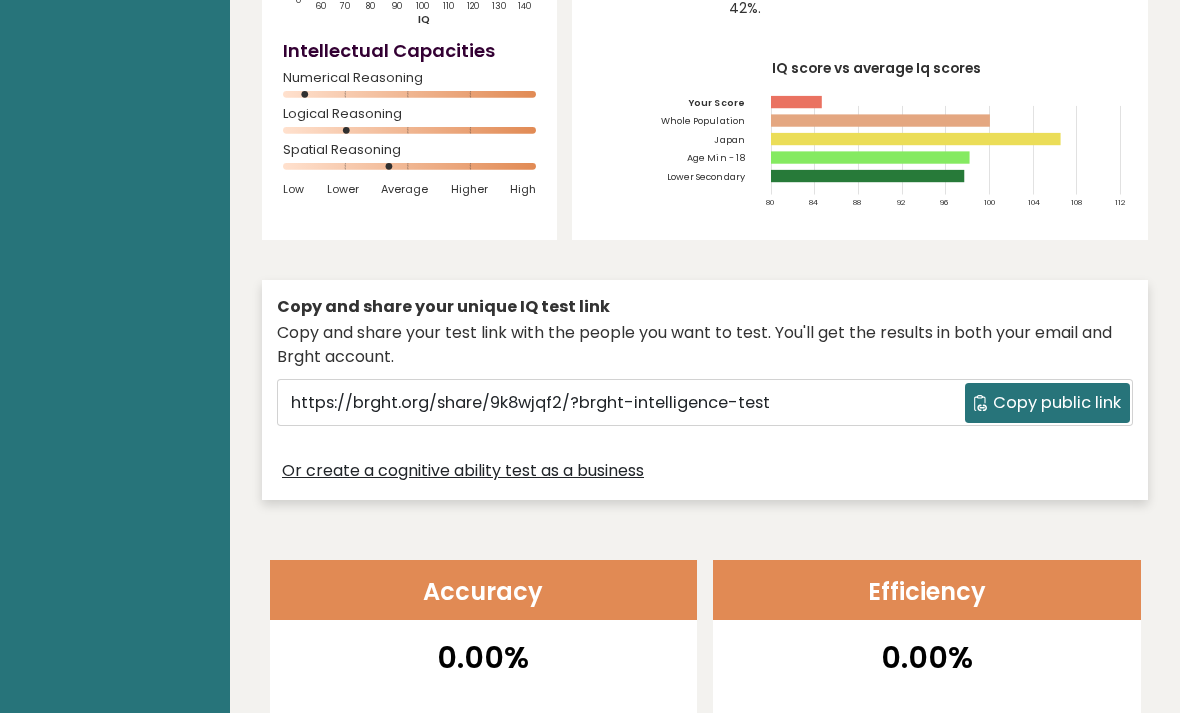 scroll, scrollTop: 0, scrollLeft: 0, axis: both 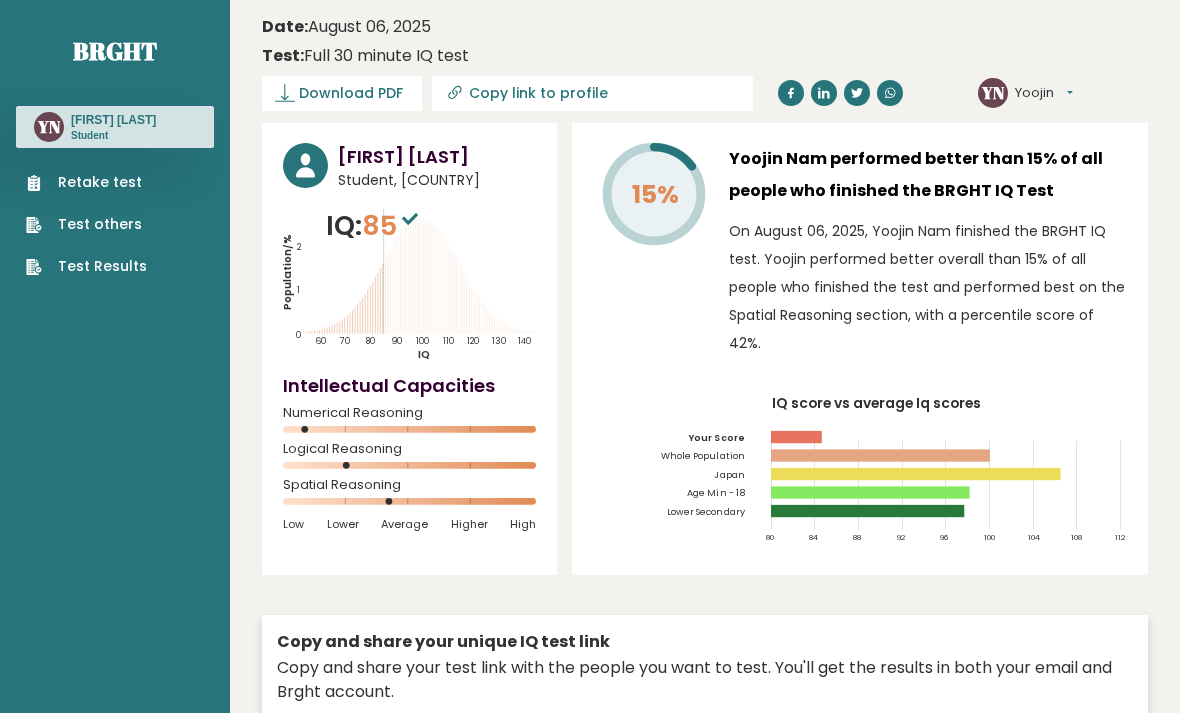click on "Brght" at bounding box center (115, 51) 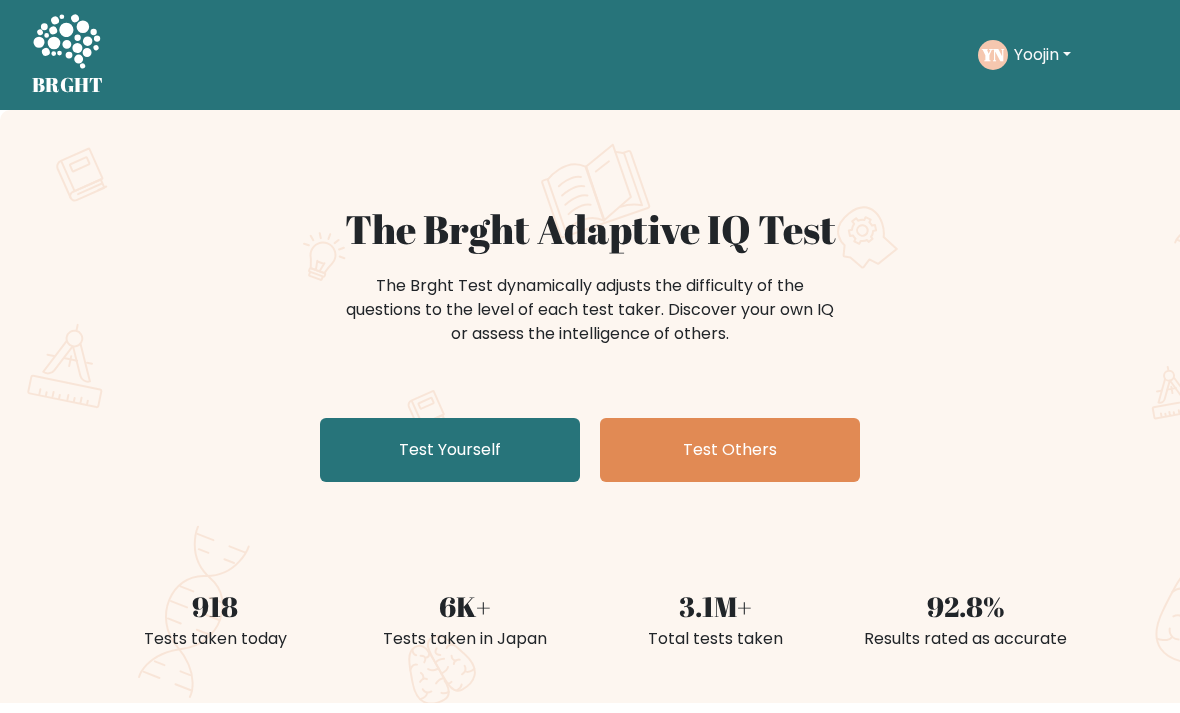 scroll, scrollTop: 0, scrollLeft: 0, axis: both 